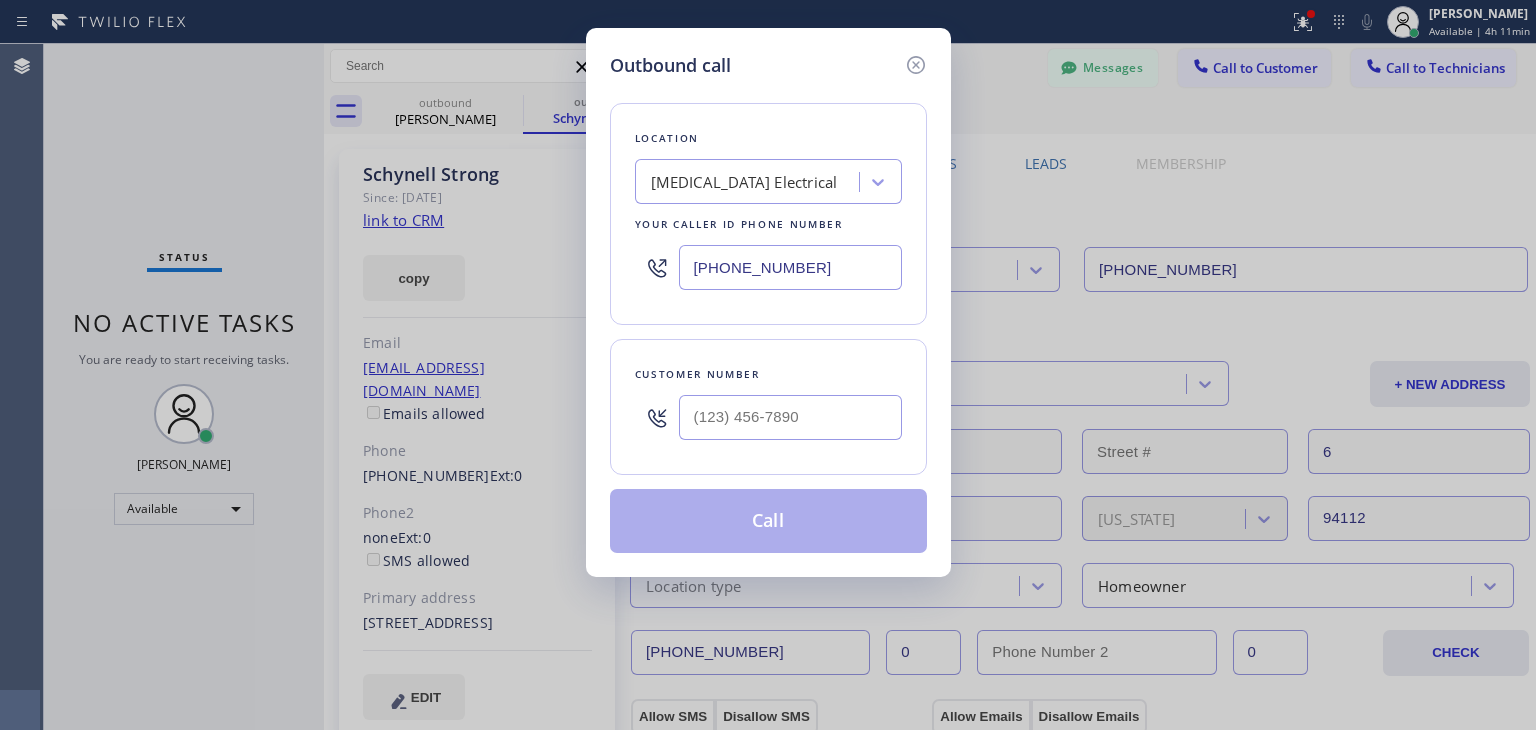 scroll, scrollTop: 0, scrollLeft: 0, axis: both 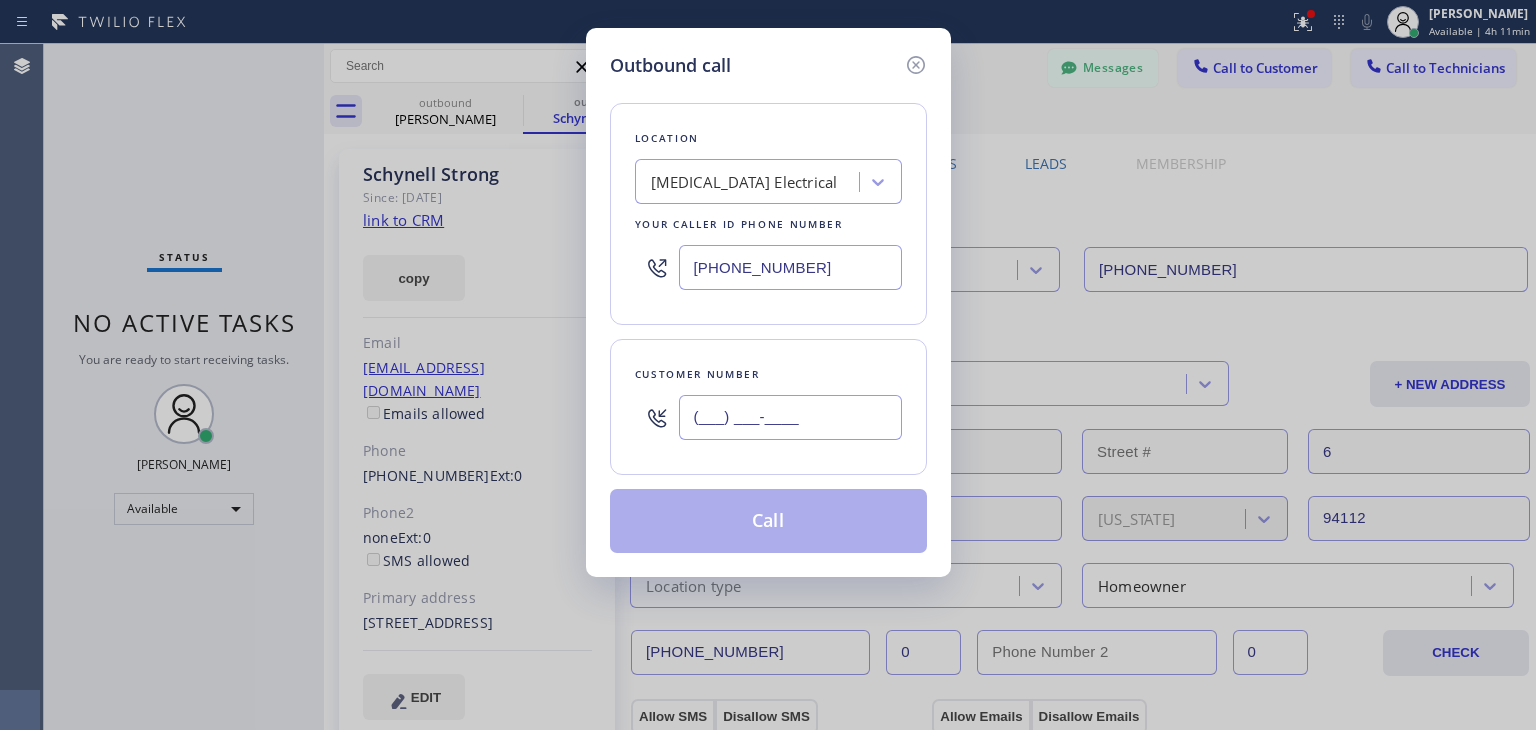 paste on "206) 330-1349" 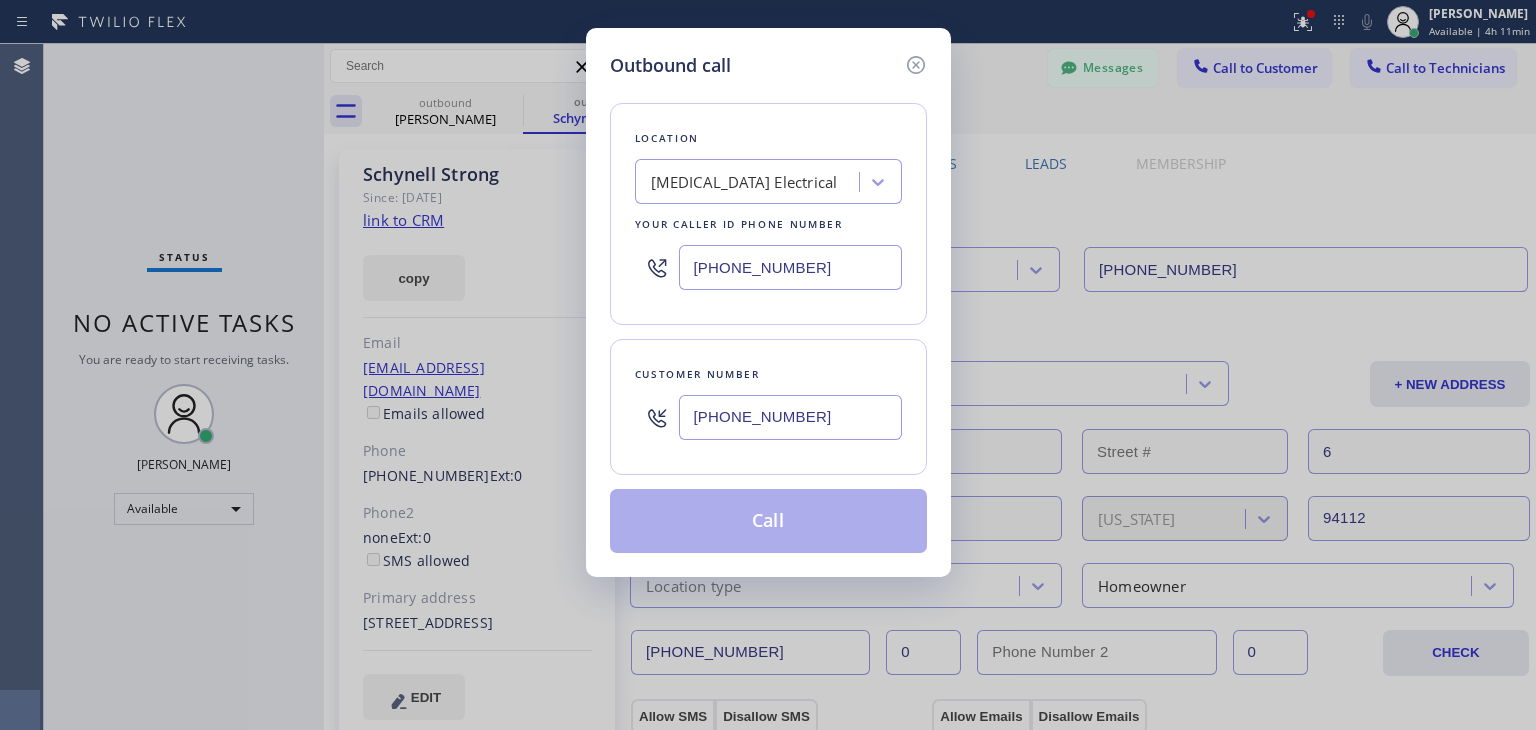 click on "[PHONE_NUMBER]" at bounding box center [790, 417] 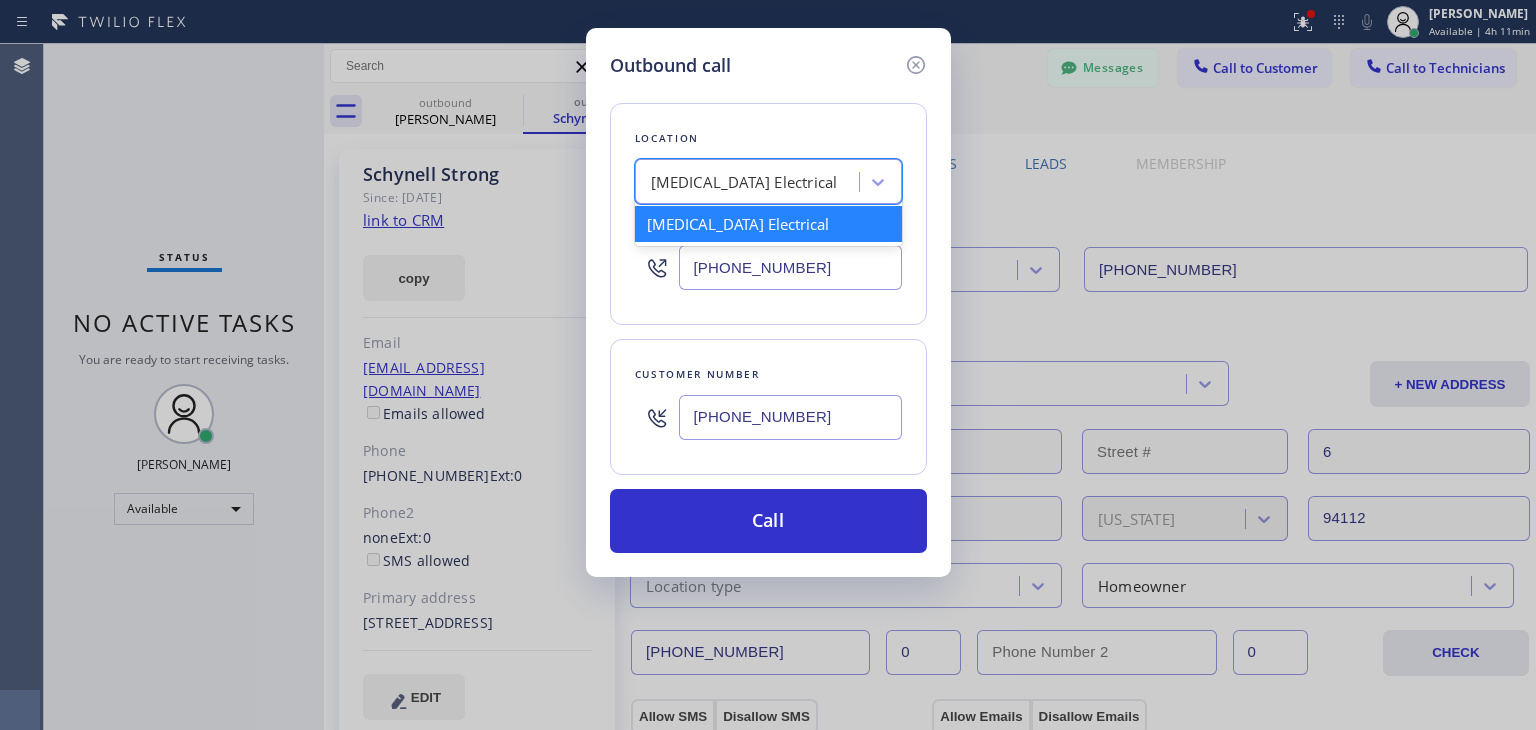 paste on "Viking Repair Service" 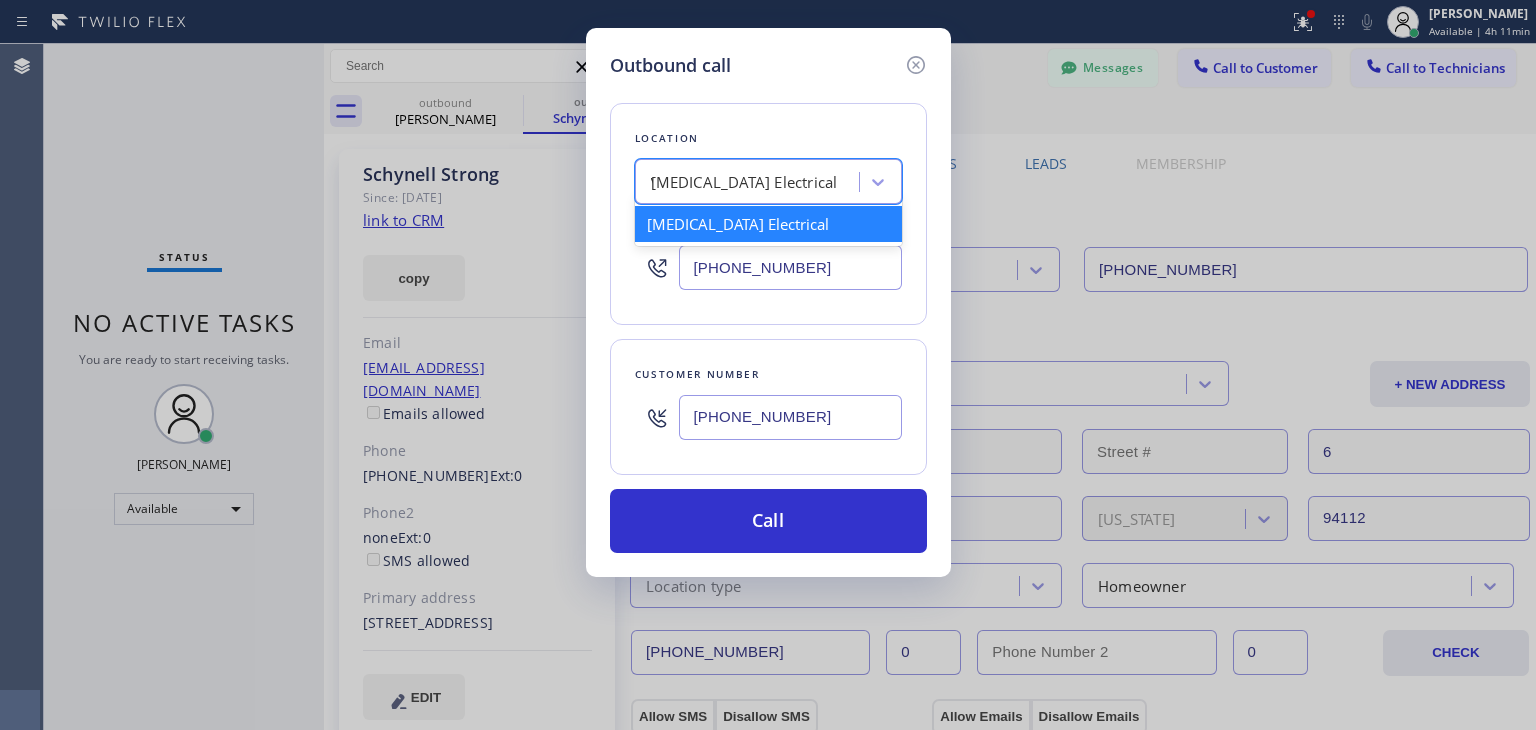scroll, scrollTop: 0, scrollLeft: 8, axis: horizontal 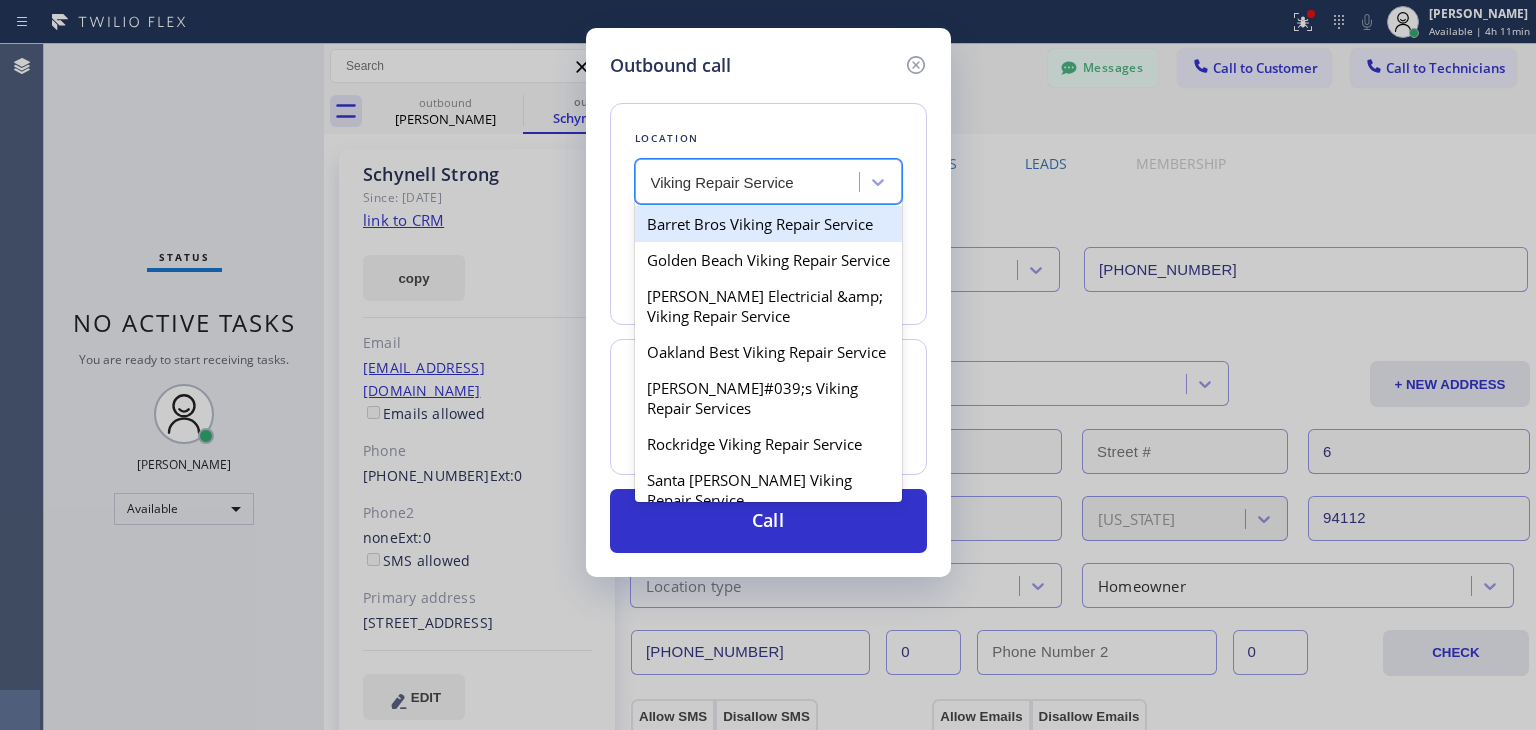 click on "Barret Bros Viking Repair Service" at bounding box center [768, 224] 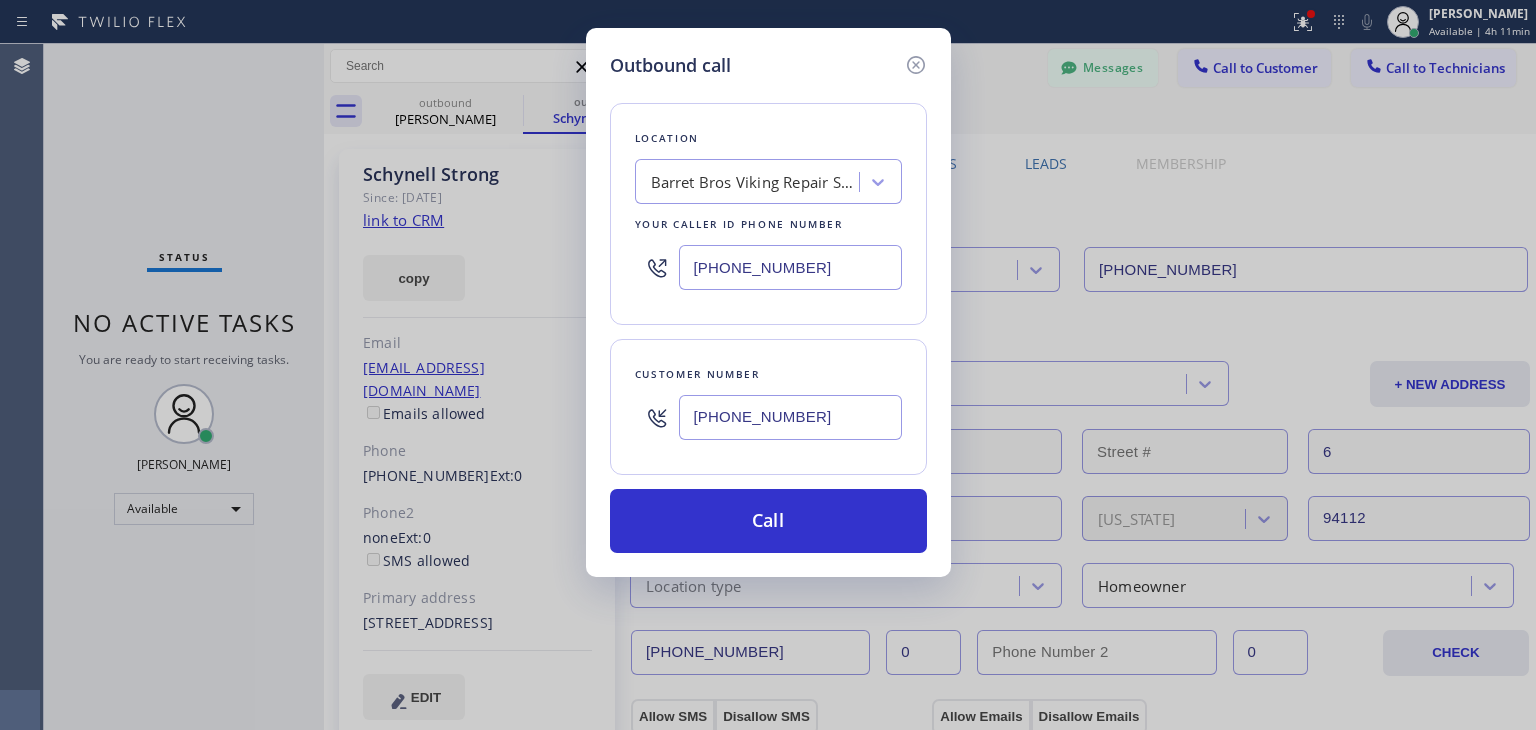 click on "Location Barret Bros Viking Repair Service Your caller id phone number [PHONE_NUMBER]" at bounding box center [768, 214] 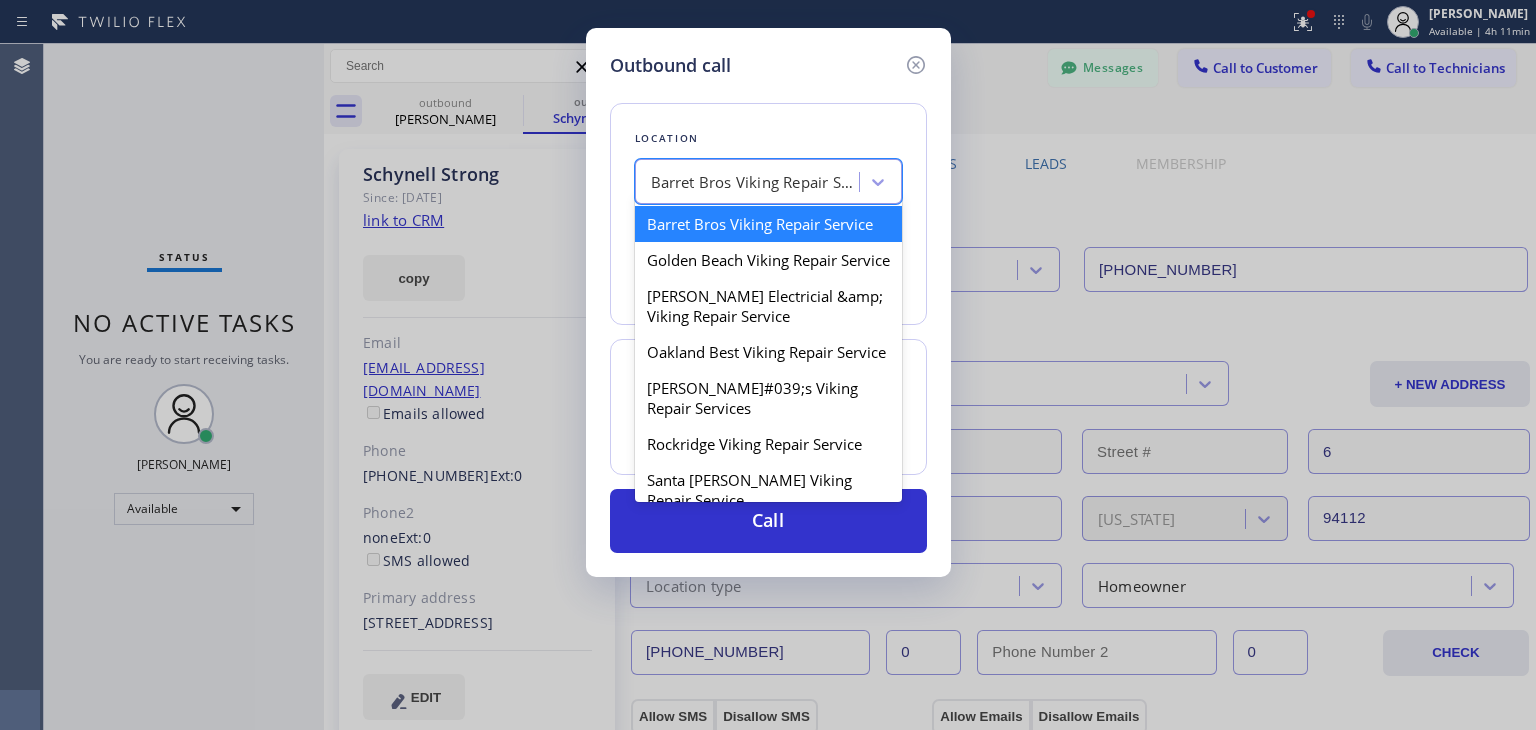 click on "Barret Bros Viking Repair Service" at bounding box center (756, 182) 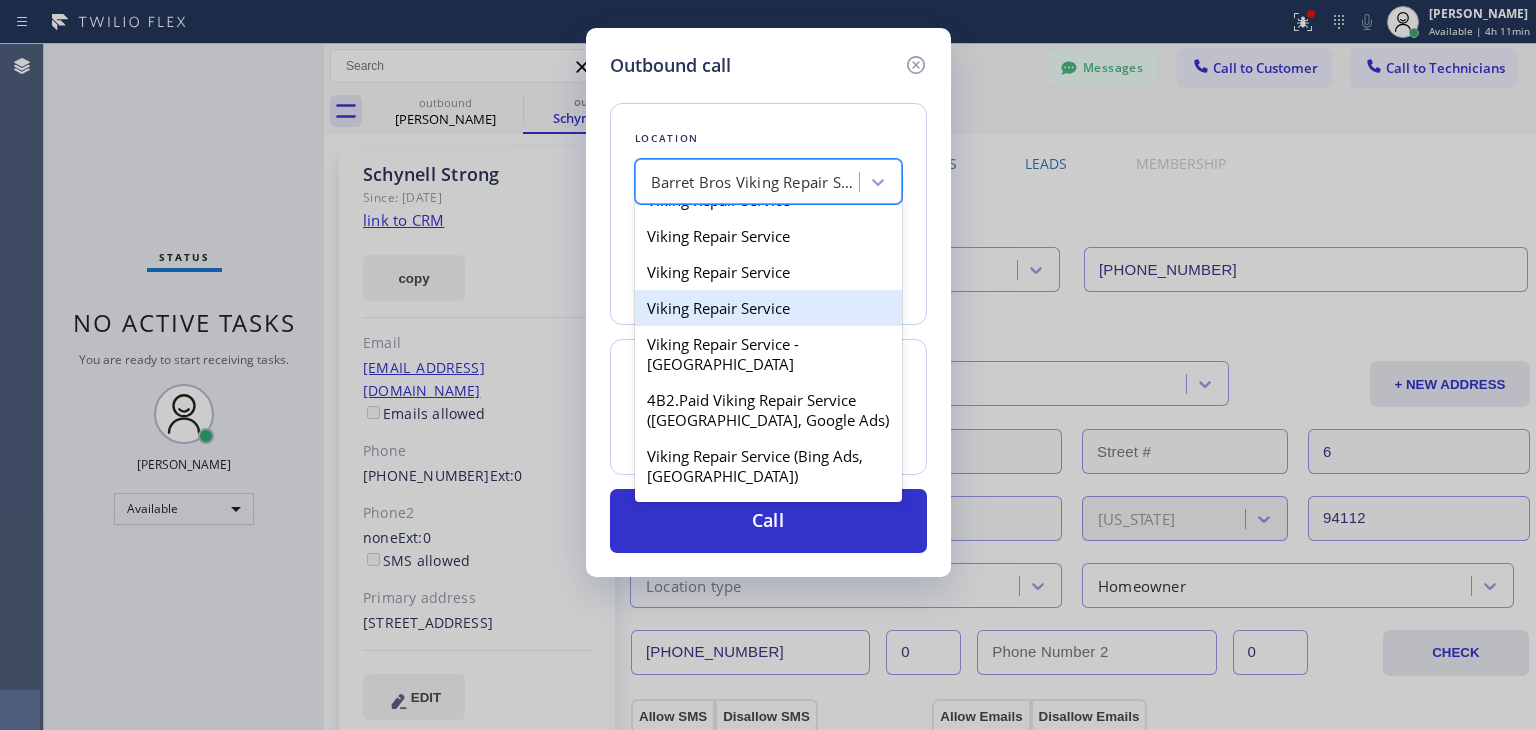 scroll, scrollTop: 410, scrollLeft: 0, axis: vertical 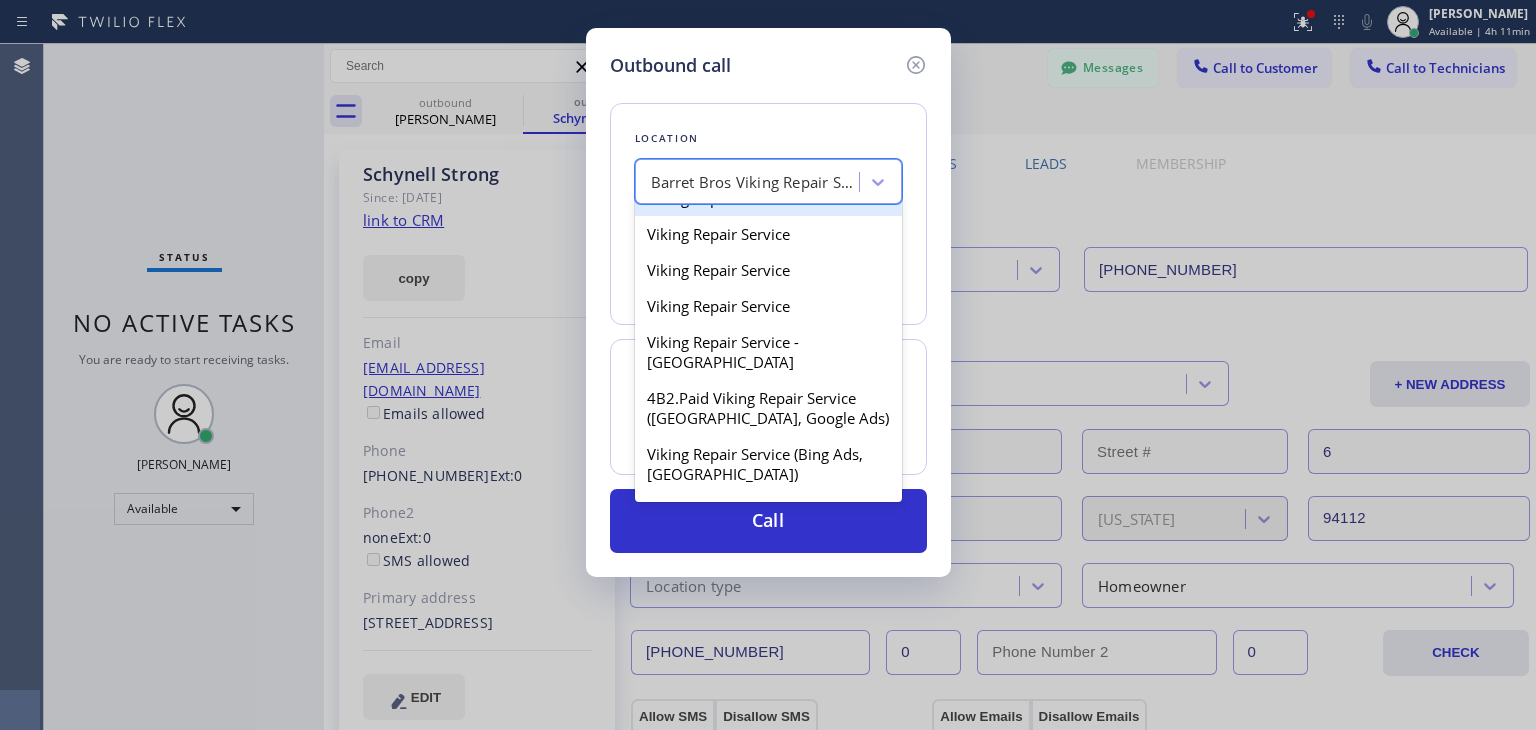 click on "Viking Repair Service" at bounding box center (768, 198) 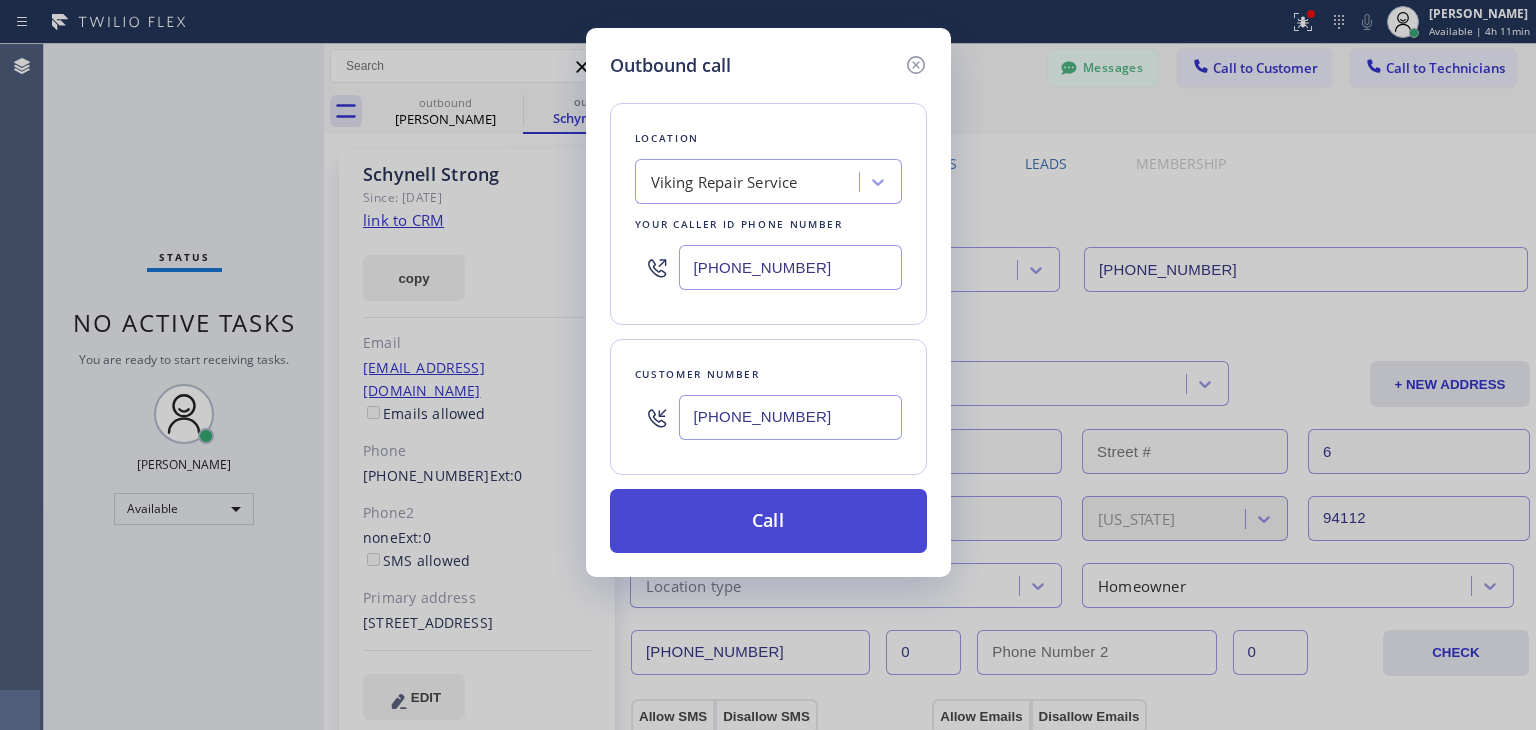 click on "Call" at bounding box center [768, 521] 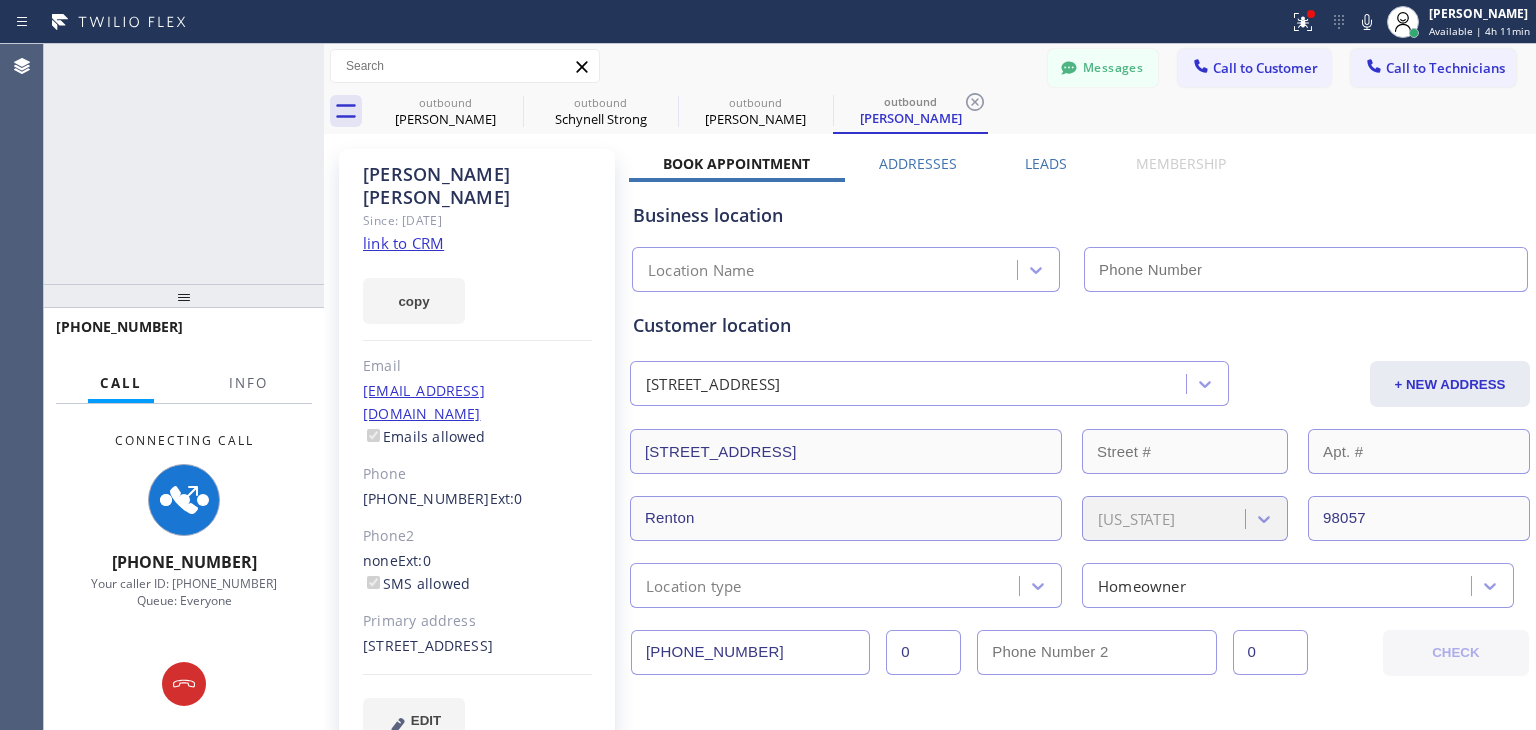type on "[PHONE_NUMBER]" 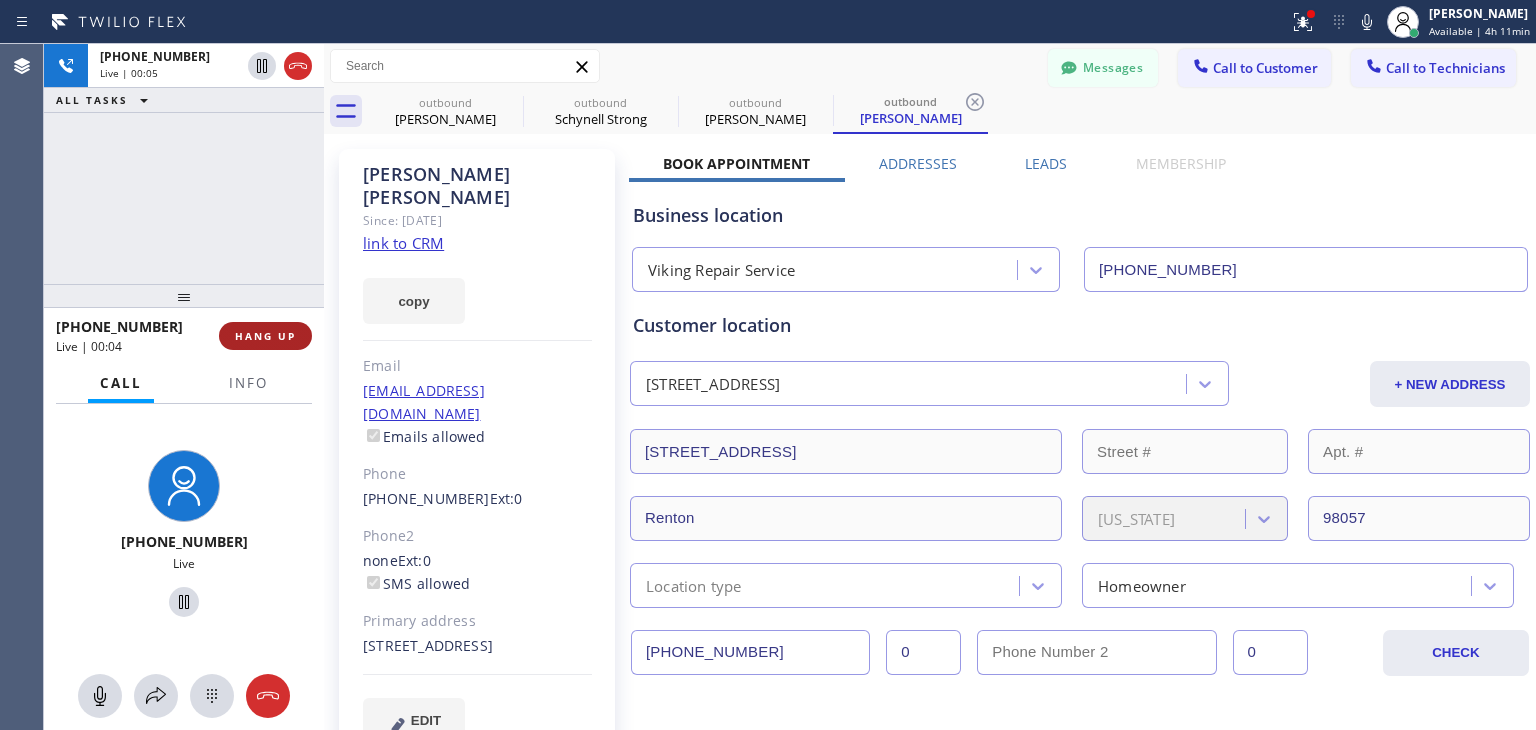 click on "HANG UP" at bounding box center [265, 336] 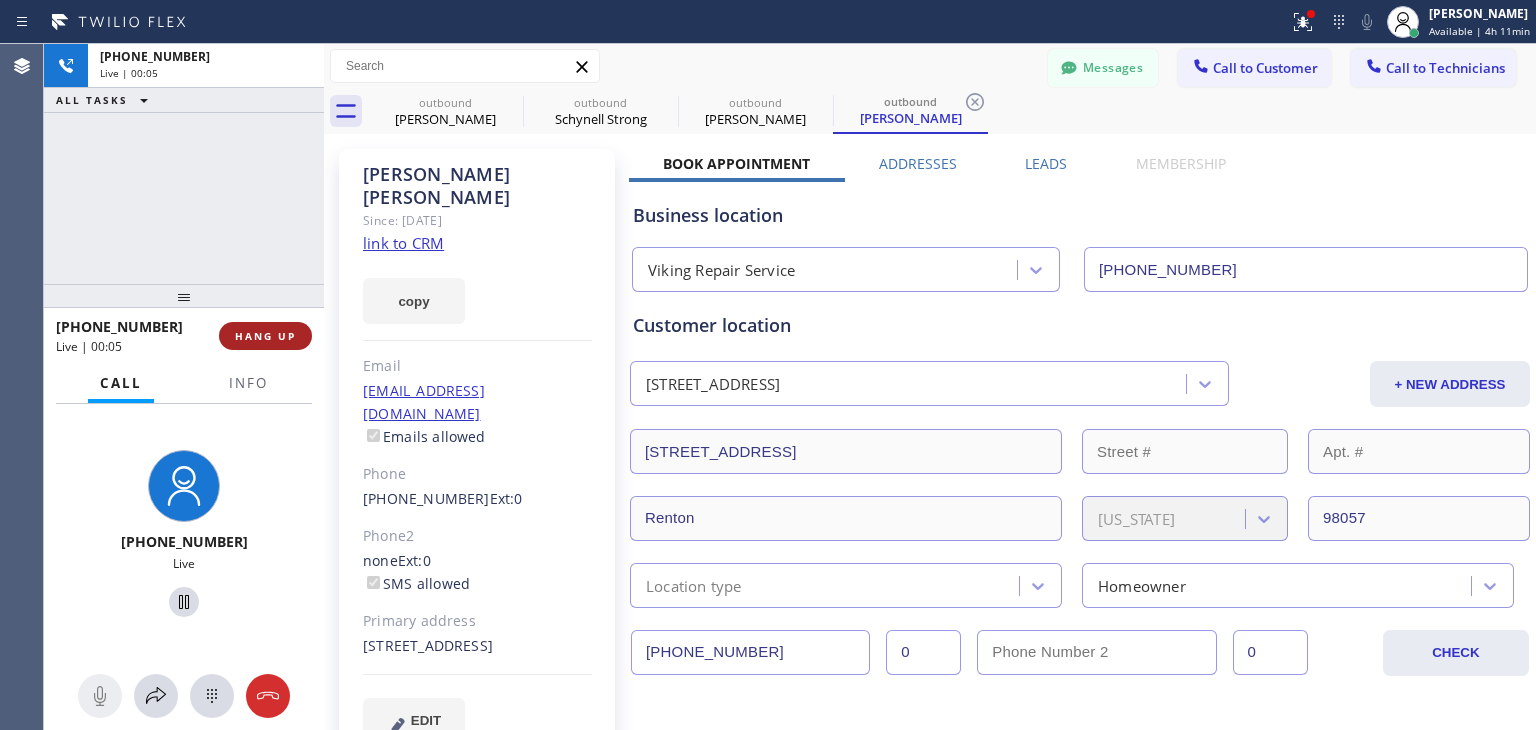 click on "HANG UP" at bounding box center (265, 336) 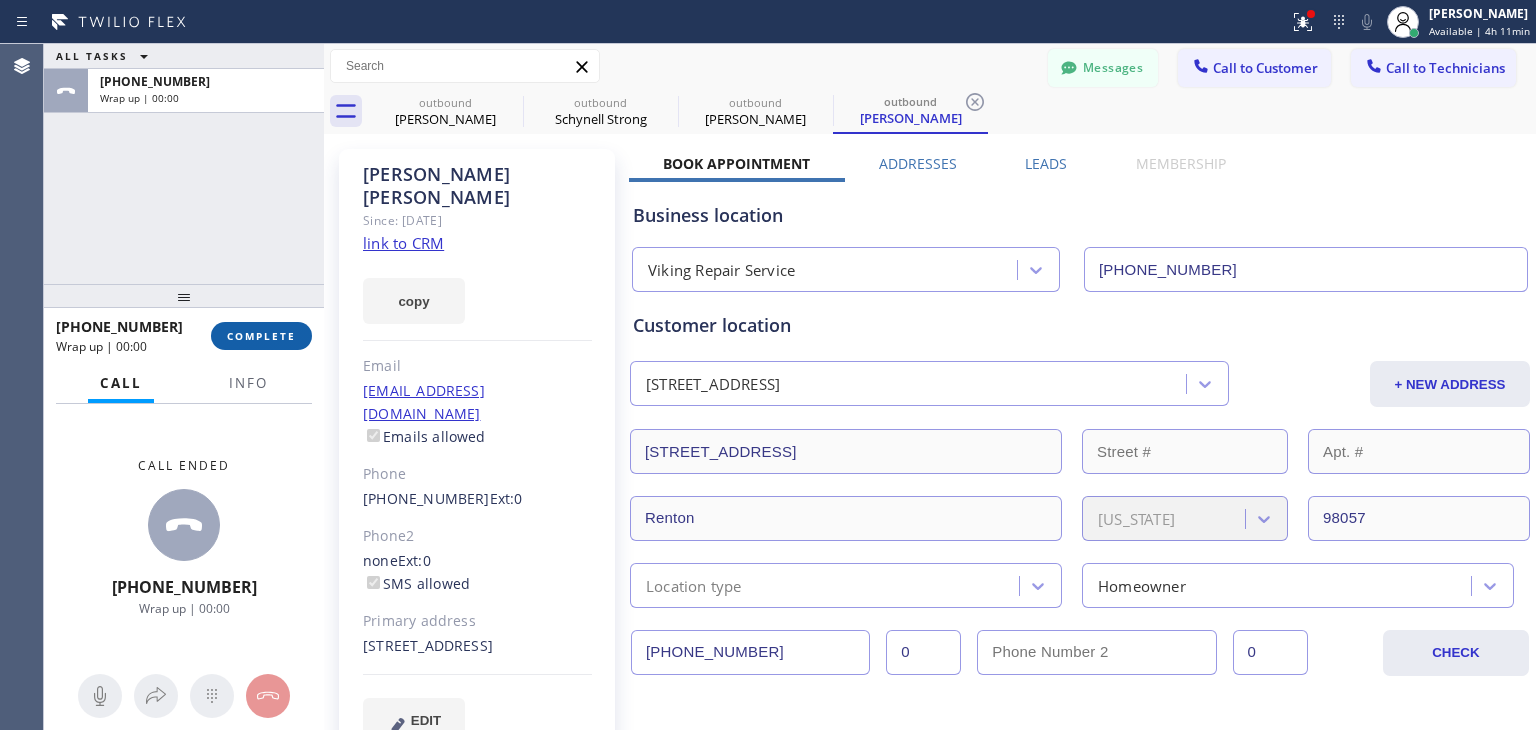 click on "COMPLETE" at bounding box center [261, 336] 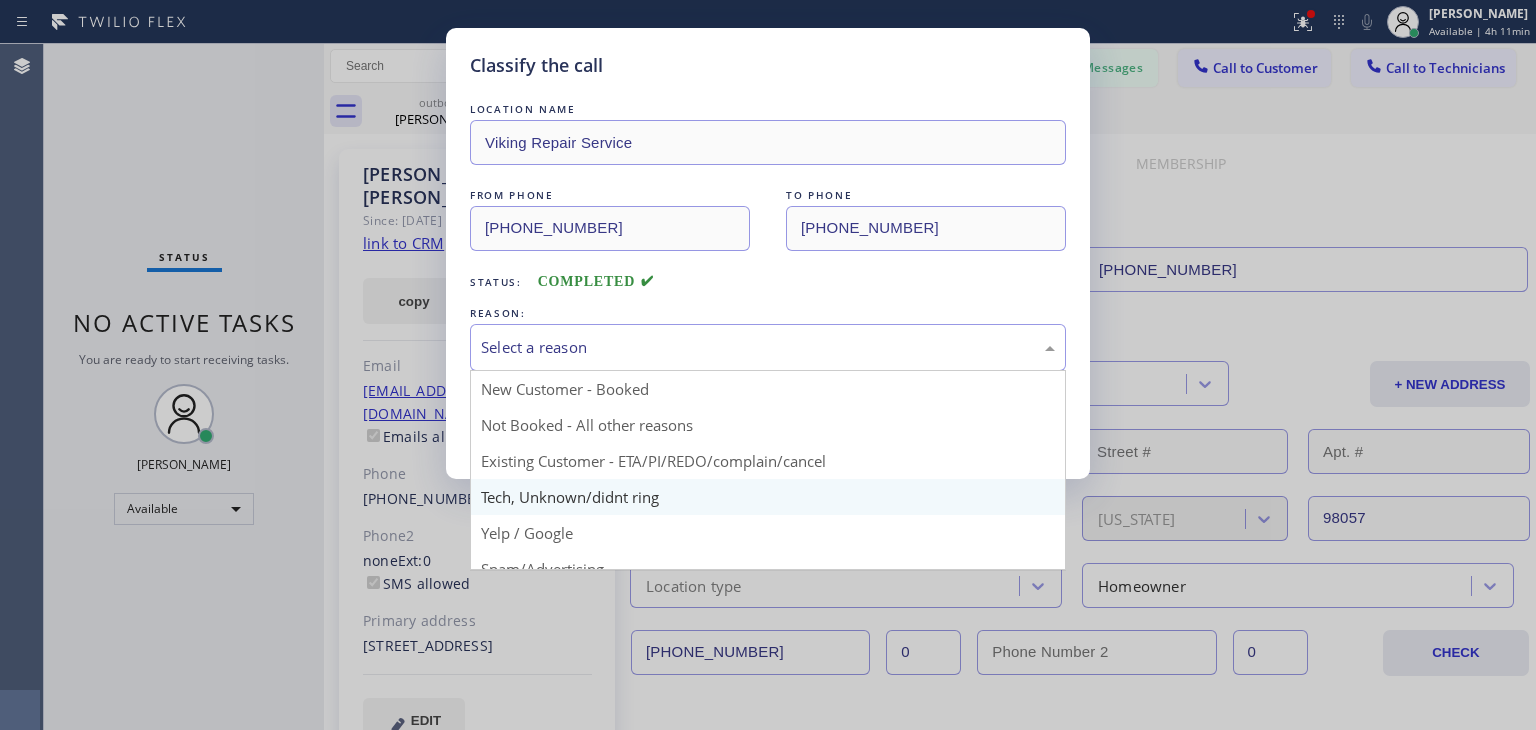 drag, startPoint x: 677, startPoint y: 355, endPoint x: 673, endPoint y: 503, distance: 148.05405 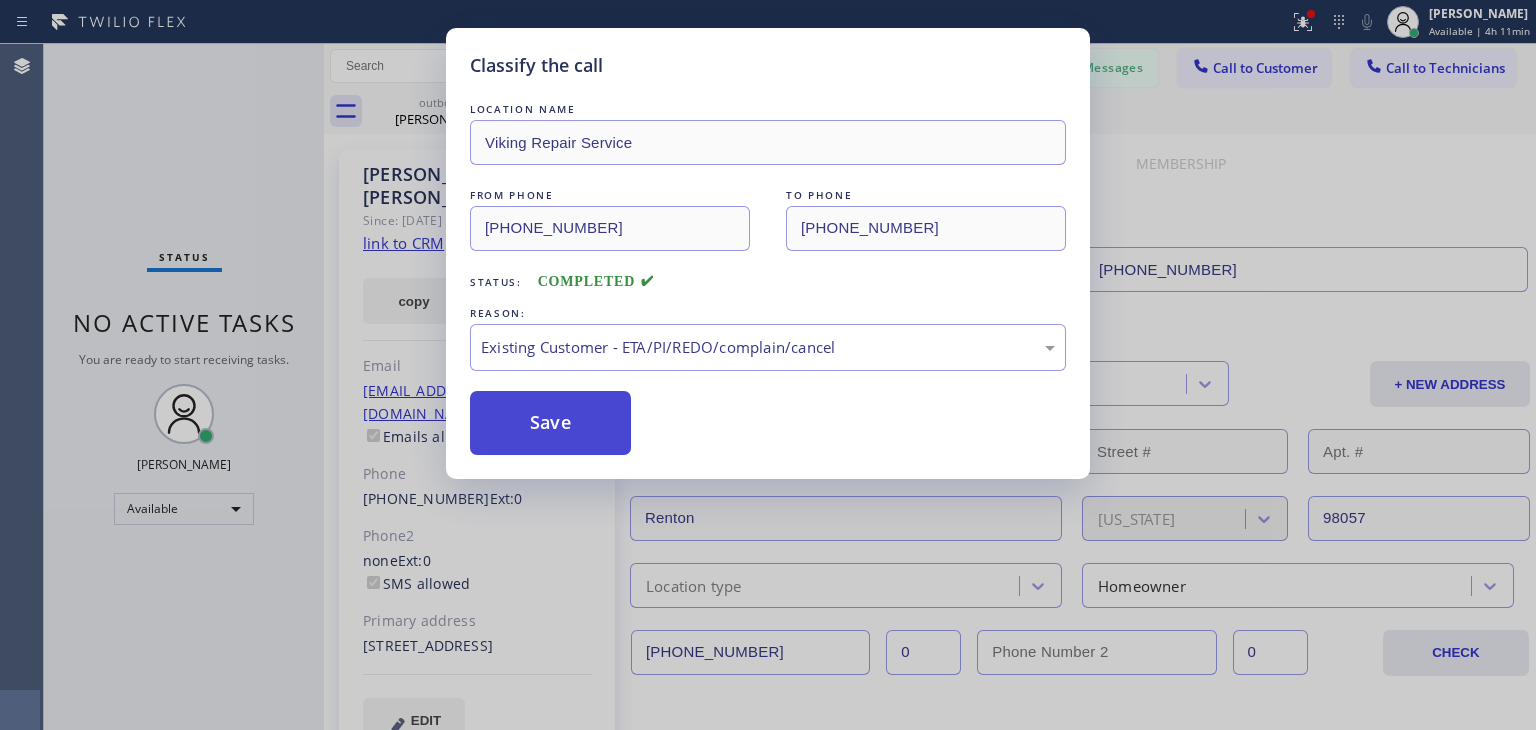 click on "Save" at bounding box center [550, 423] 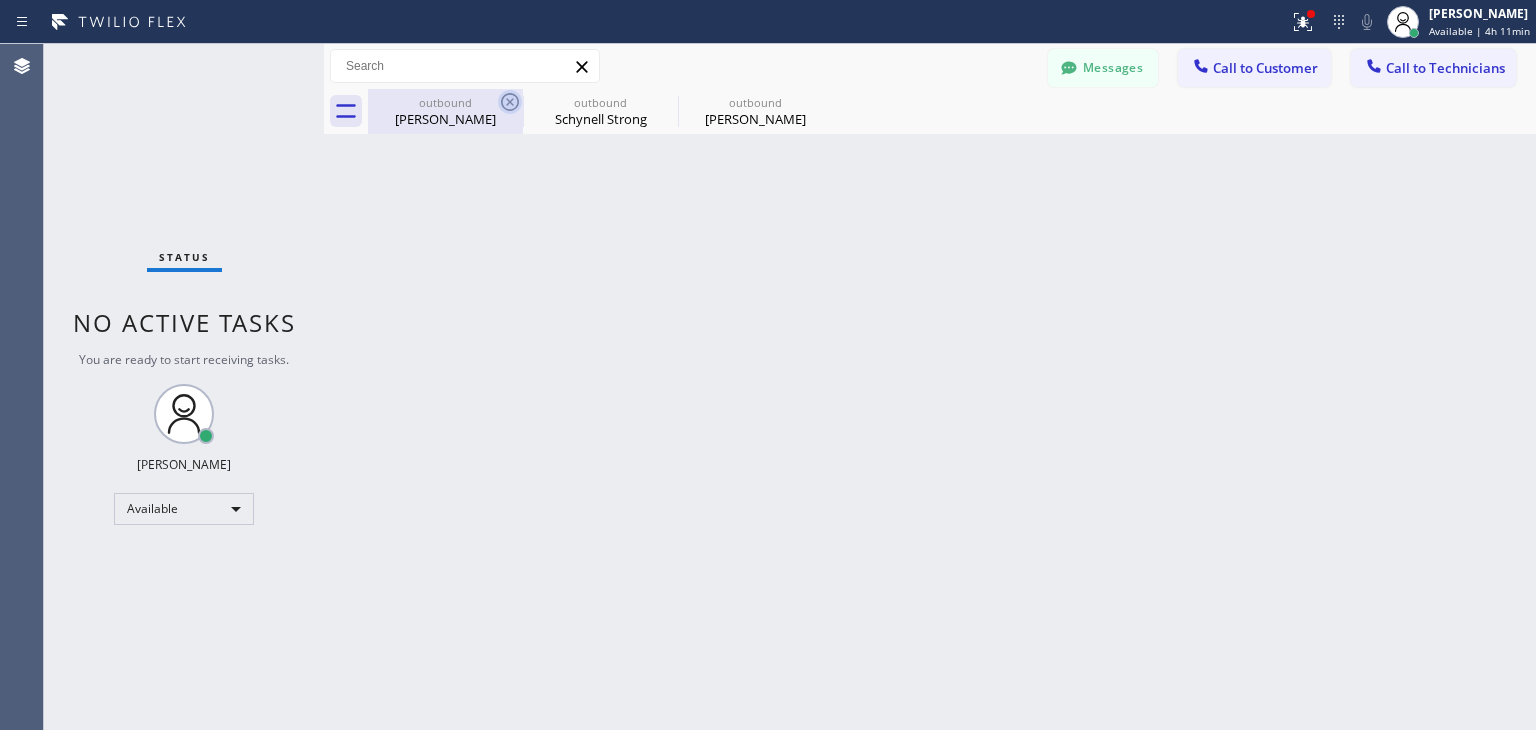 click 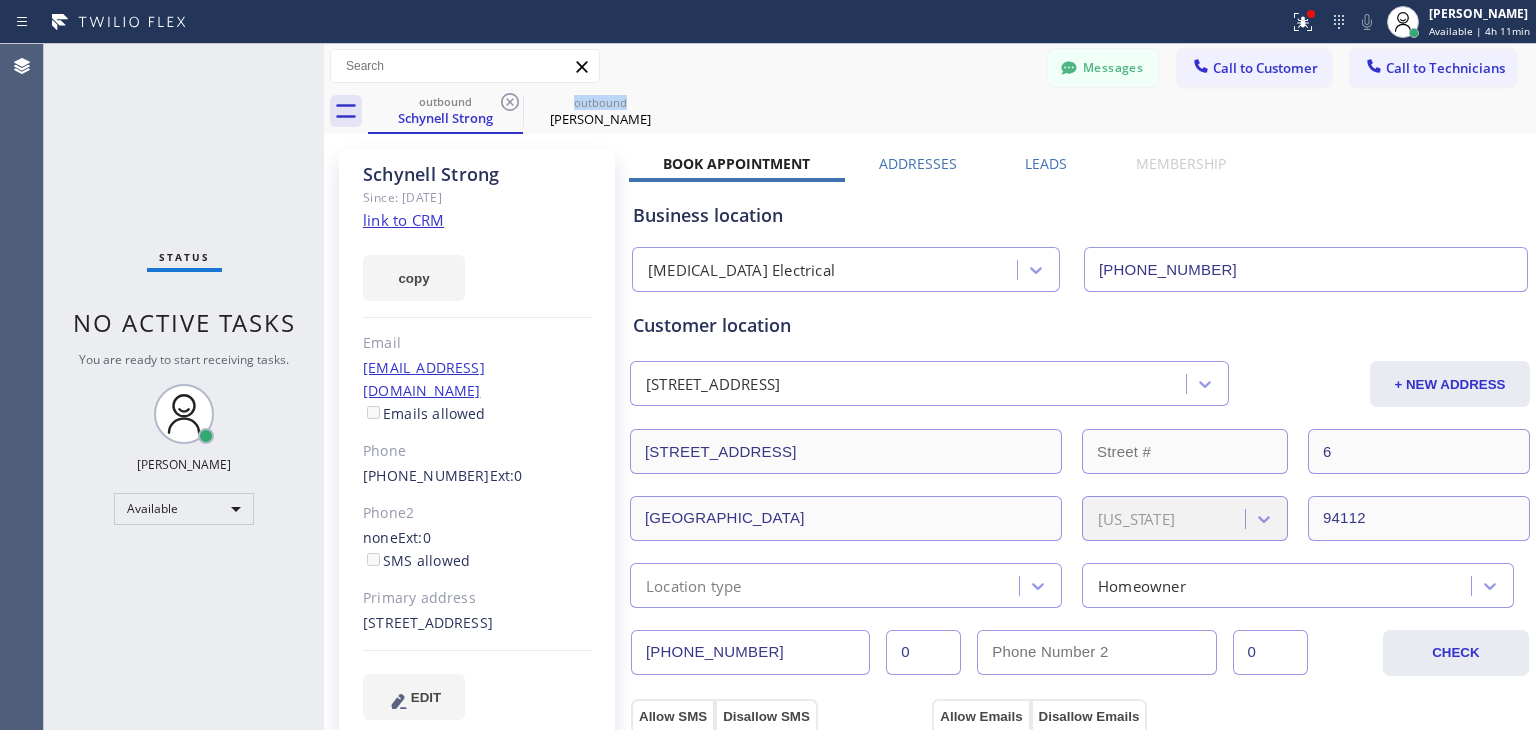 click 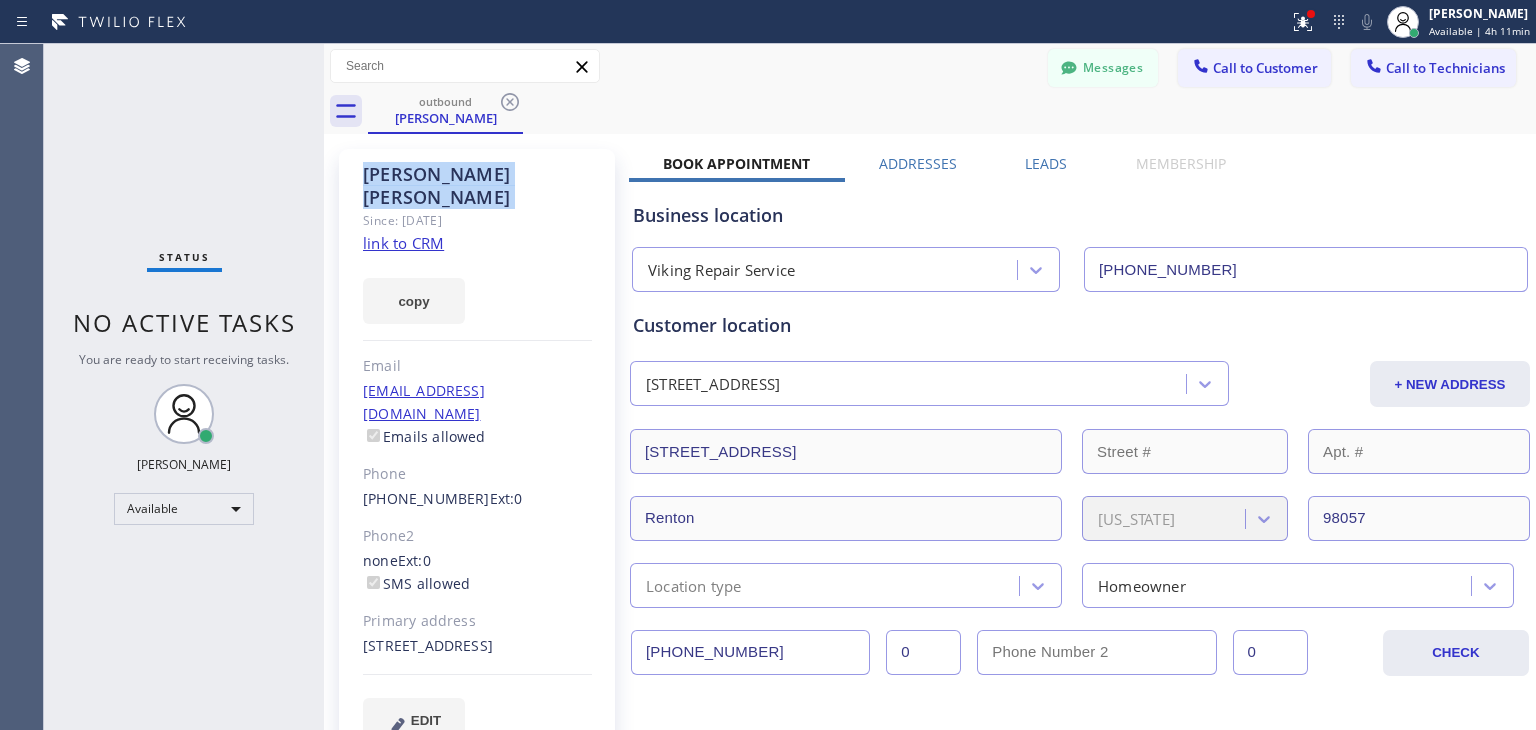 click 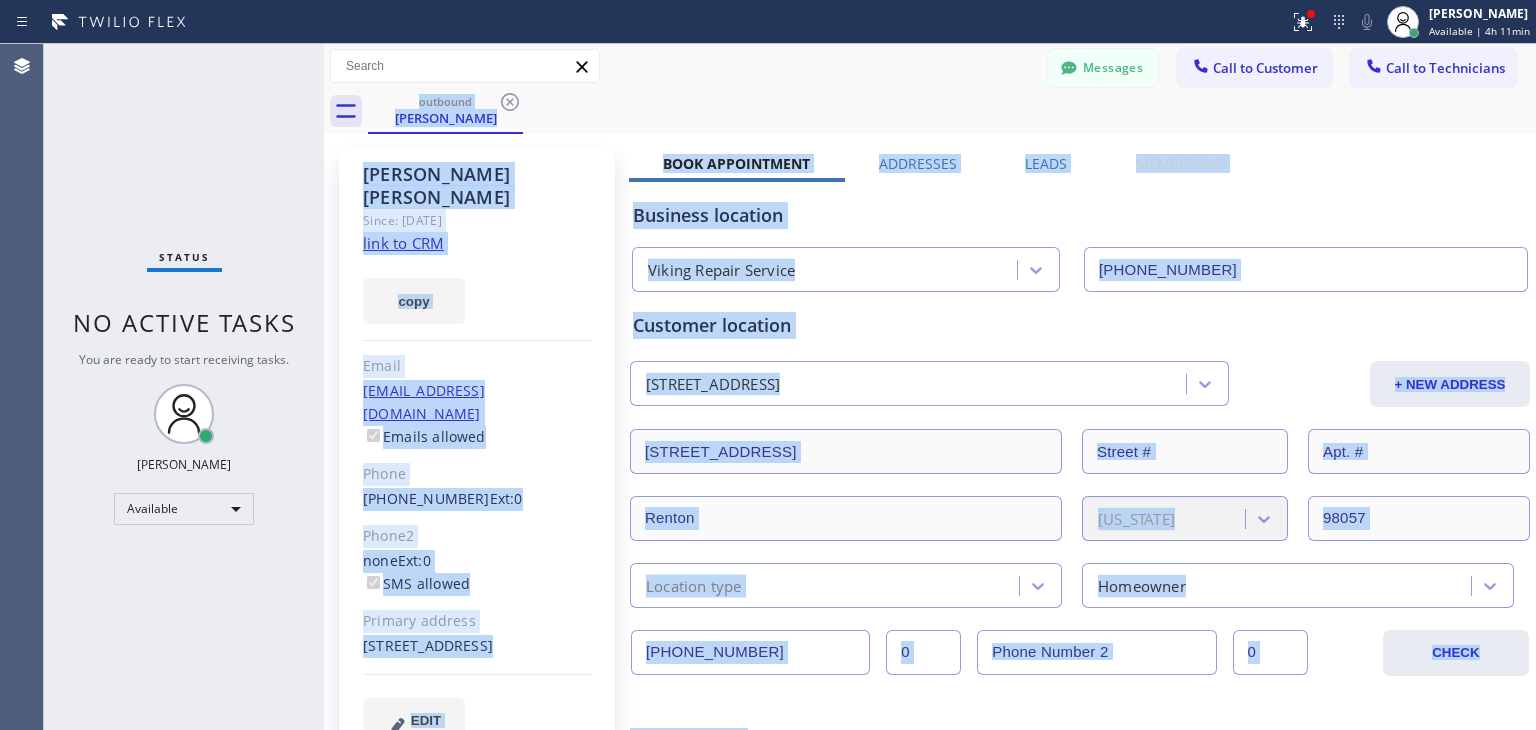 click on "outbound [PERSON_NAME]" at bounding box center (952, 111) 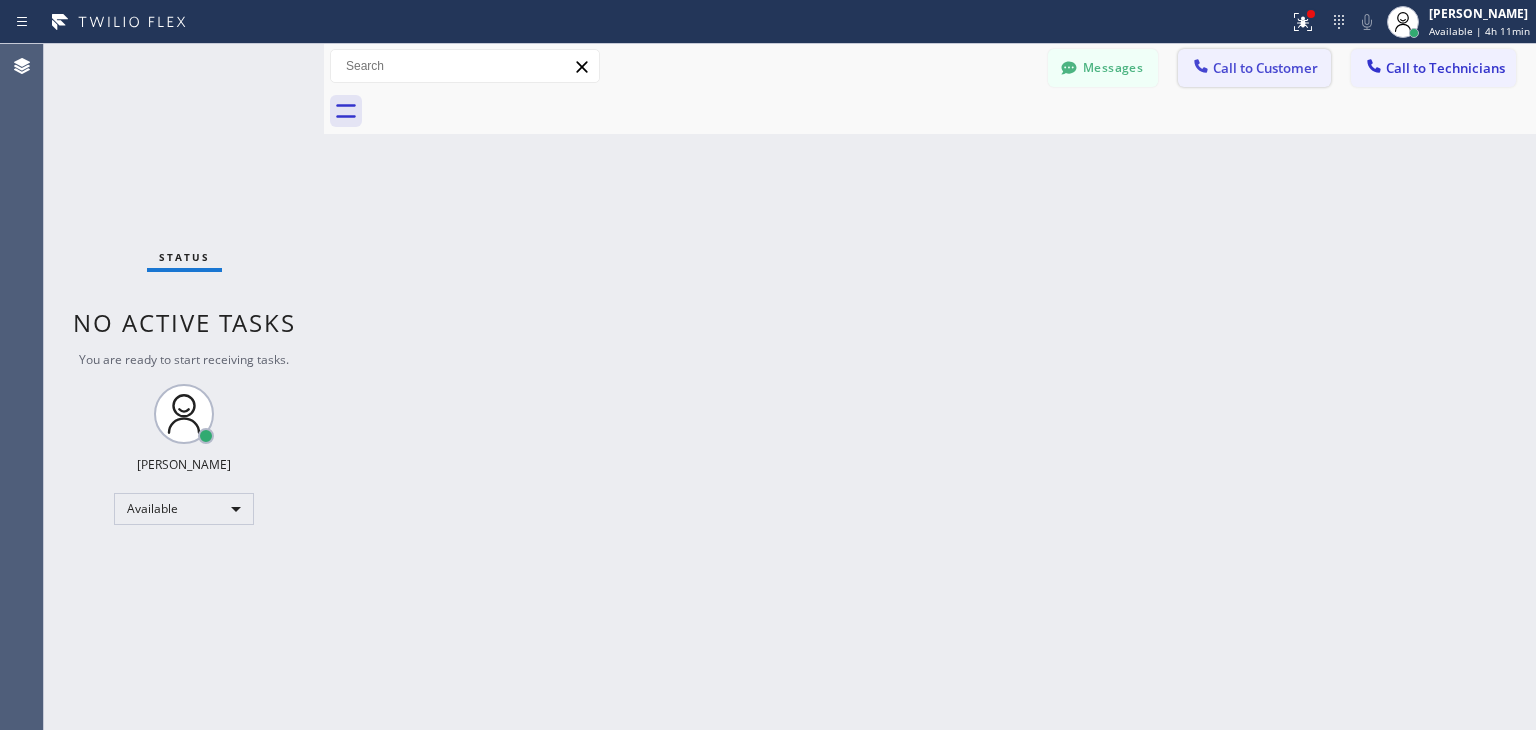click on "Call to Customer" at bounding box center (1265, 68) 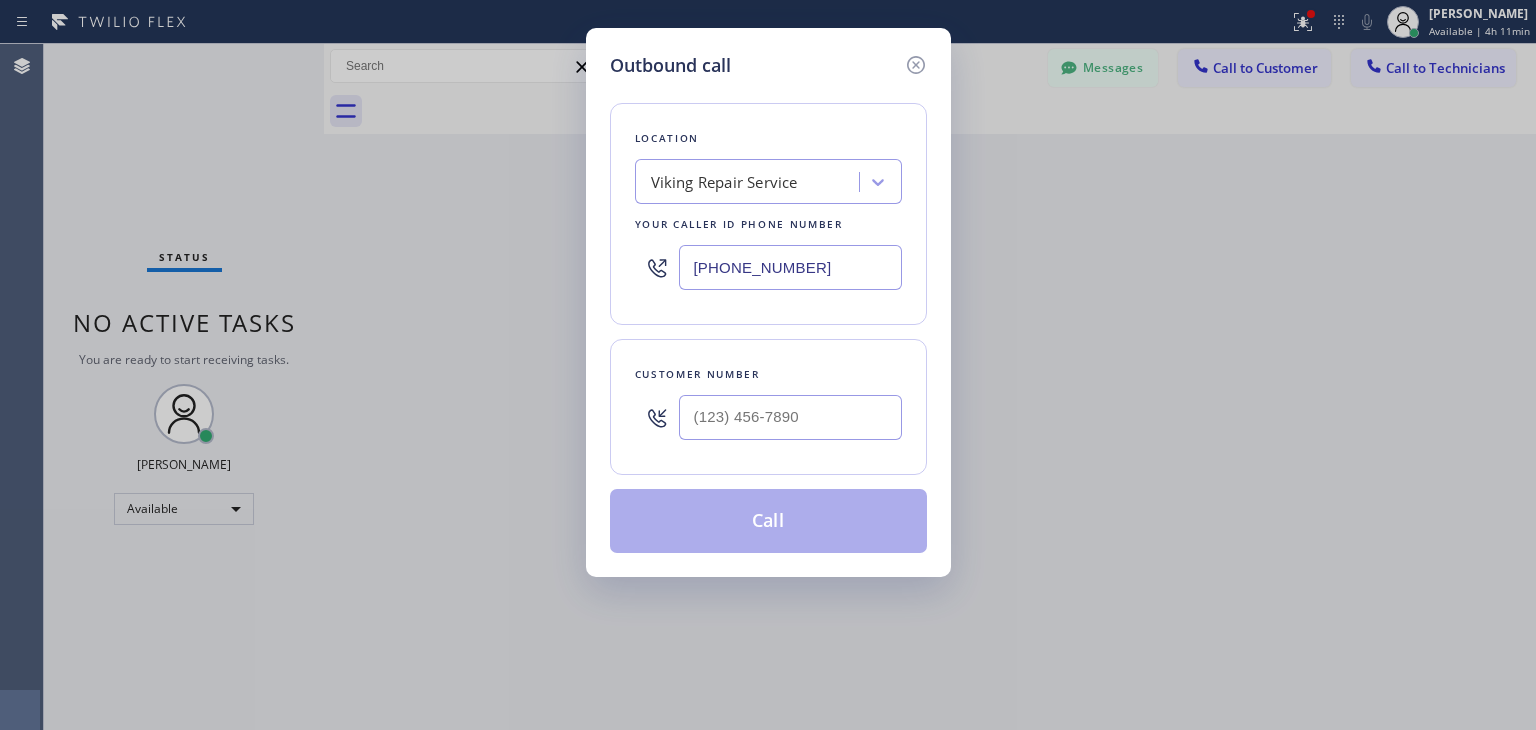 type 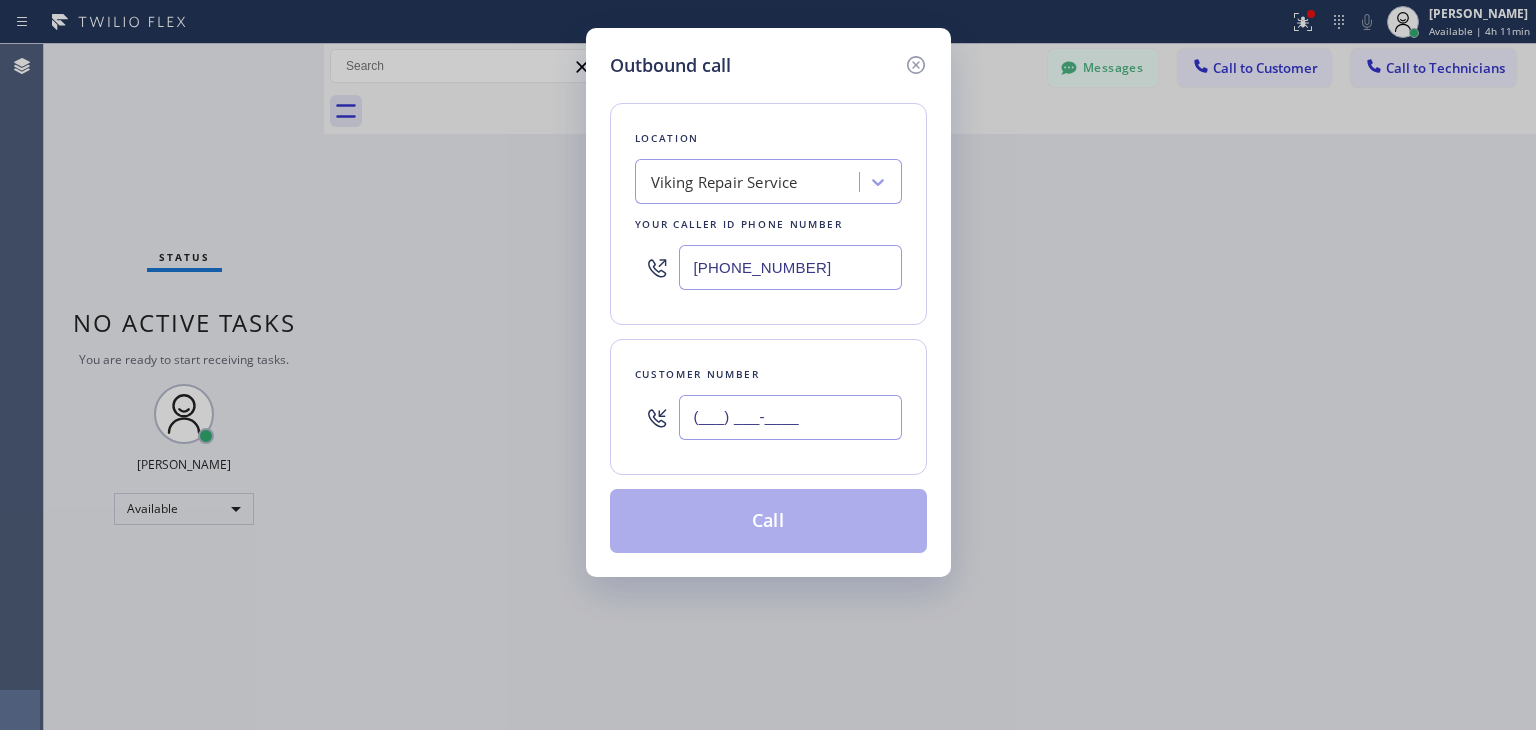 paste on "206) 330-1349" 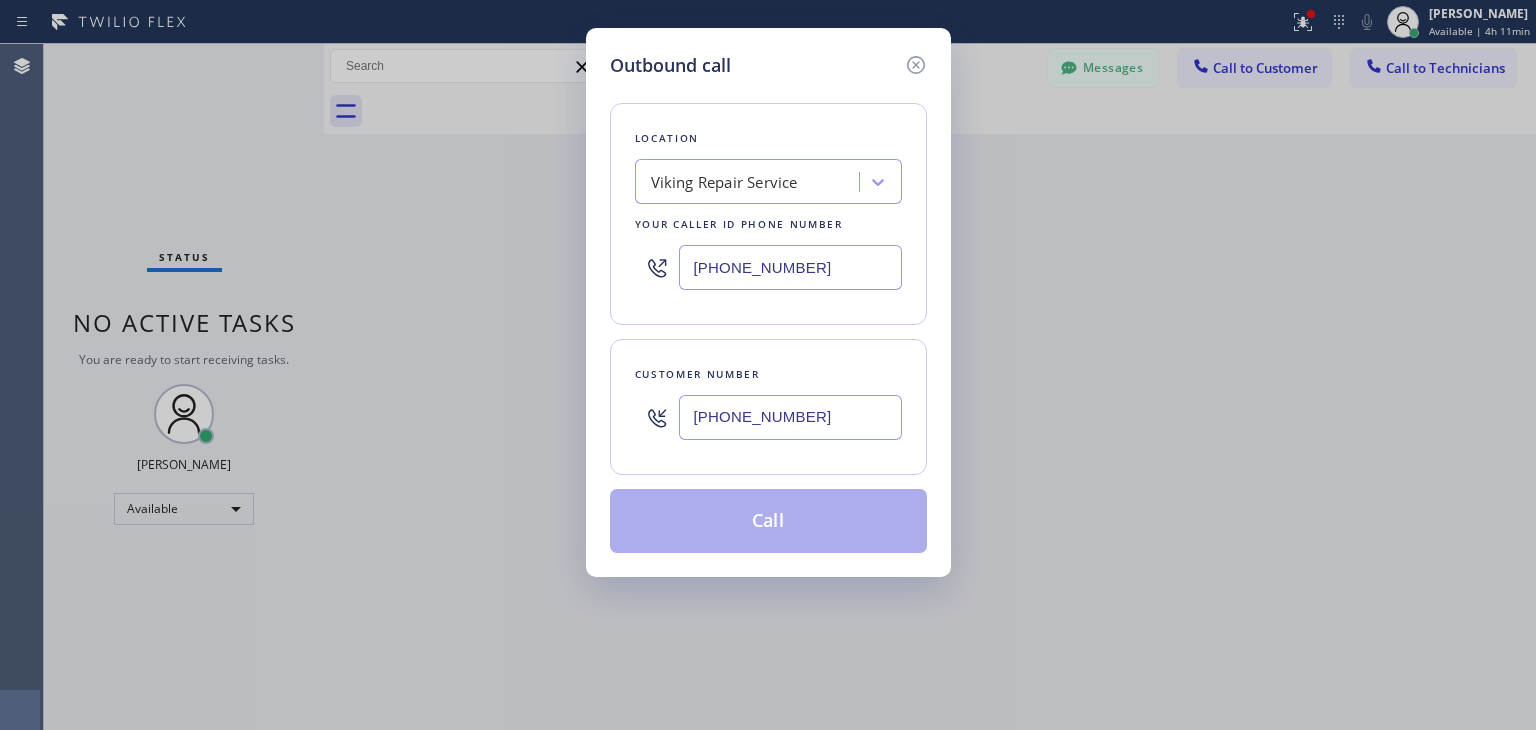 click on "[PHONE_NUMBER]" at bounding box center [790, 417] 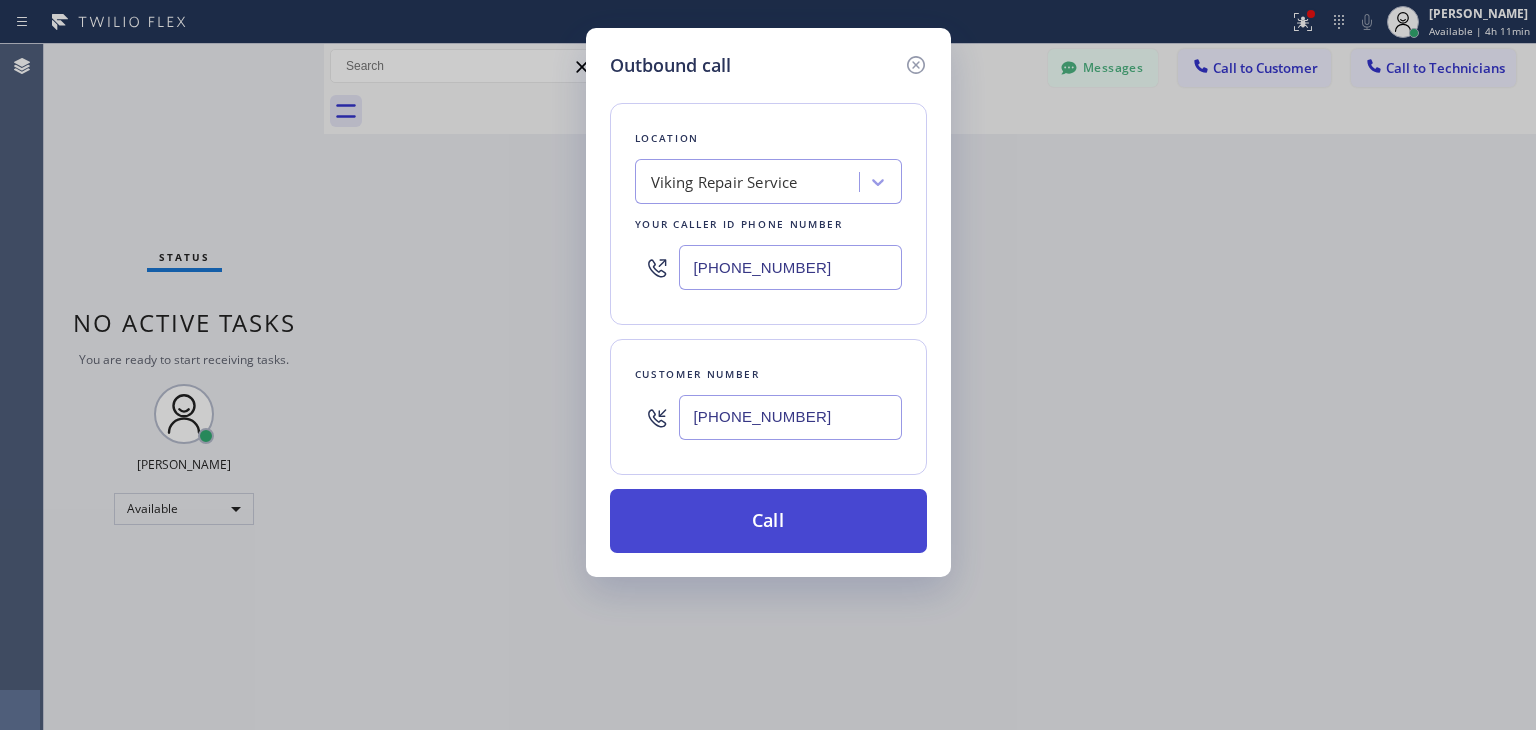 type on "[PHONE_NUMBER]" 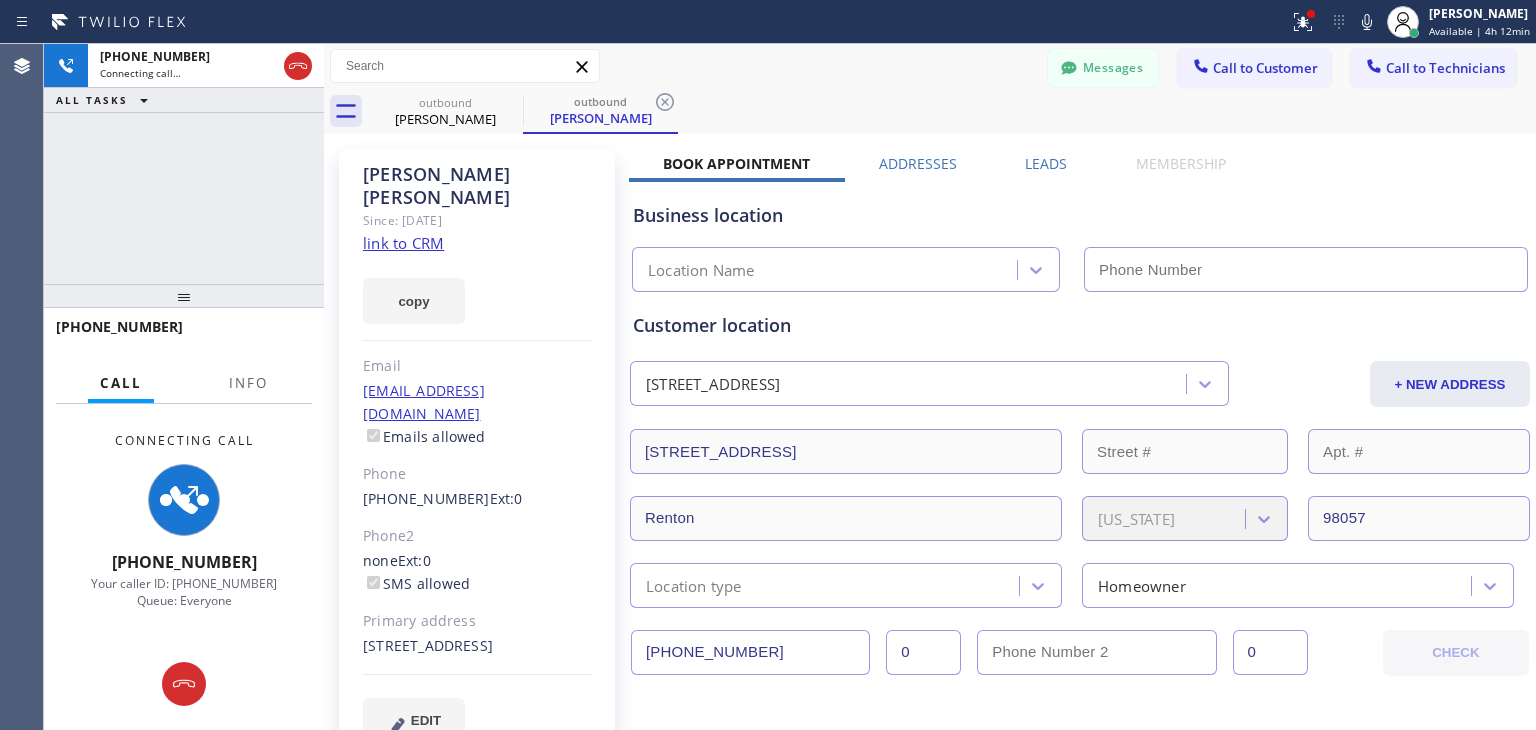 type on "[PHONE_NUMBER]" 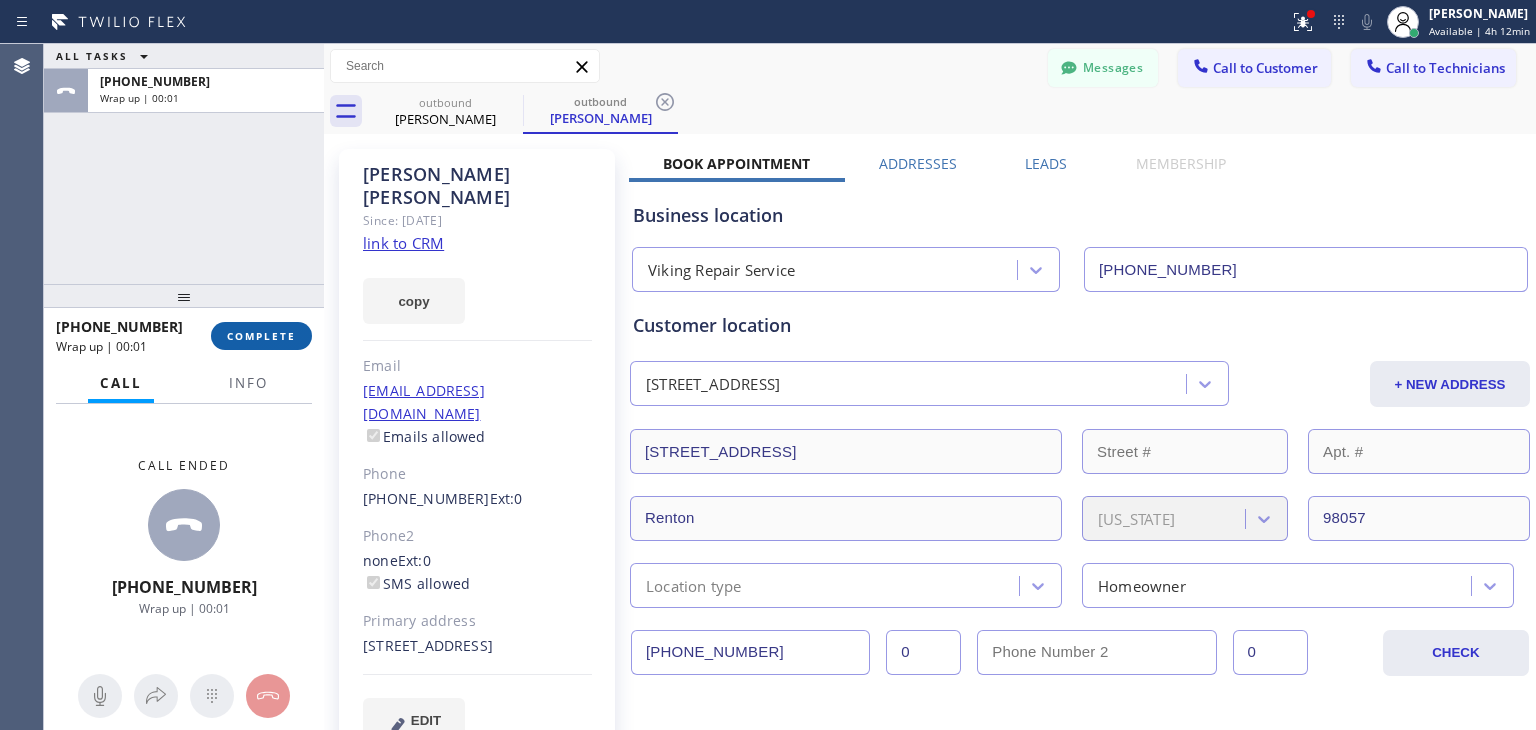 click on "COMPLETE" at bounding box center [261, 336] 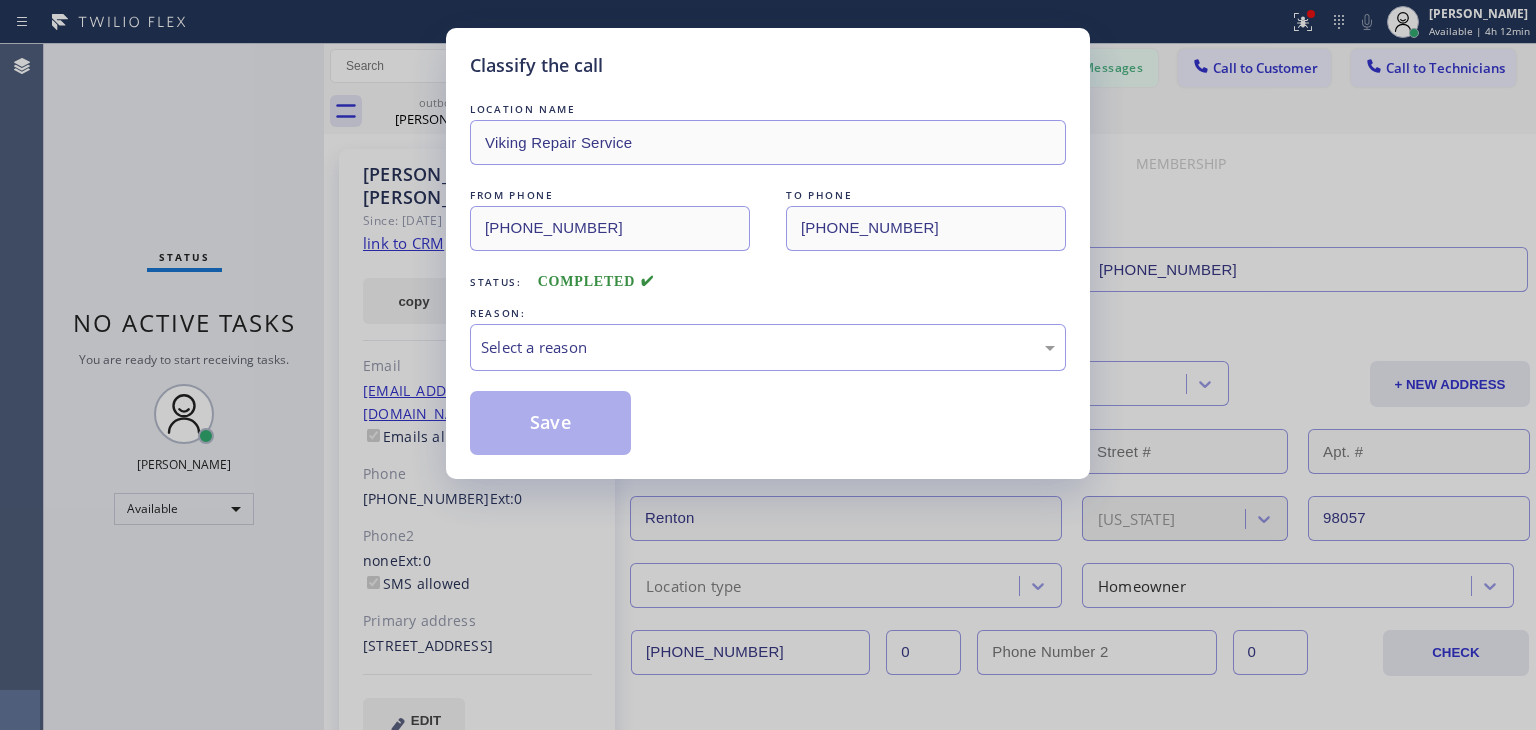 click on "Classify the call LOCATION NAME Viking Repair Service FROM PHONE [PHONE_NUMBER] TO PHONE [PHONE_NUMBER] Status: COMPLETED REASON: Select a reason Save" at bounding box center (768, 365) 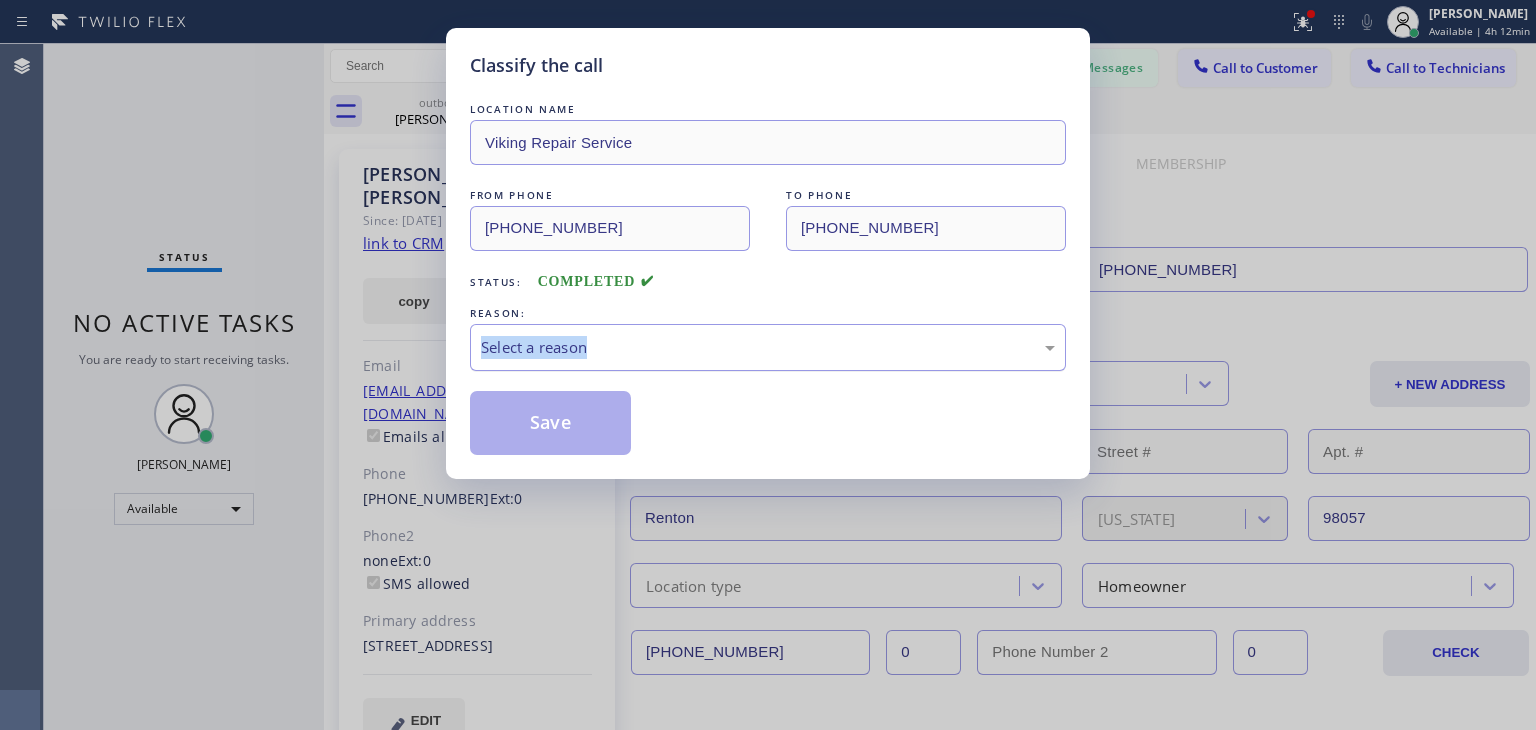 click on "Select a reason" at bounding box center [768, 347] 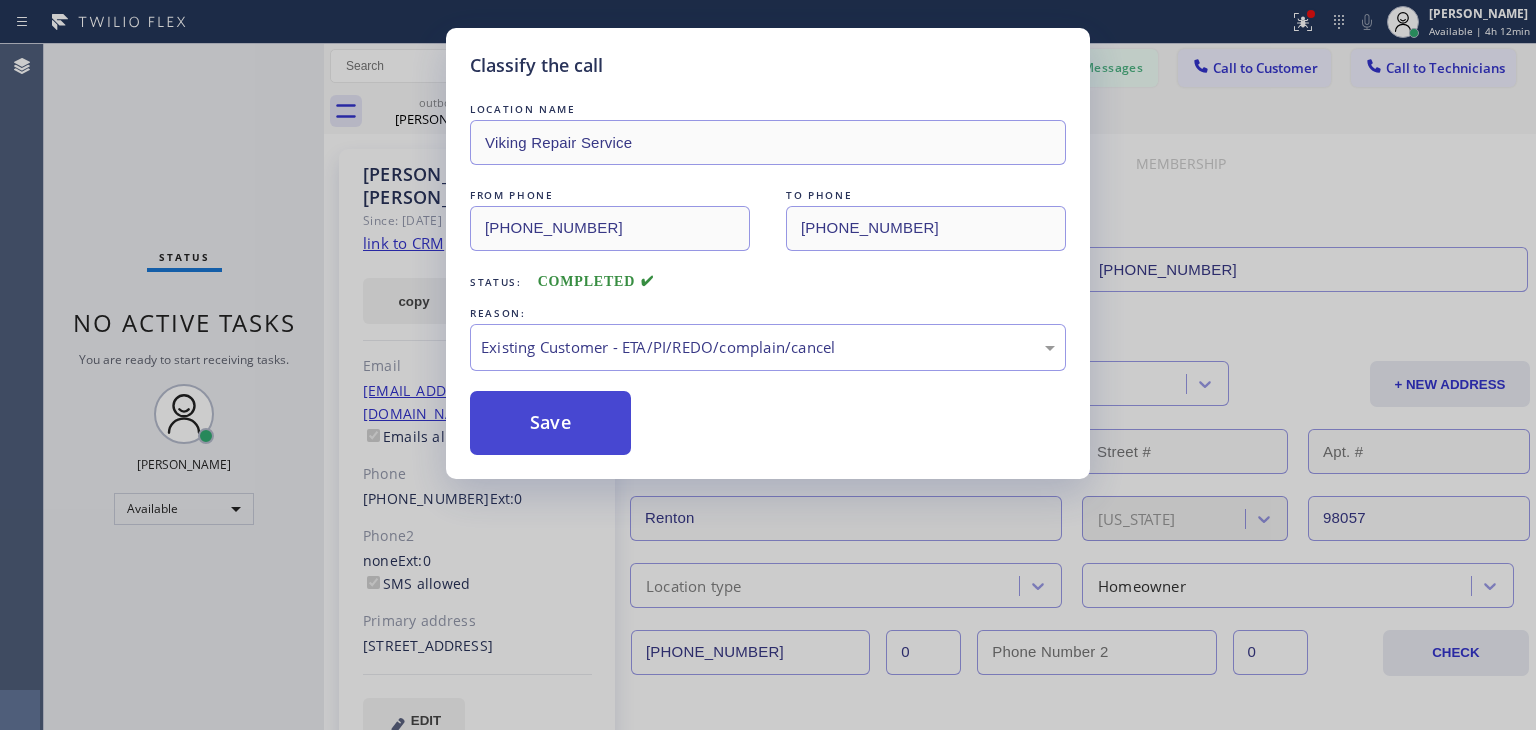 drag, startPoint x: 680, startPoint y: 461, endPoint x: 605, endPoint y: 437, distance: 78.74643 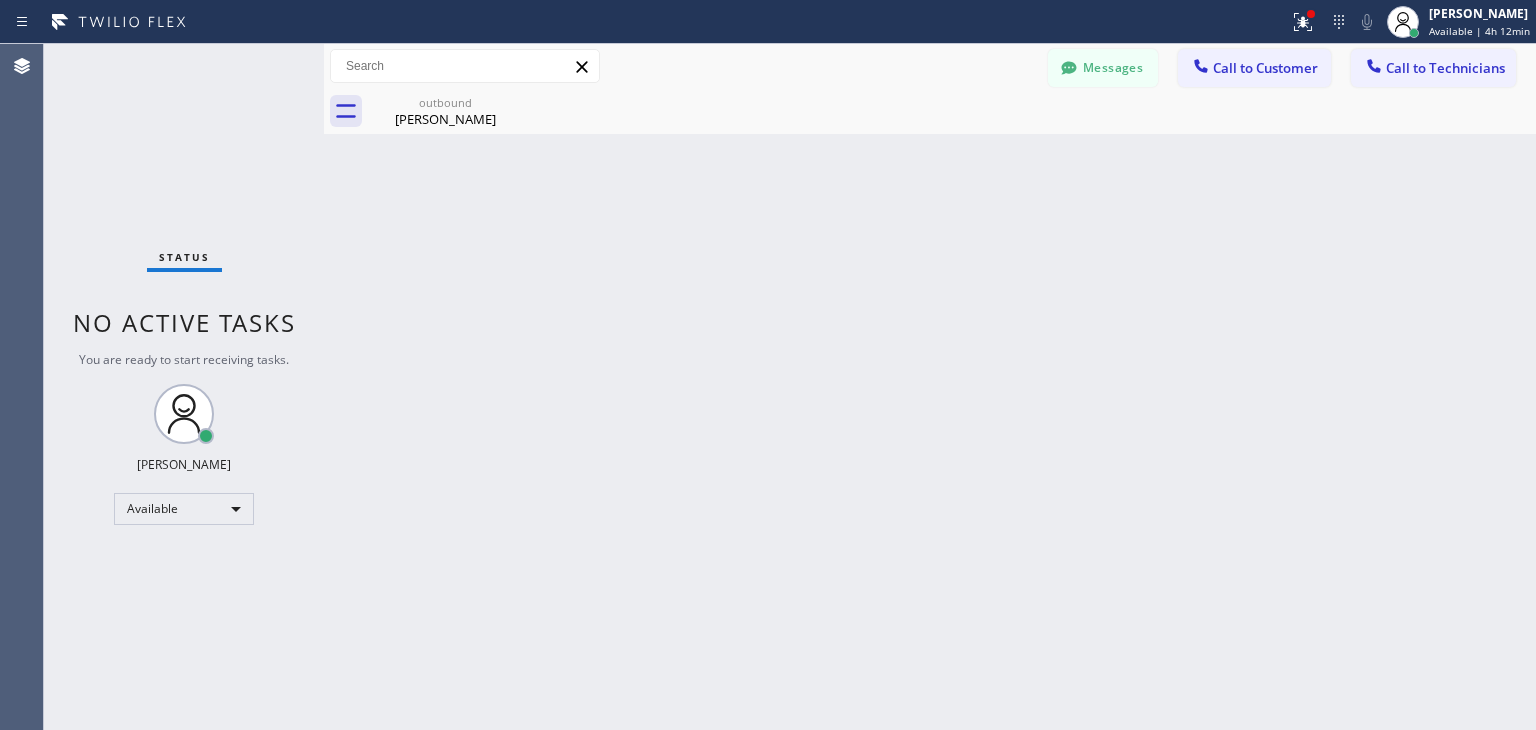 click on "Messages Call to Customer Call to Technicians Outbound call Location Viking Repair Service Your caller id phone number [PHONE_NUMBER] Customer number Call Outbound call Technician Search Technician Your caller id phone number Your caller id phone number [PHONE_NUMBER] Call" at bounding box center [930, 66] 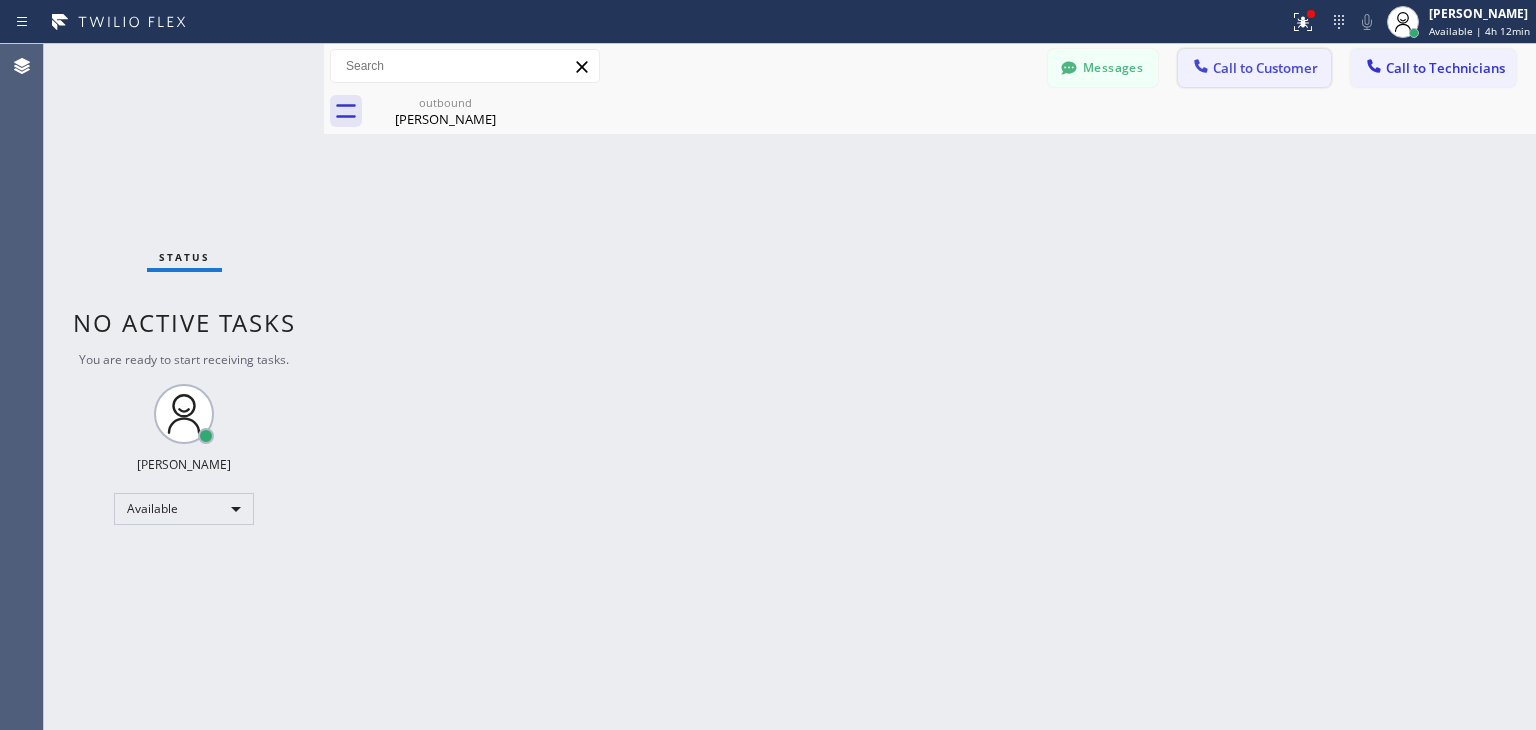click on "Call to Customer" at bounding box center (1254, 68) 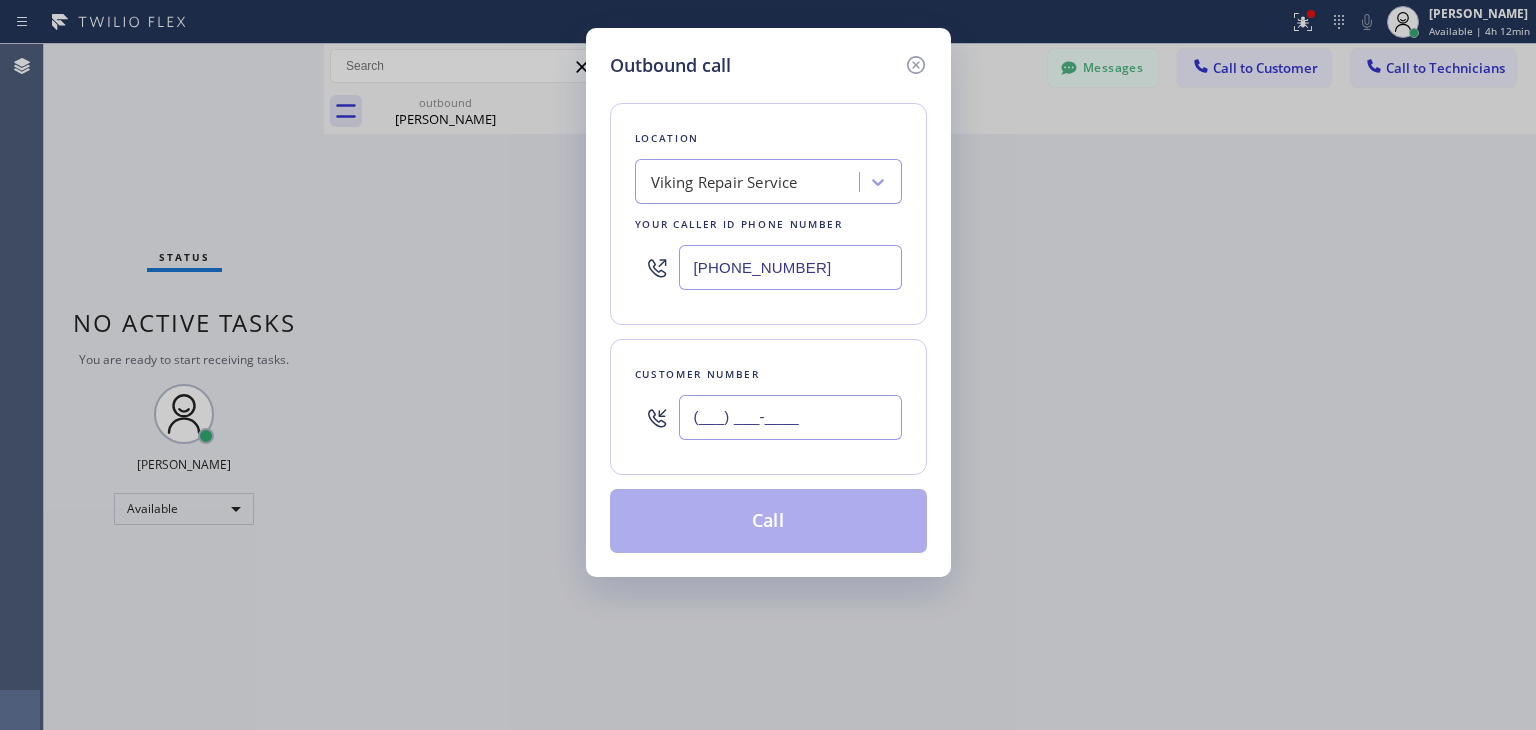 paste on "206) 330-1349" 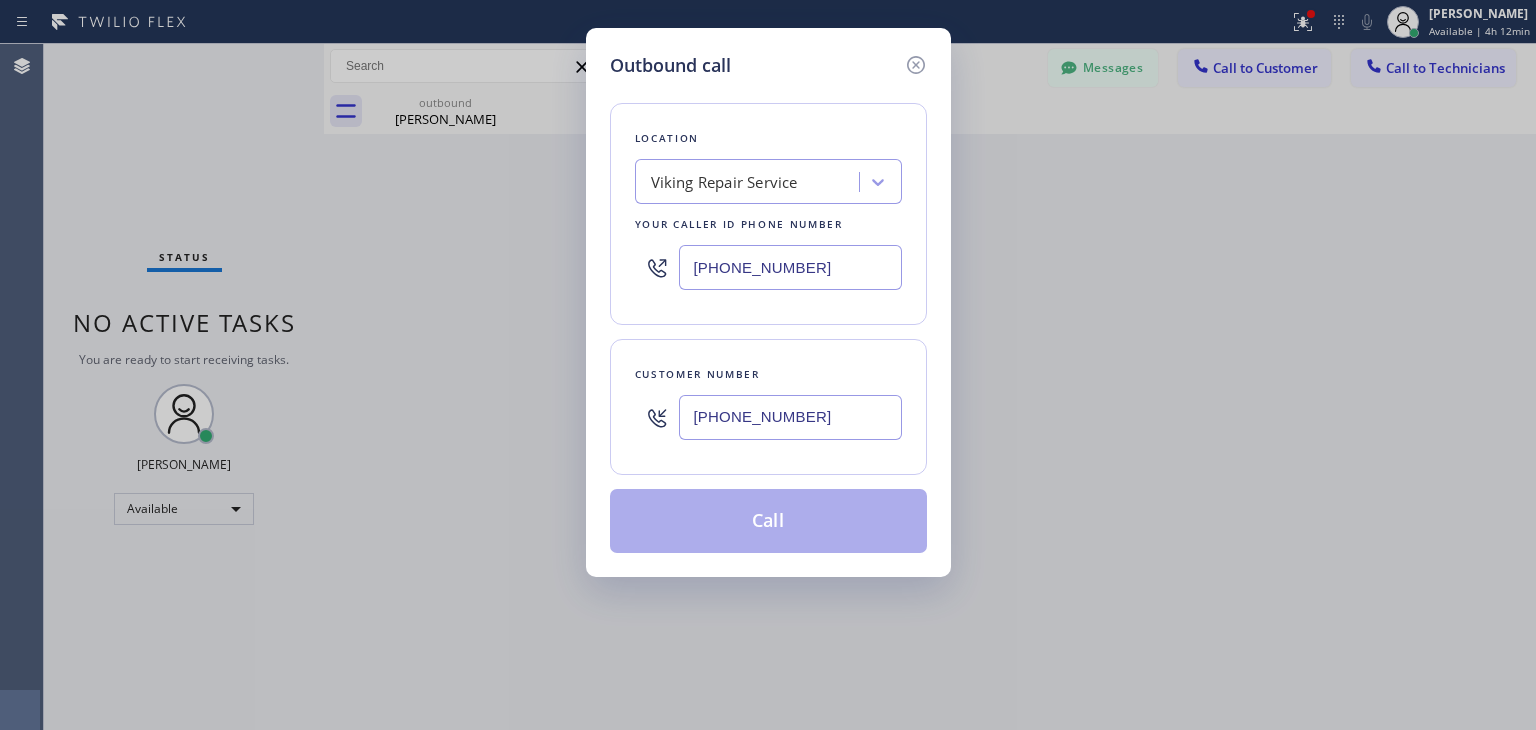click on "[PHONE_NUMBER]" at bounding box center (790, 417) 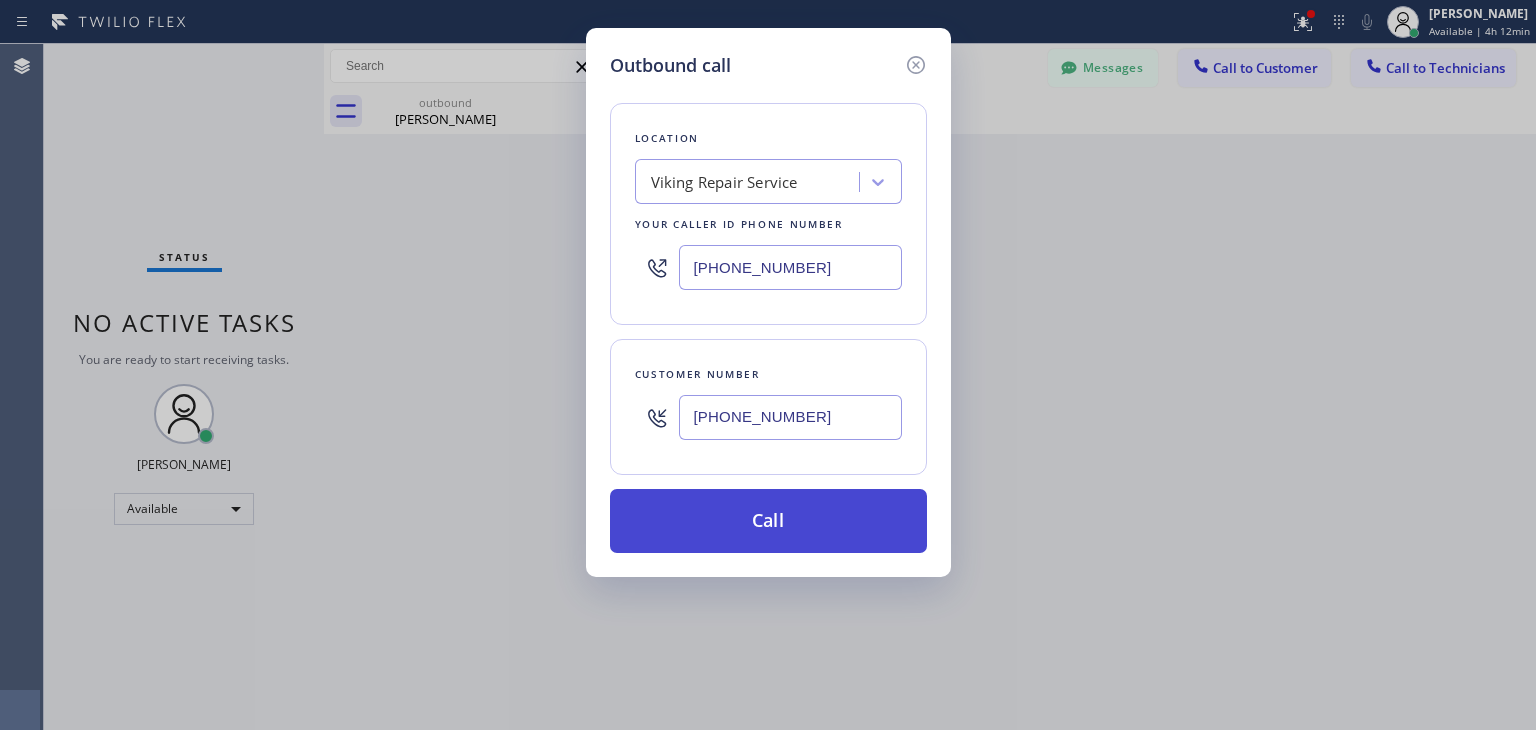 type on "[PHONE_NUMBER]" 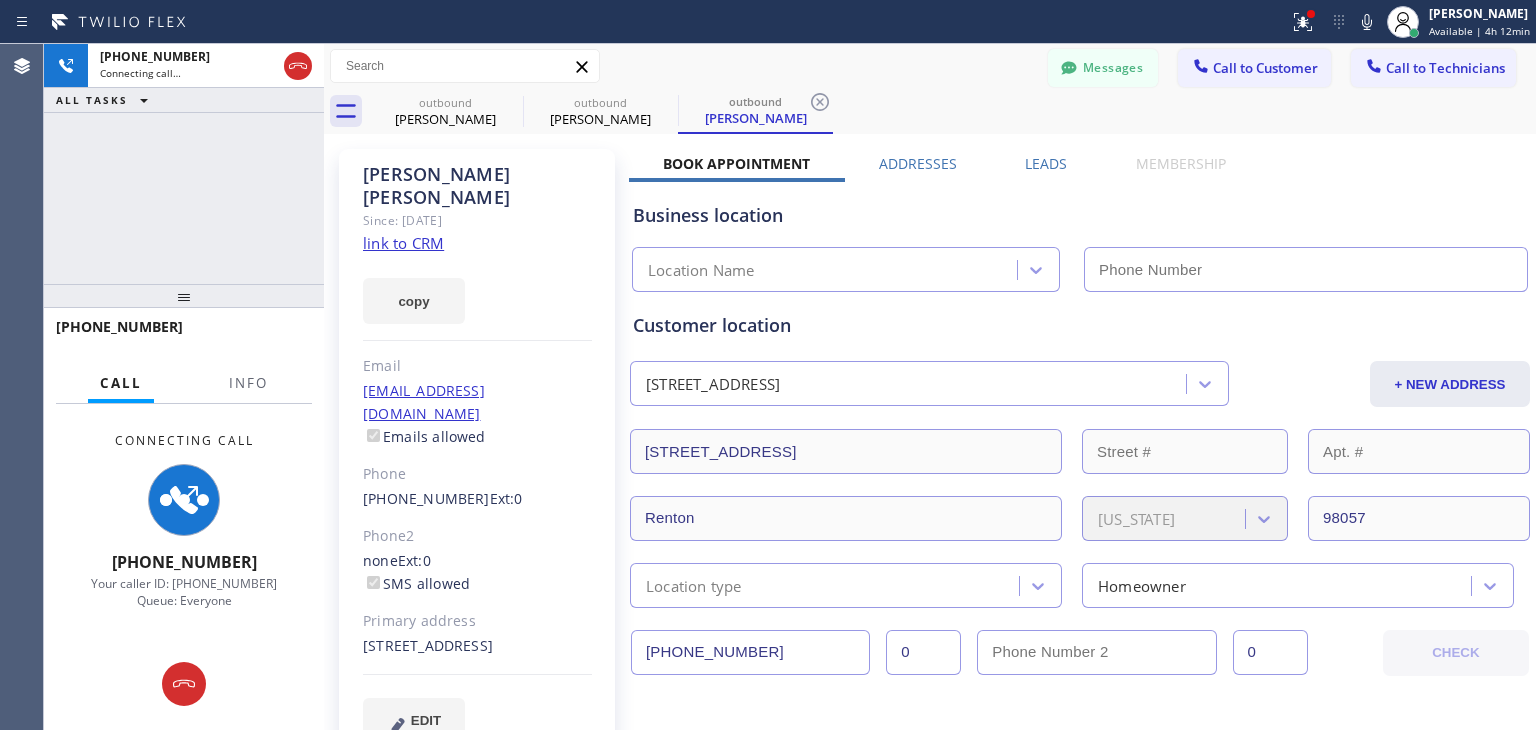 type on "[PHONE_NUMBER]" 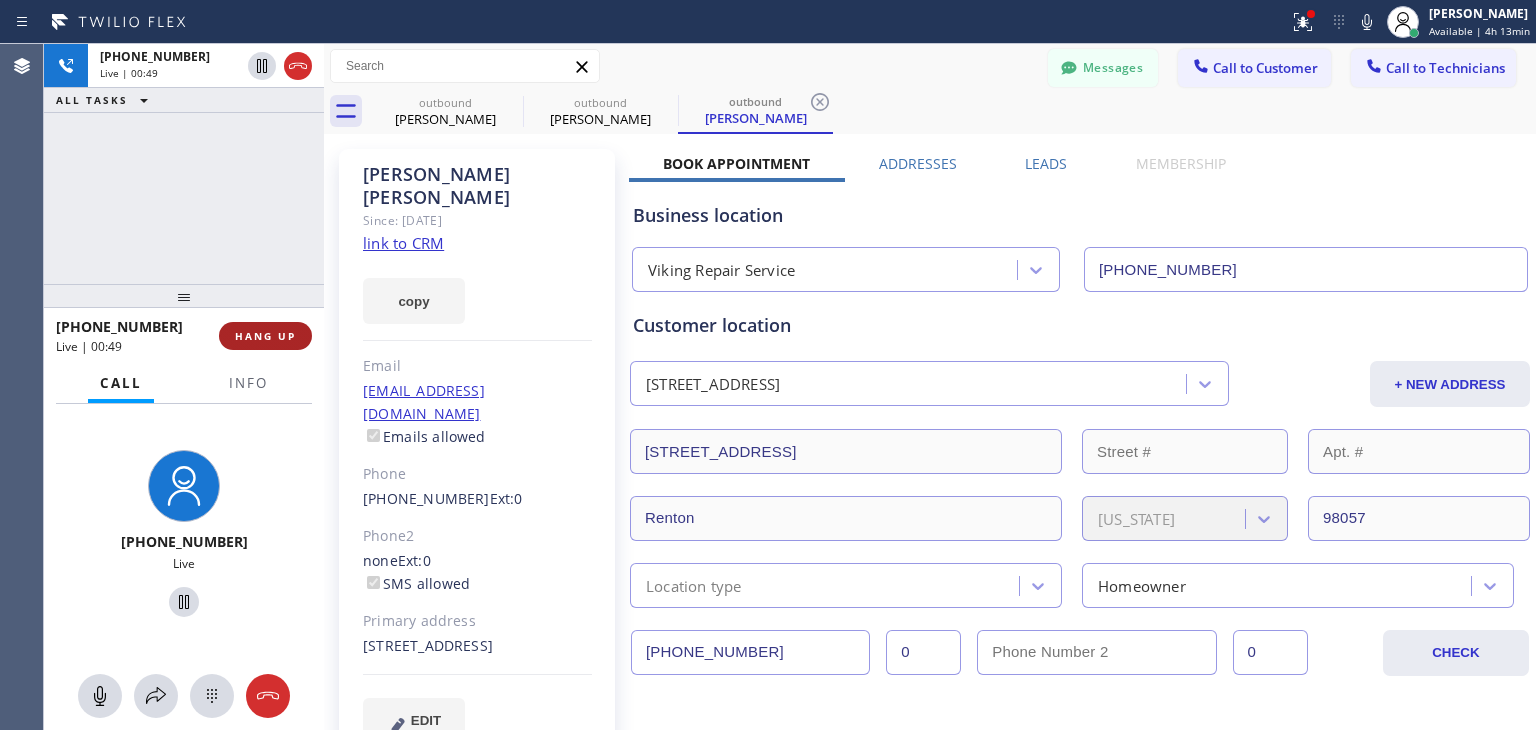 click on "HANG UP" at bounding box center (265, 336) 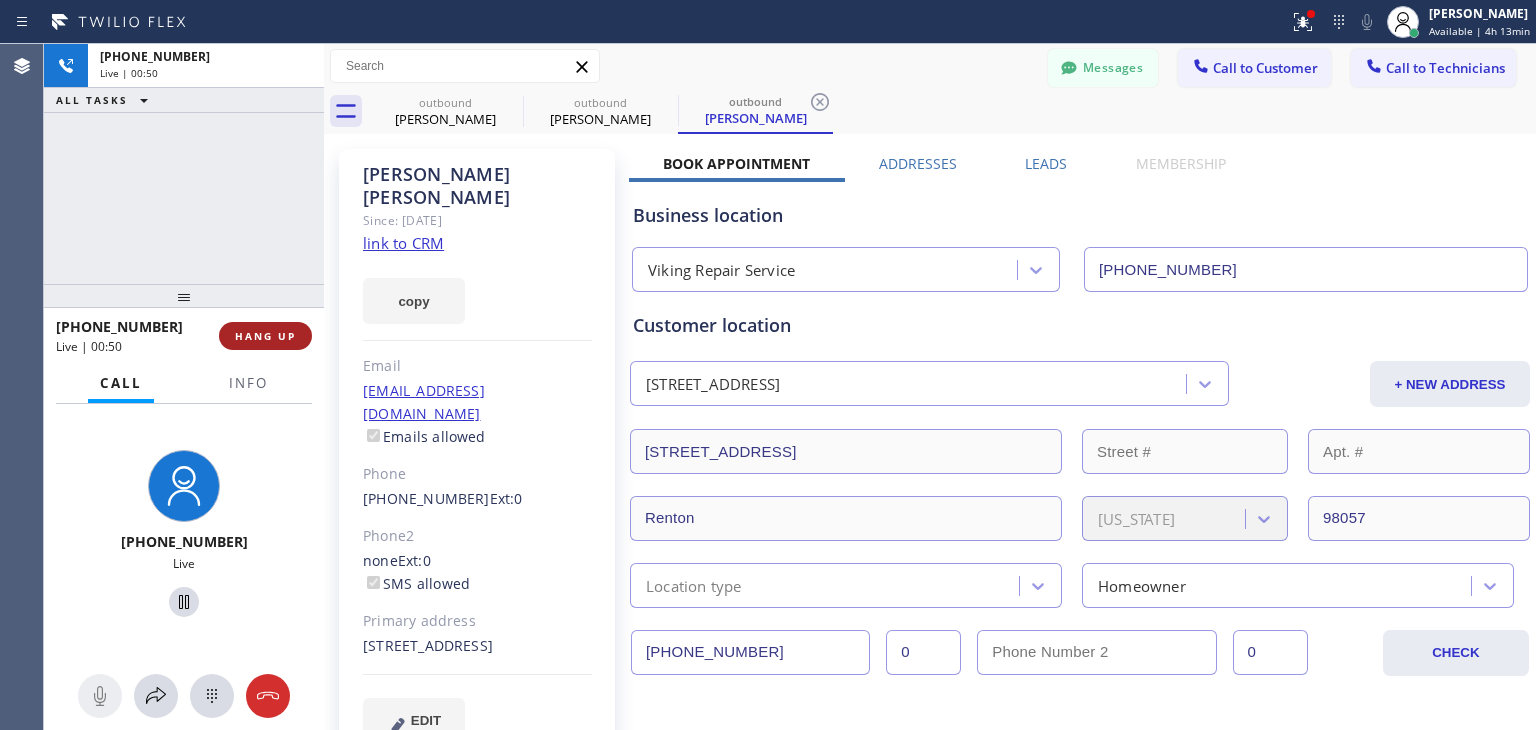 click on "HANG UP" at bounding box center (265, 336) 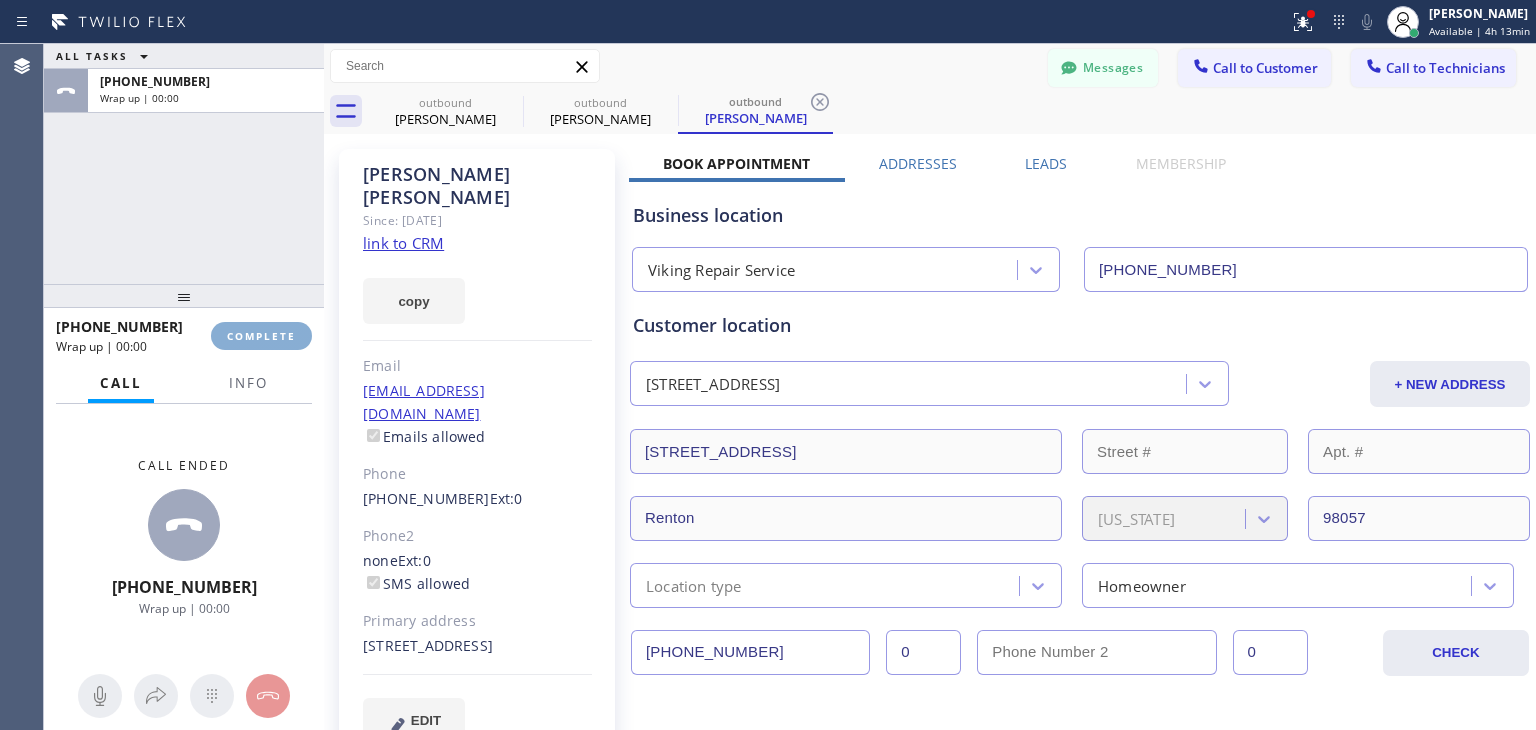 click on "COMPLETE" at bounding box center (261, 336) 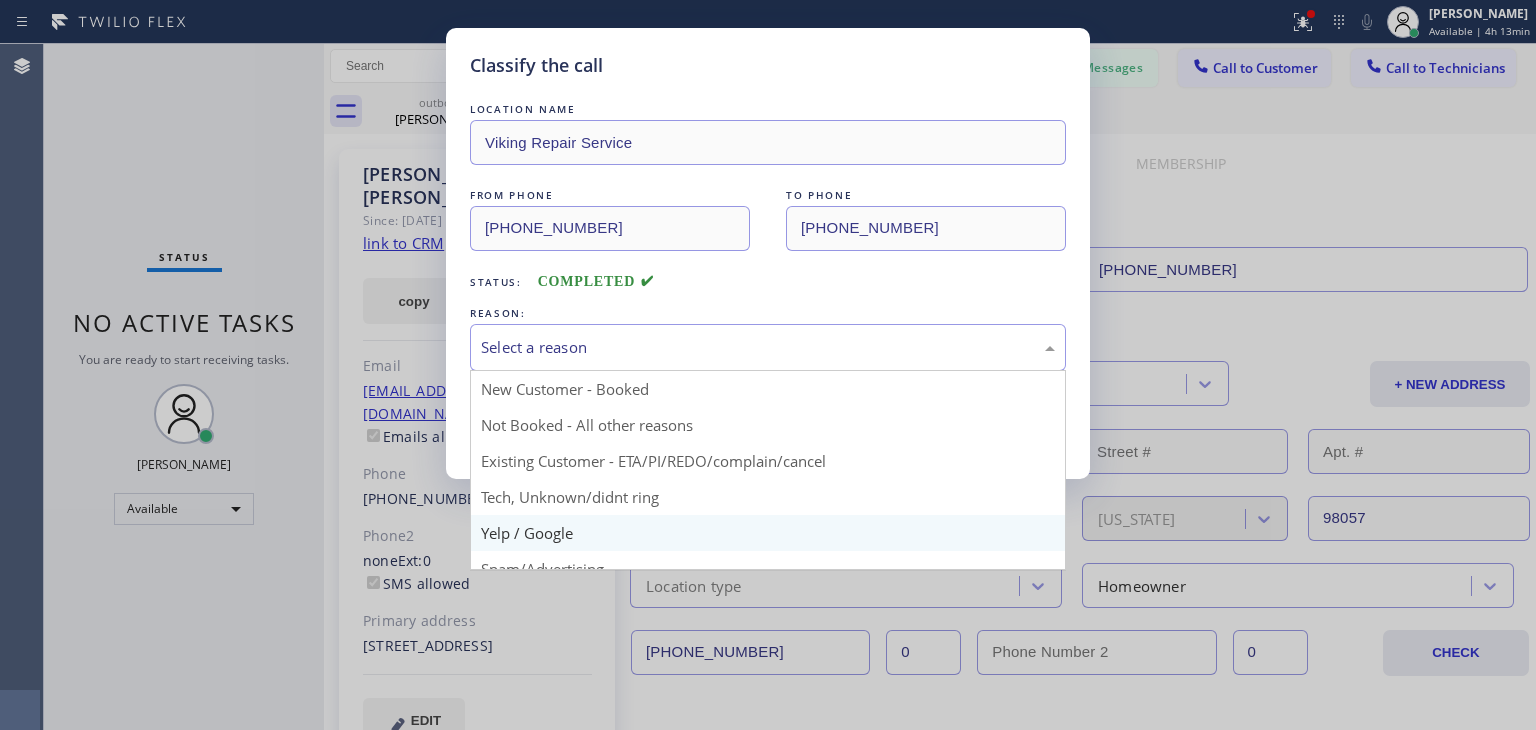 drag, startPoint x: 855, startPoint y: 365, endPoint x: 872, endPoint y: 522, distance: 157.9177 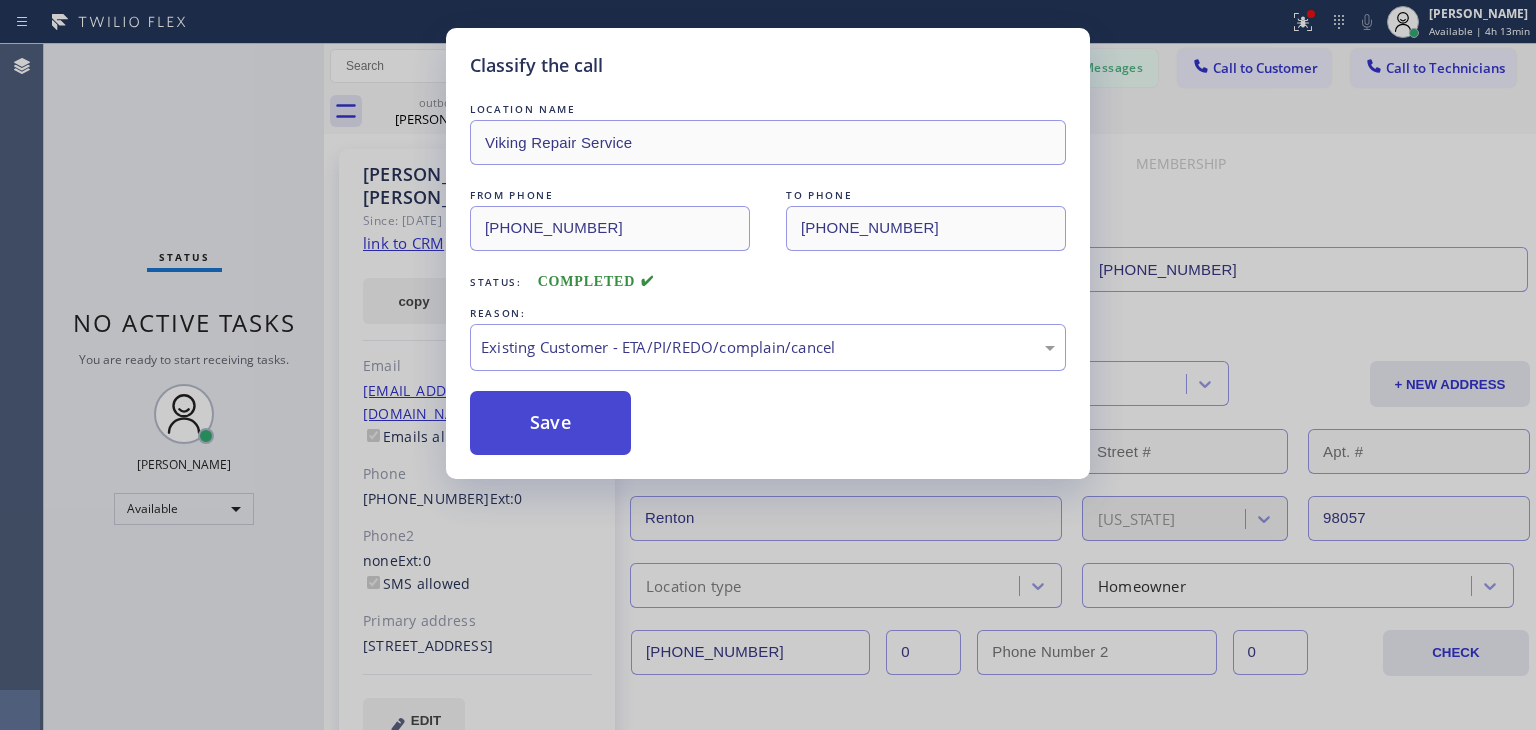 click on "Save" at bounding box center (550, 423) 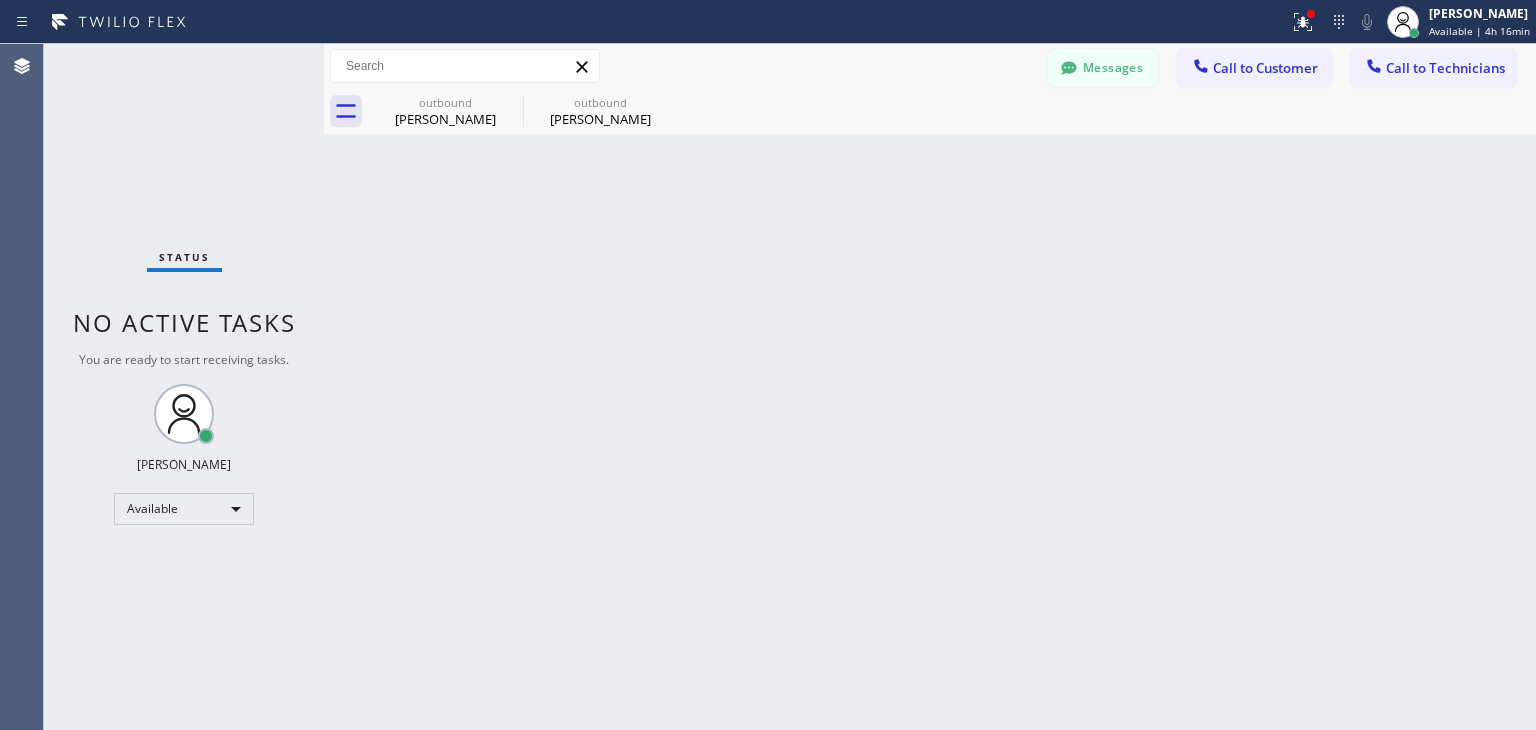 click on "Messages Call to Customer Call to Technicians Outbound call Location Viking Repair Service Your caller id phone number [PHONE_NUMBER] Customer number Call Outbound call Technician Search Technician Your caller id phone number Your caller id phone number [PHONE_NUMBER] Call" at bounding box center (930, 66) 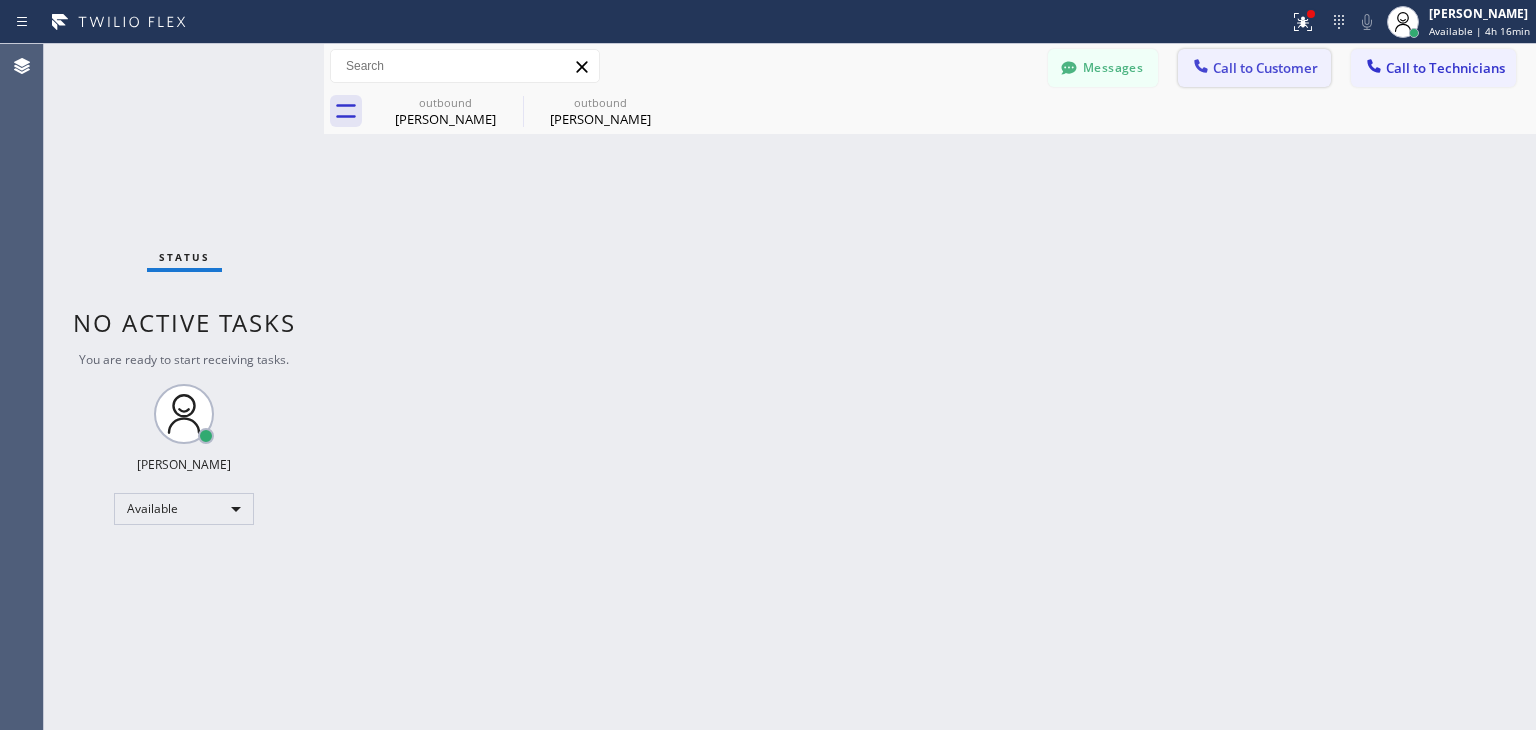 click on "Call to Customer" at bounding box center [1265, 68] 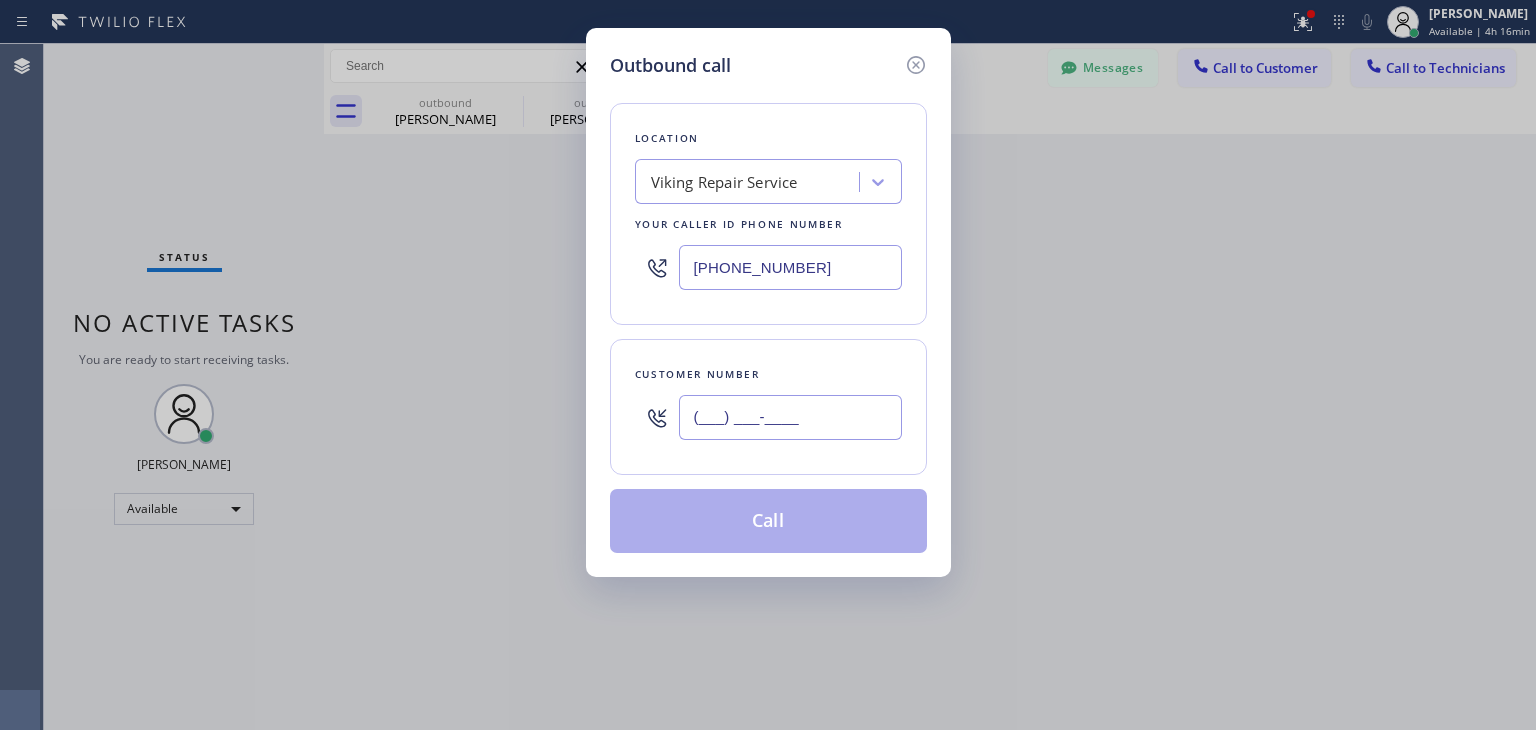paste on "415) 531-6965" 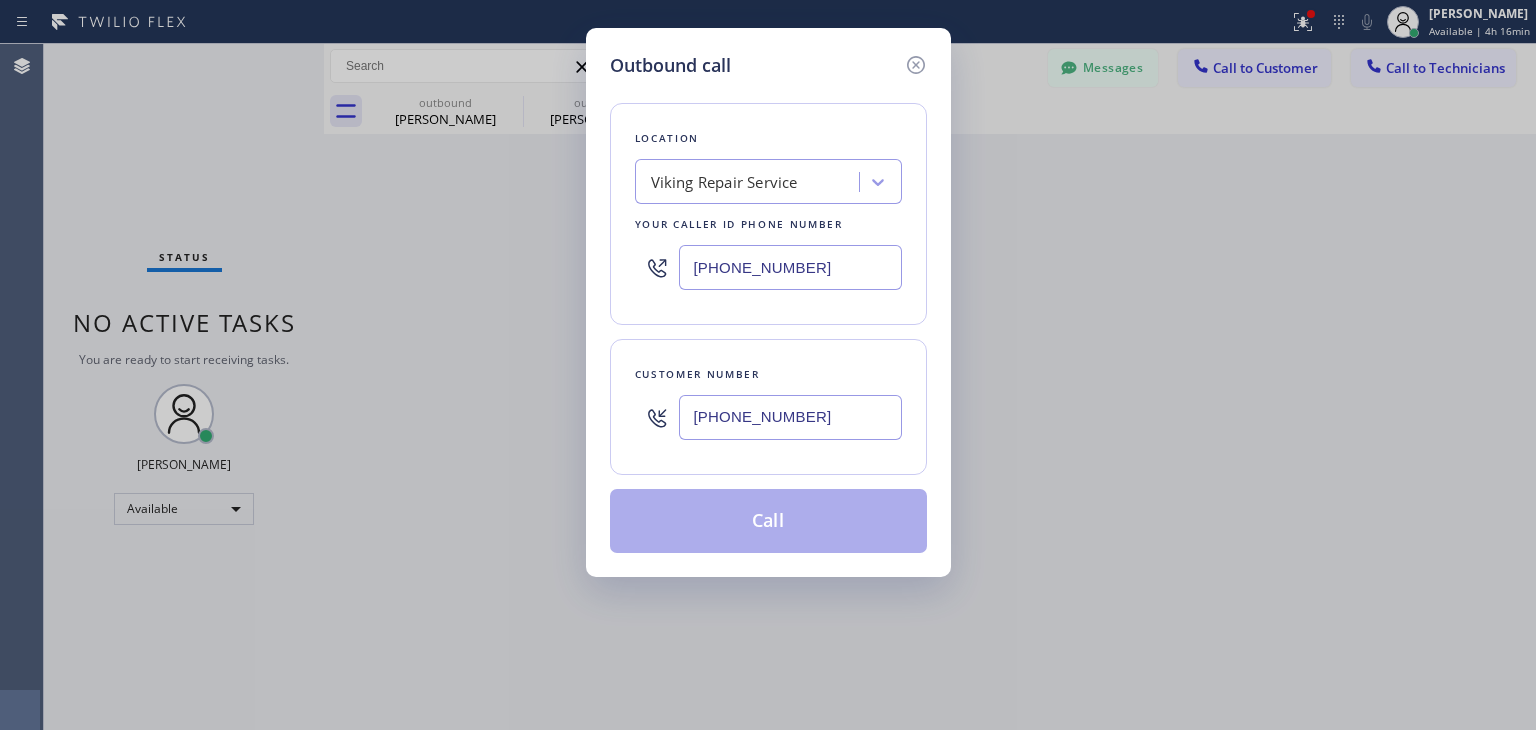 click on "[PHONE_NUMBER]" at bounding box center [790, 417] 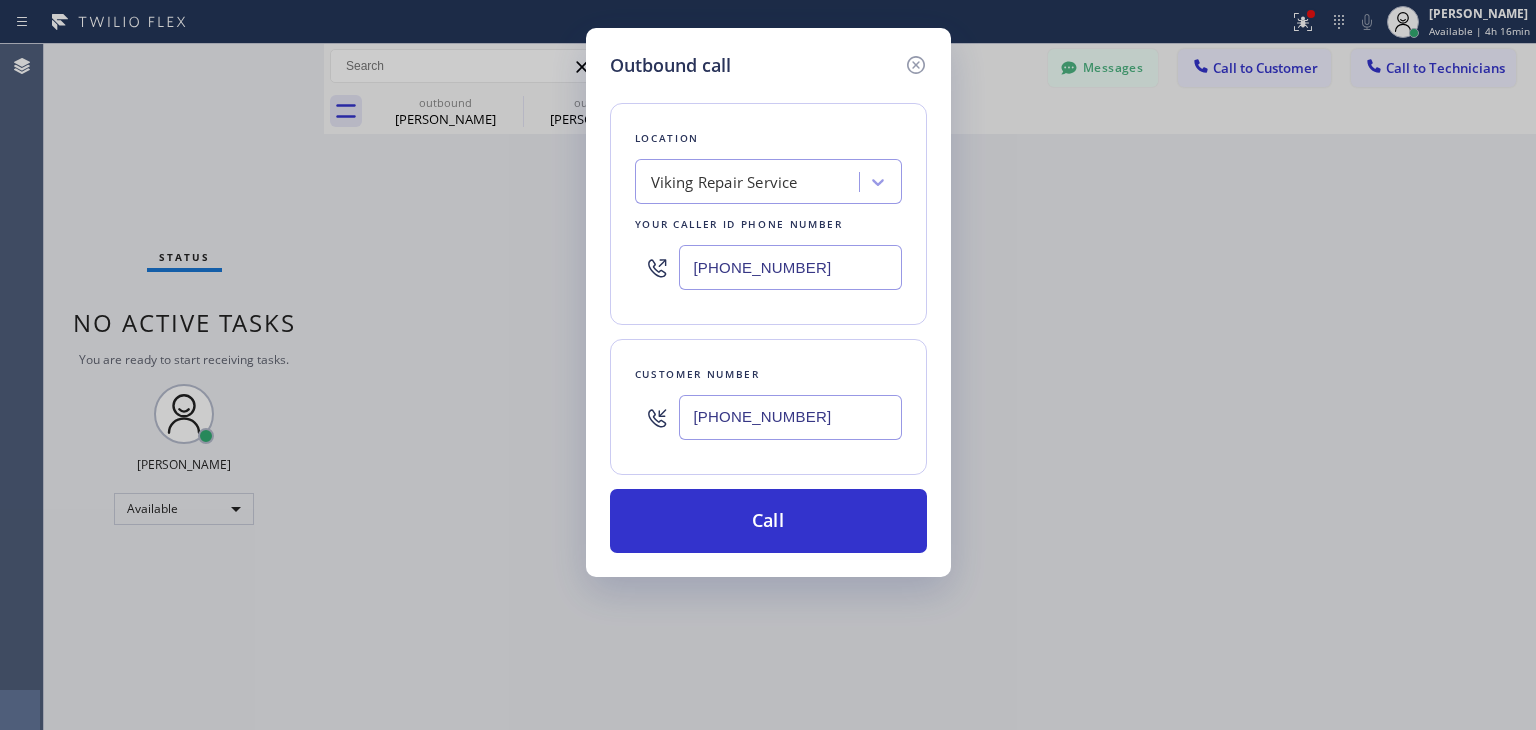 type on "[PHONE_NUMBER]" 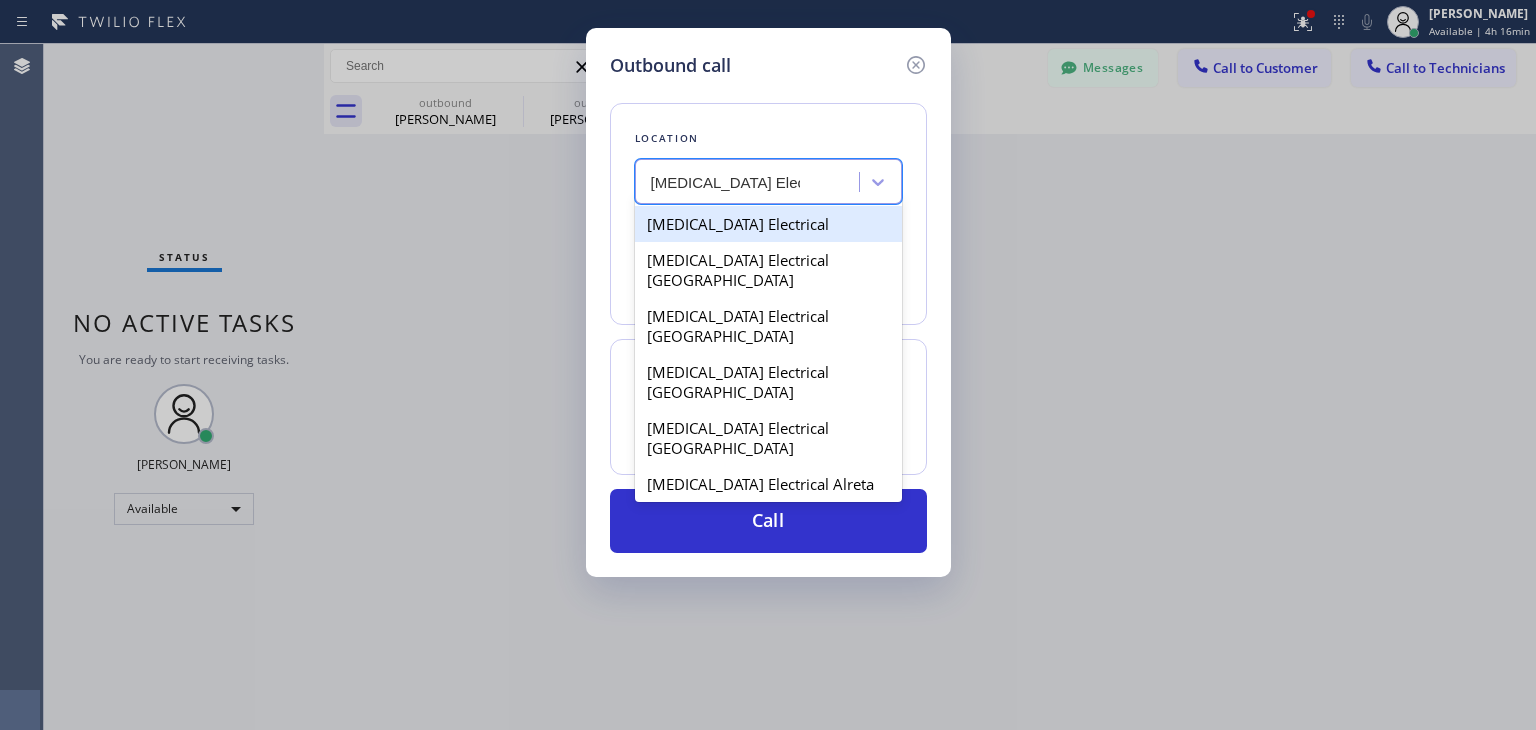 click on "[MEDICAL_DATA] Electrical" at bounding box center (768, 224) 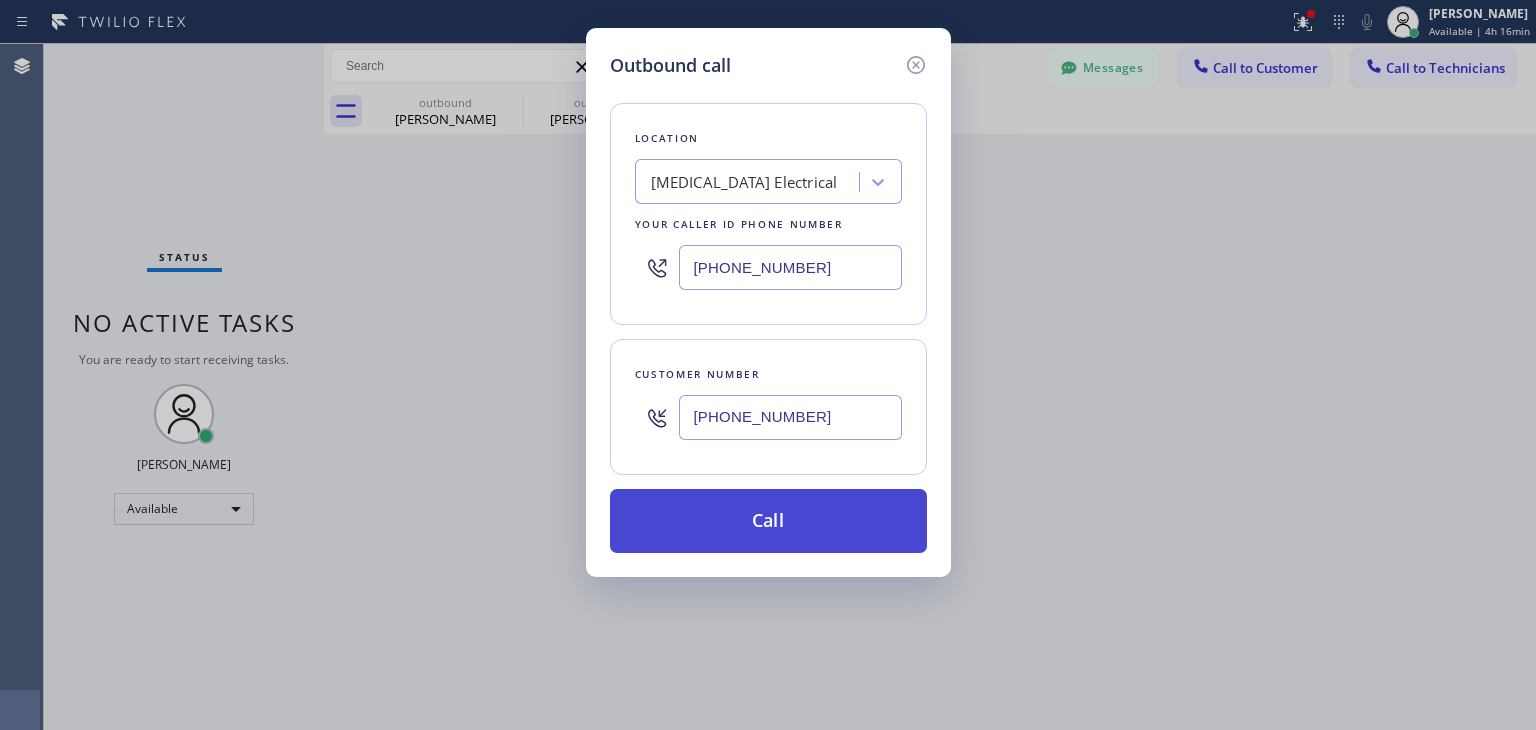 click on "Call" at bounding box center [768, 521] 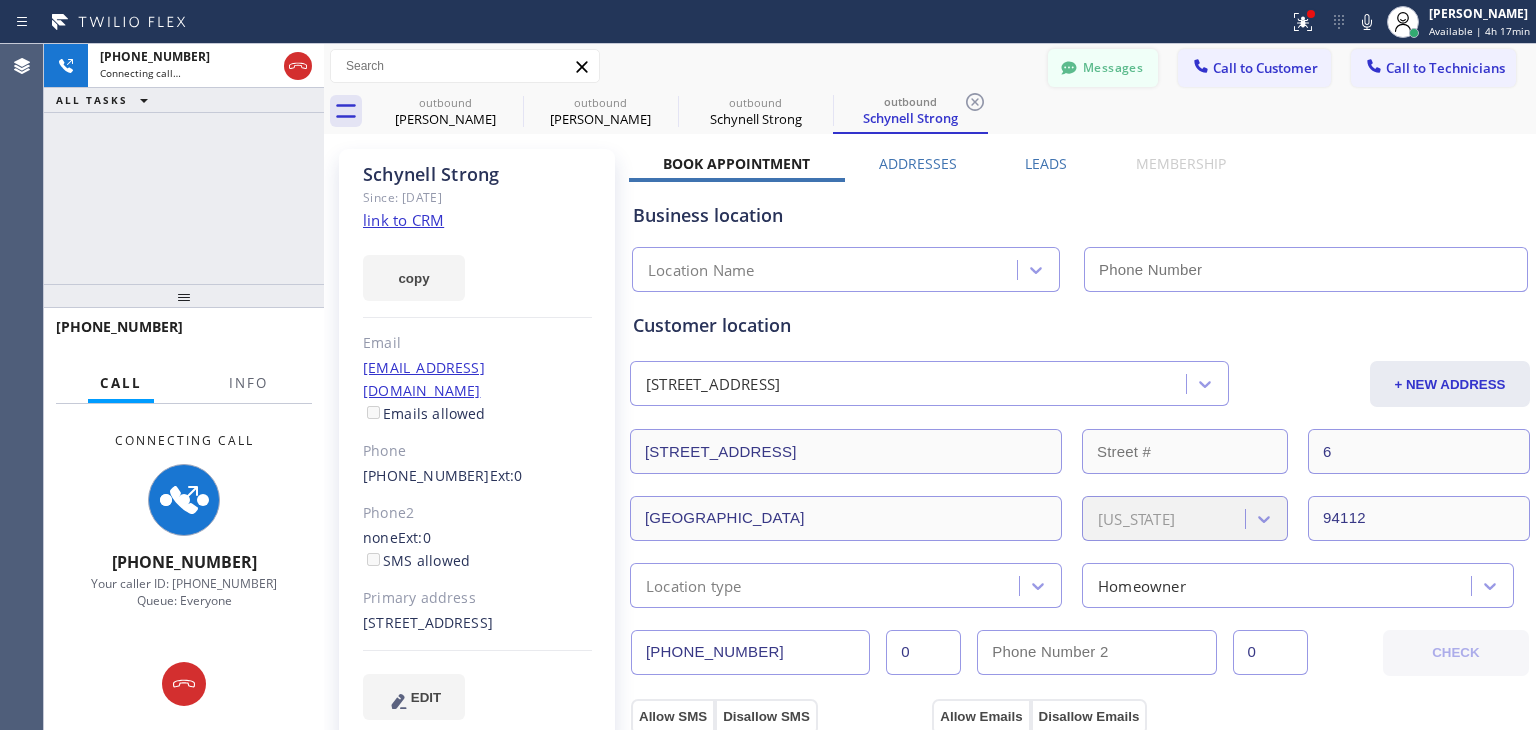 type on "[PHONE_NUMBER]" 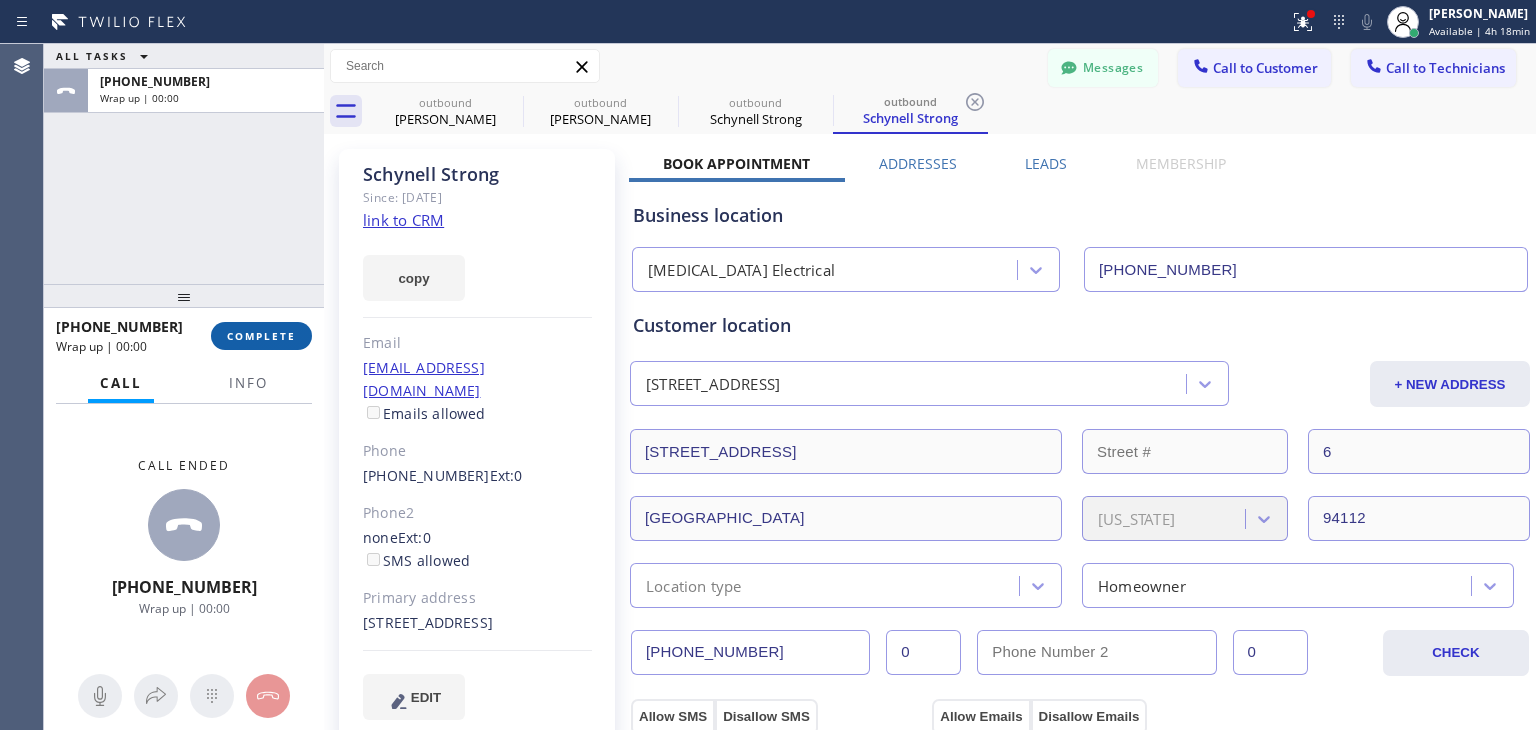 click on "COMPLETE" at bounding box center (261, 336) 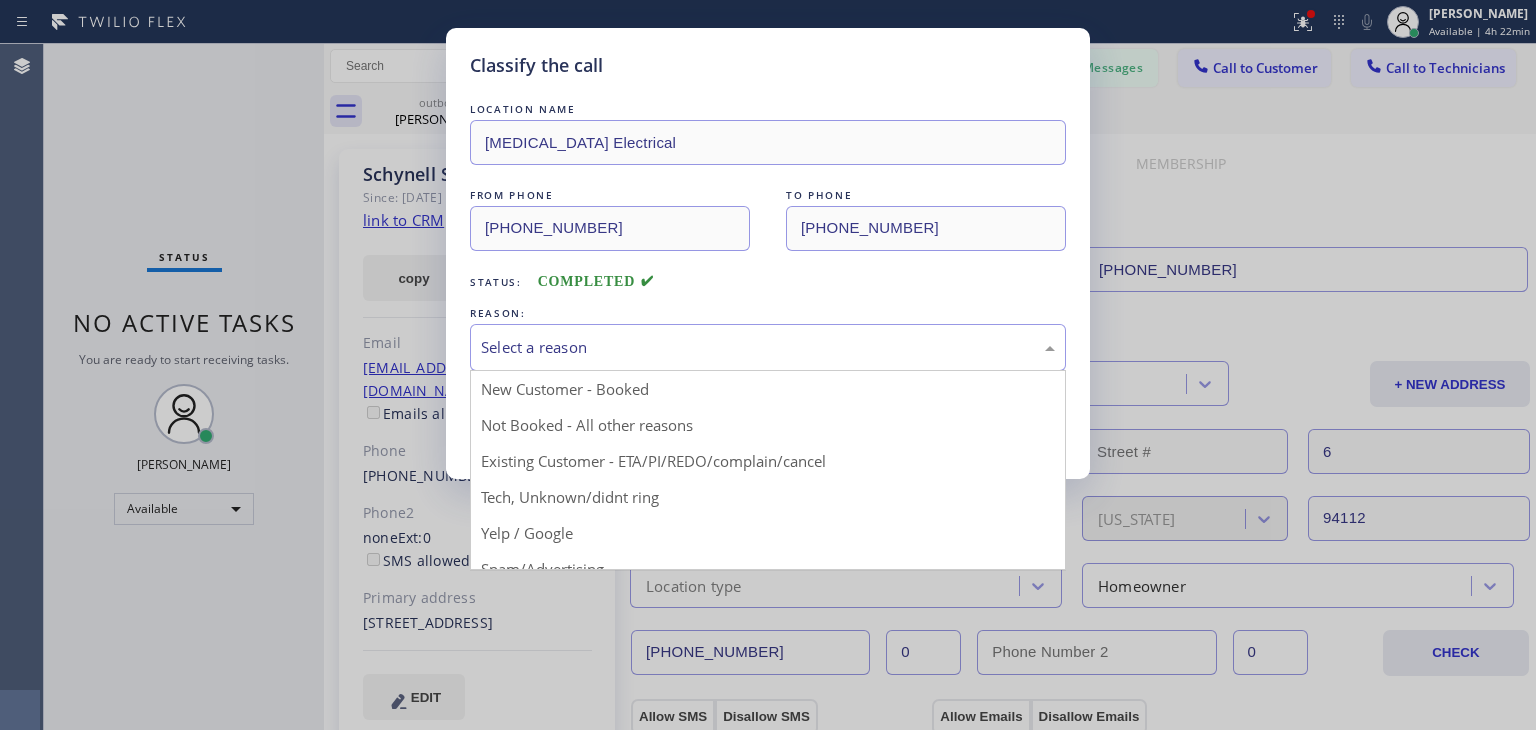 click on "Select a reason" at bounding box center (768, 347) 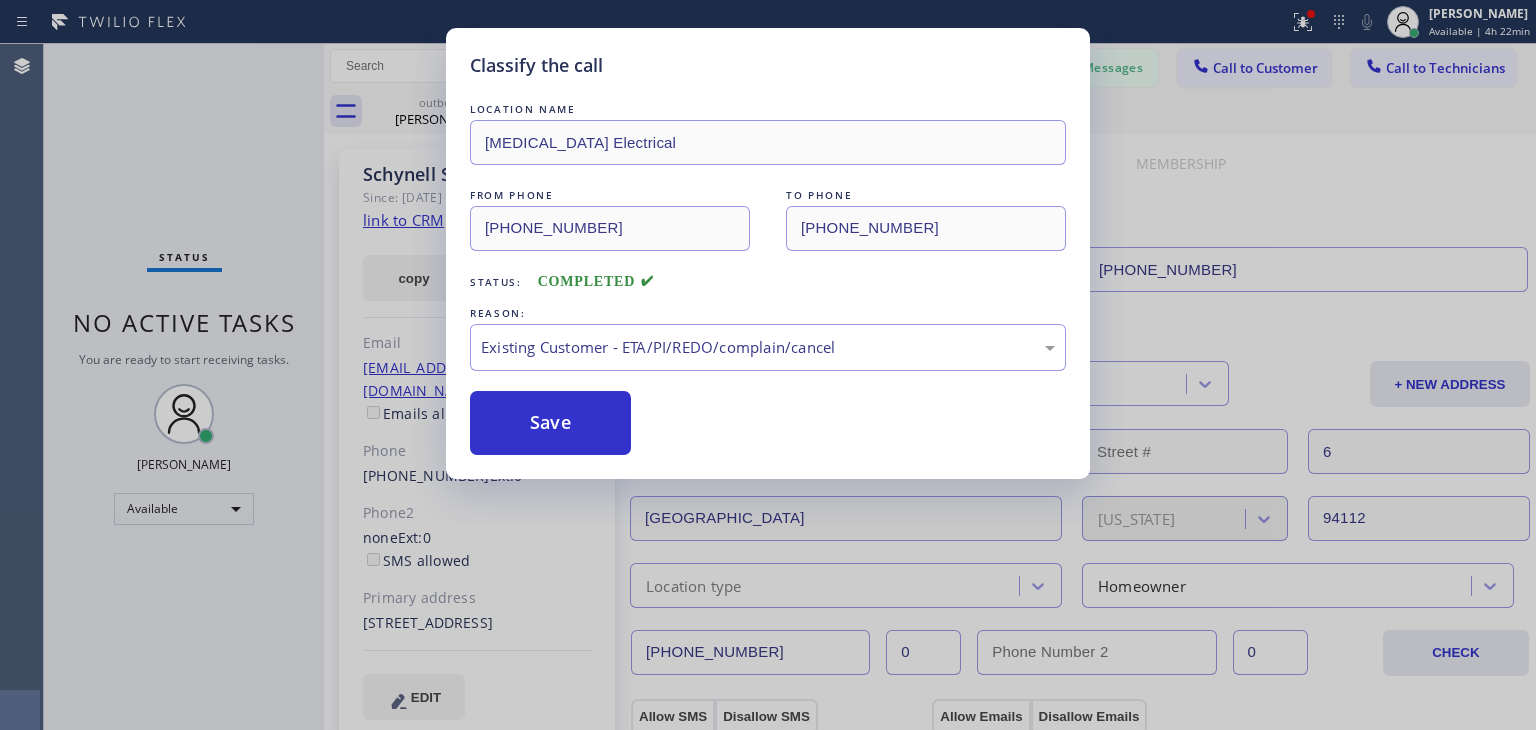 click on "LOCATION NAME [MEDICAL_DATA] Electrical FROM PHONE [PHONE_NUMBER] TO PHONE [PHONE_NUMBER] Status: COMPLETED REASON: Existing Customer - ETA/PI/REDO/complain/cancel Save" at bounding box center [768, 277] 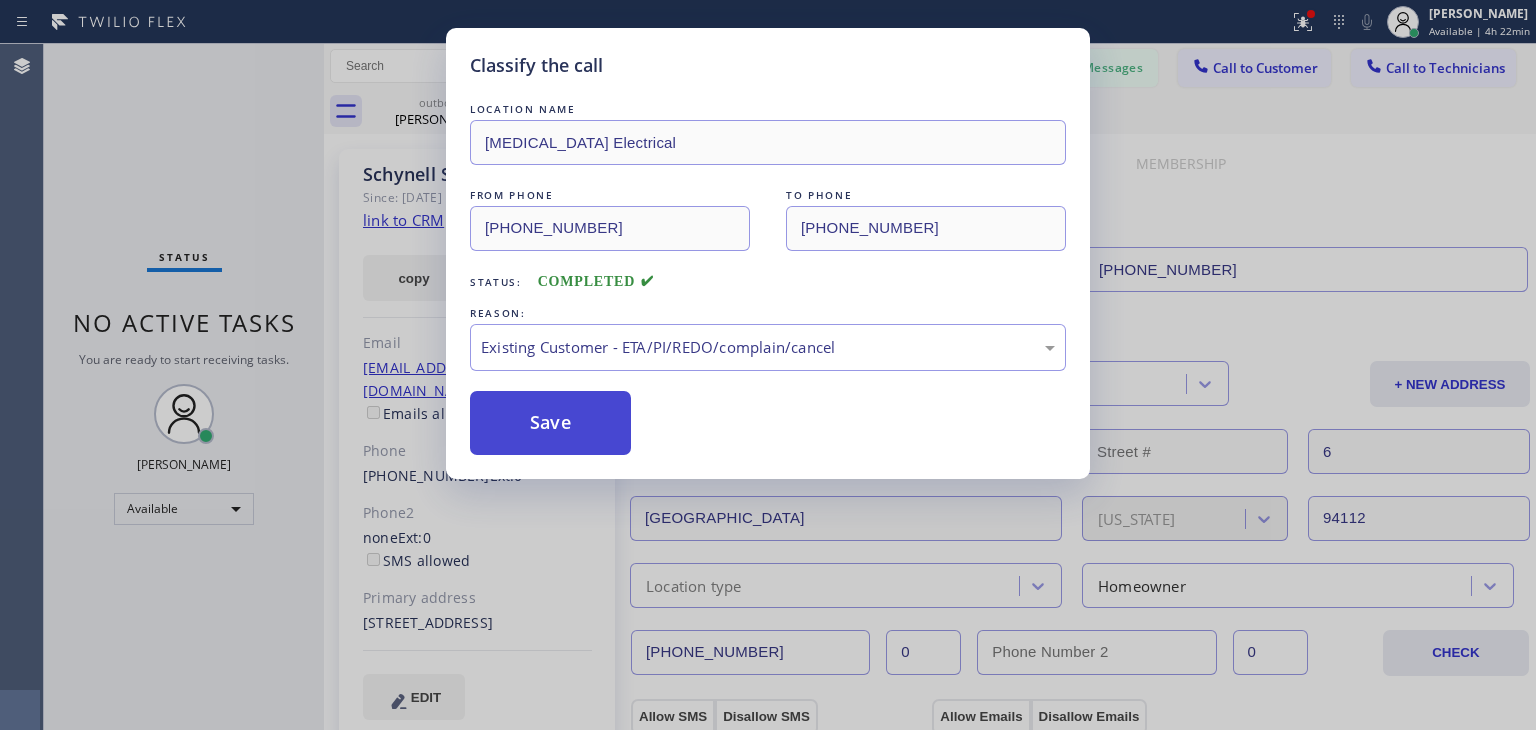 click on "Save" at bounding box center [550, 423] 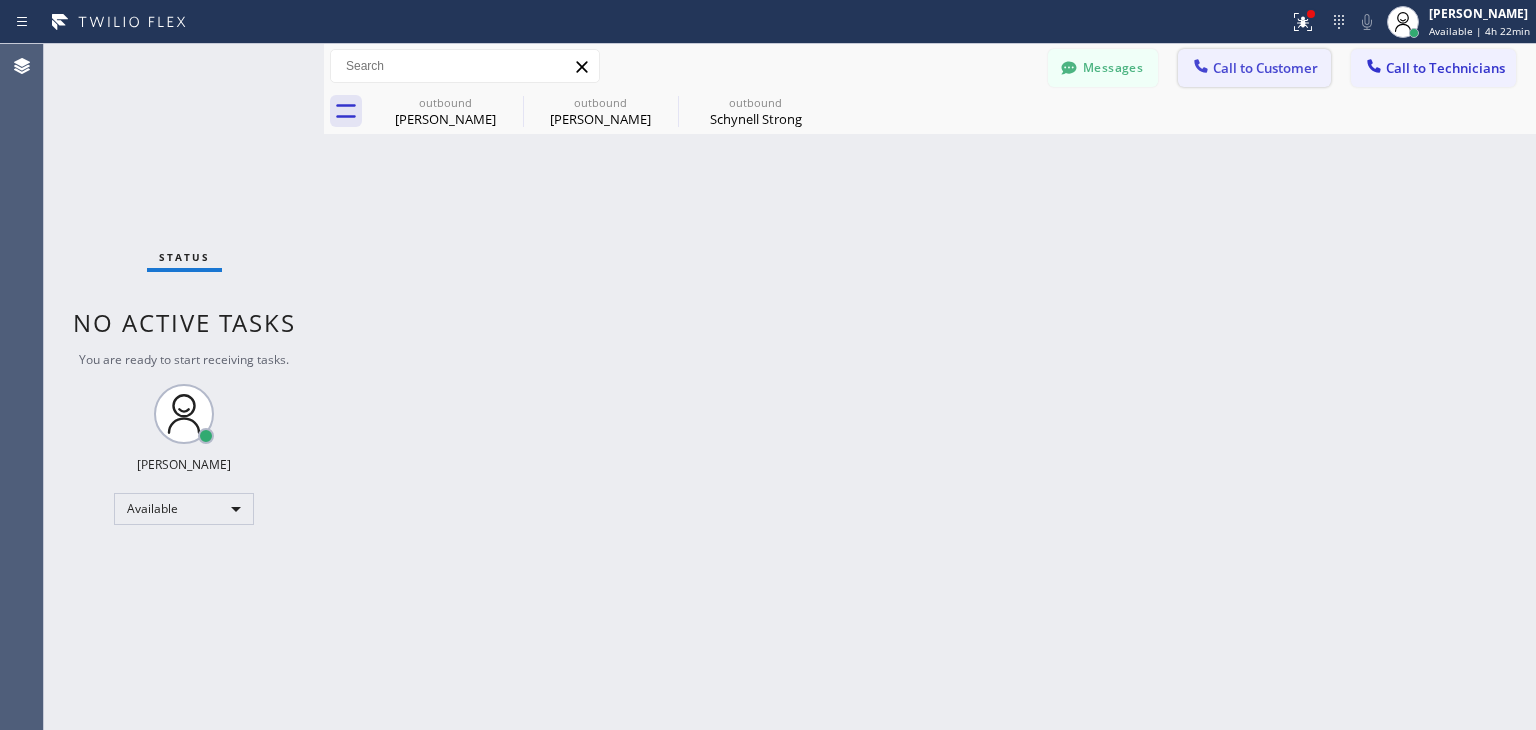 click on "Call to Customer" at bounding box center (1254, 68) 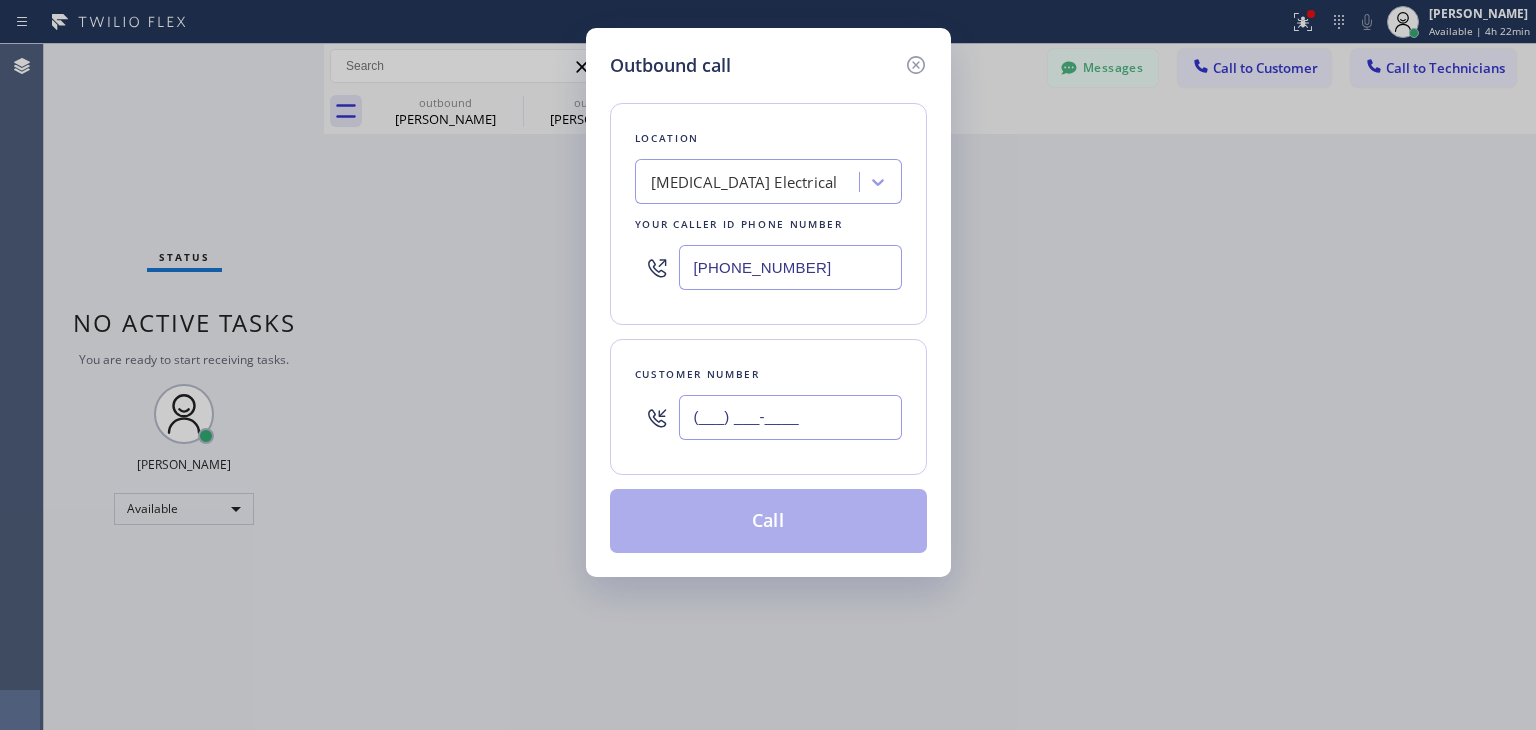 paste on "650) 822-3655" 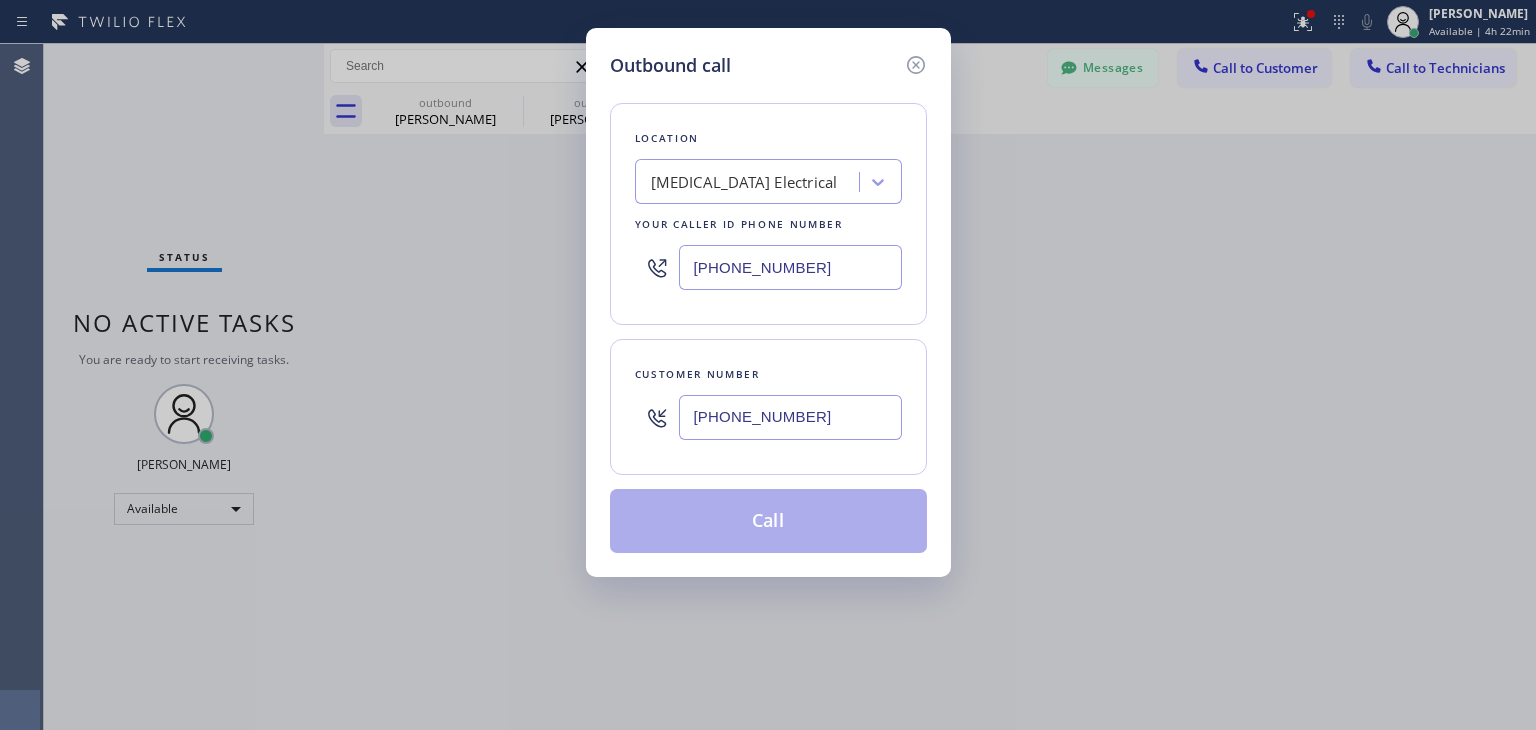 click on "[PHONE_NUMBER]" at bounding box center (790, 417) 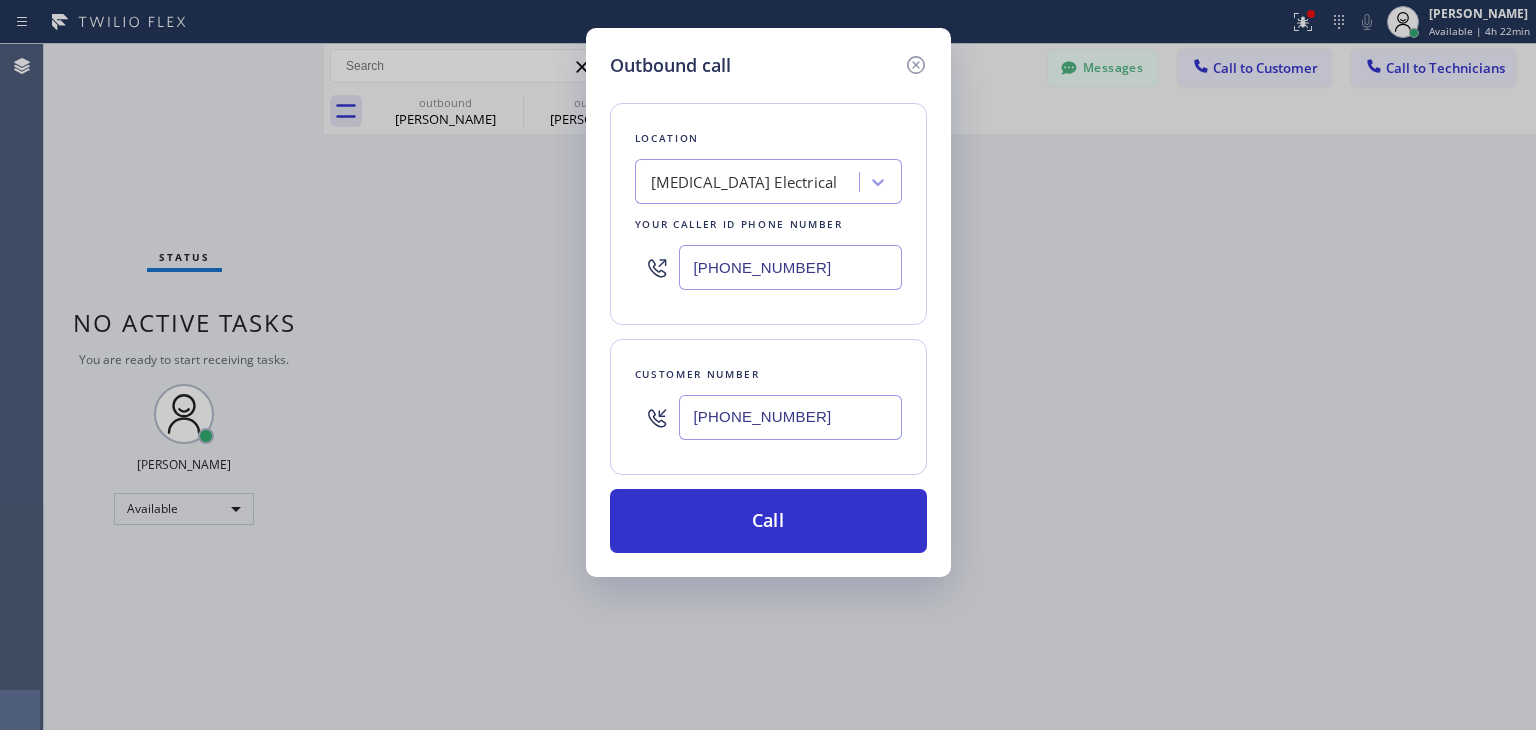 paste on "Viking Repair Service" 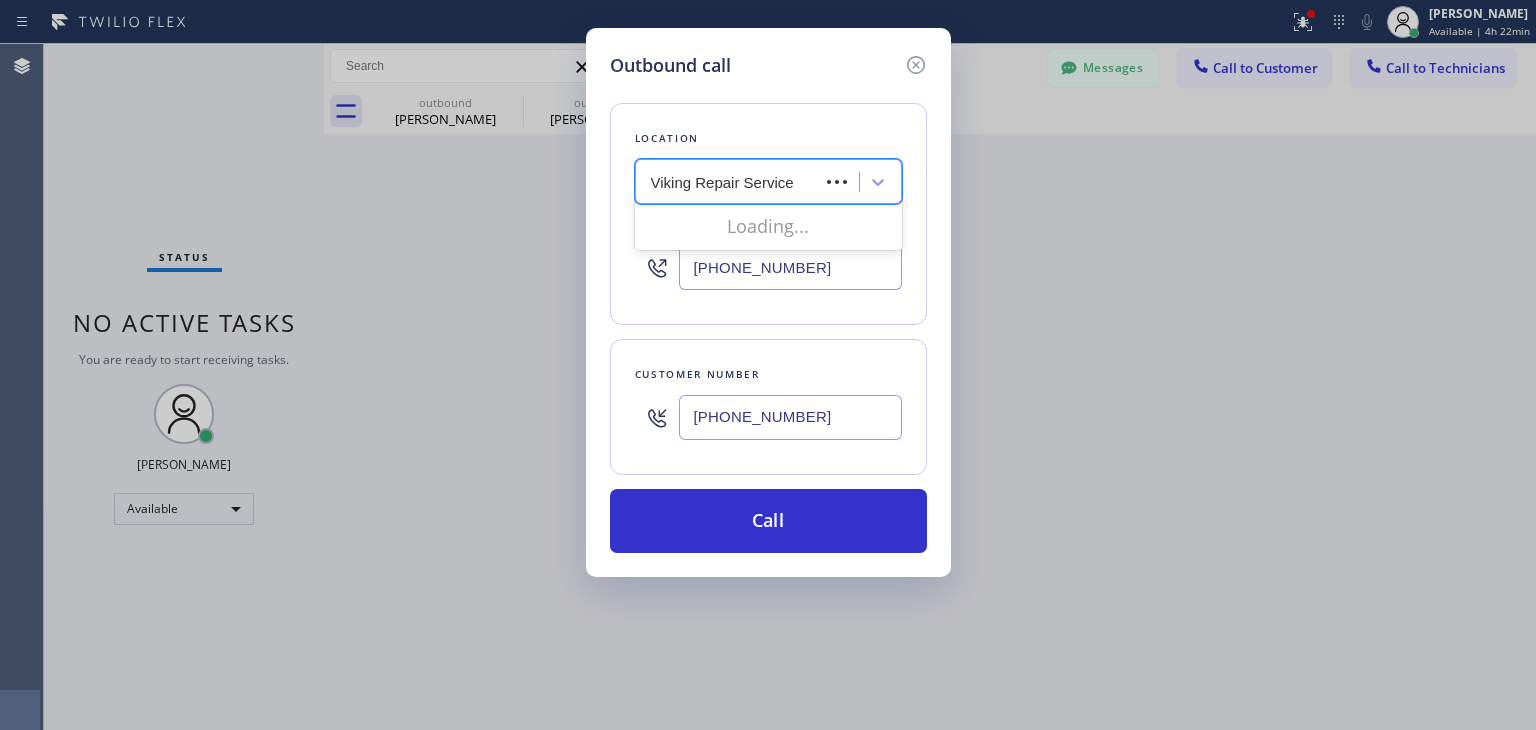 click on "Viking Repair Service 	Viking Repair Service" at bounding box center (730, 182) 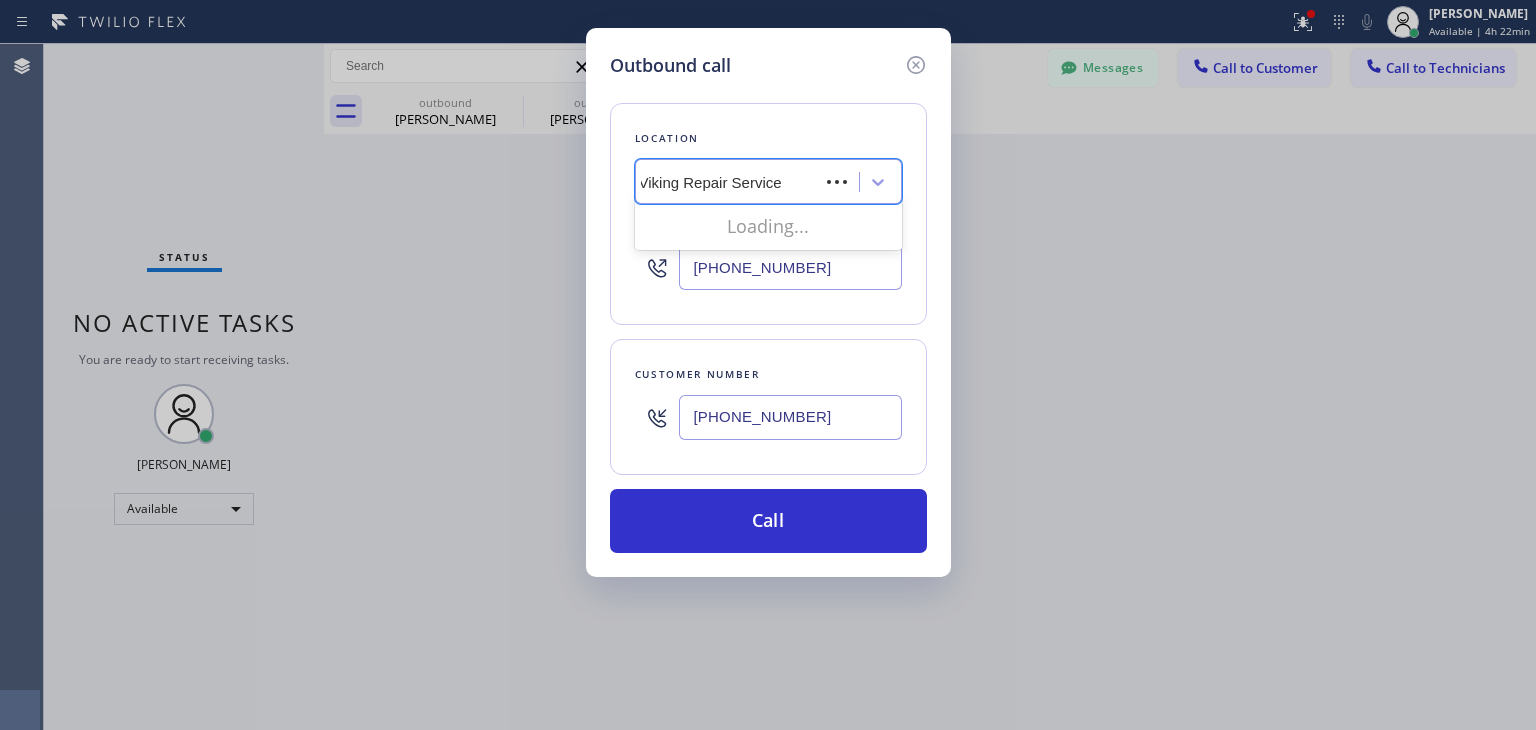 scroll, scrollTop: 0, scrollLeft: 0, axis: both 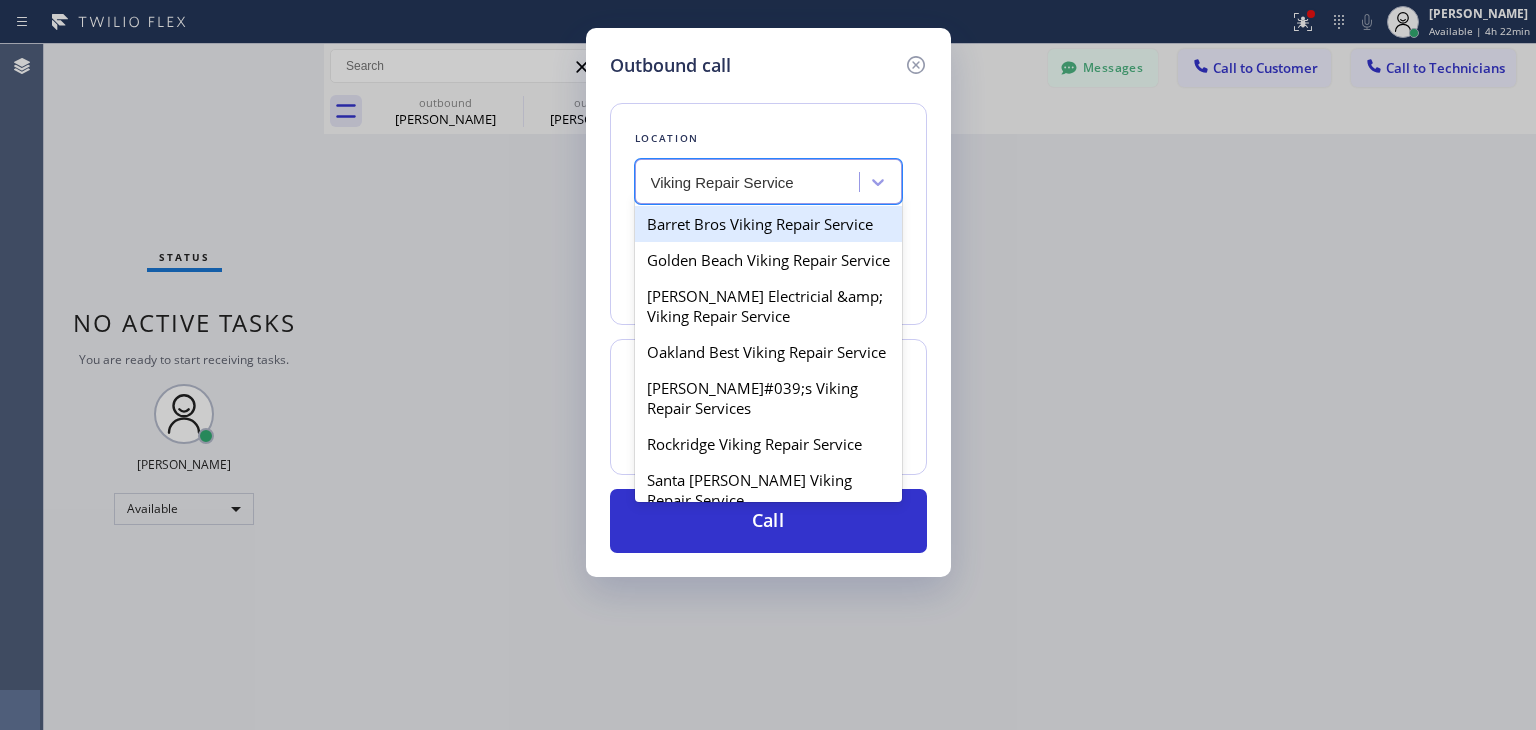 click on "Barret Bros Viking Repair Service" at bounding box center (768, 224) 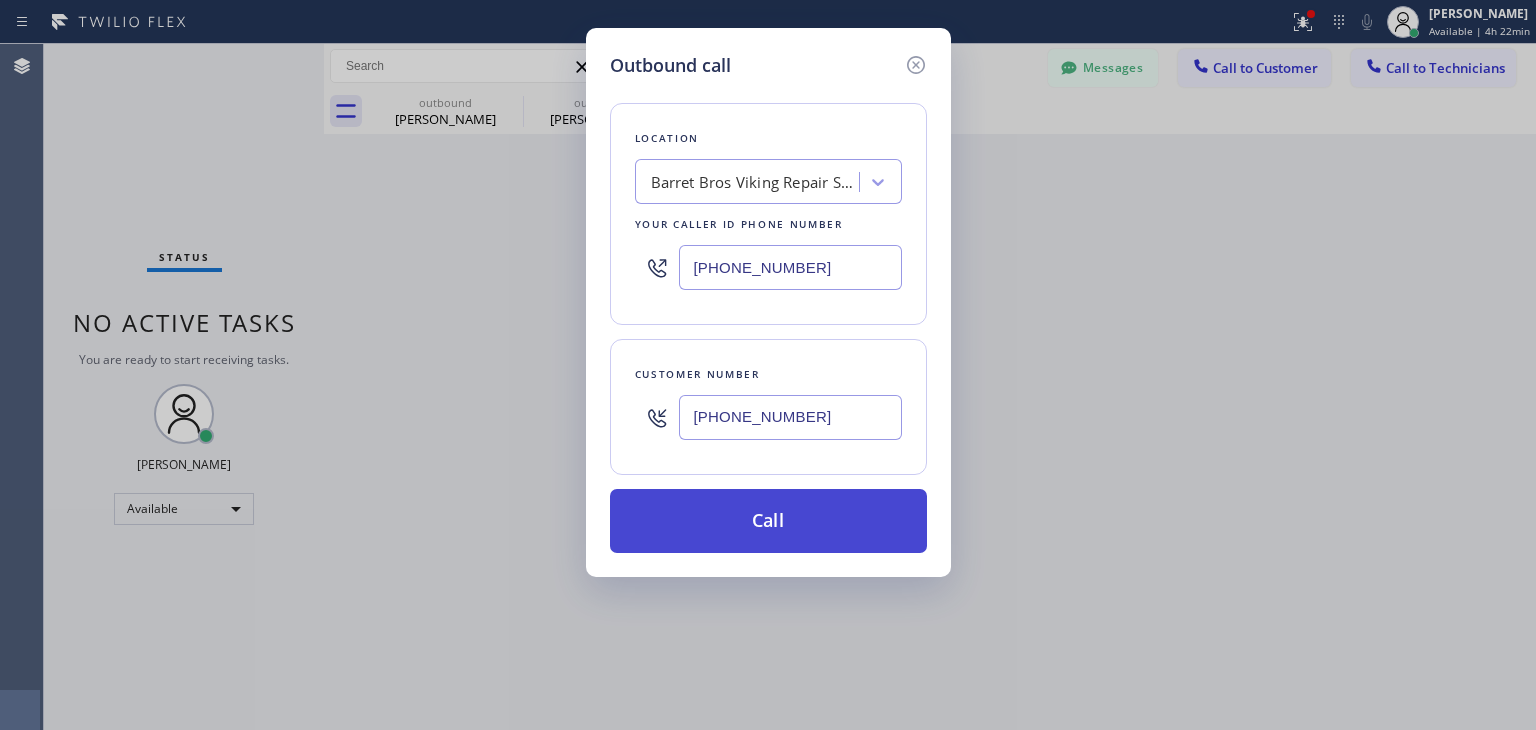 click on "Call" at bounding box center [768, 521] 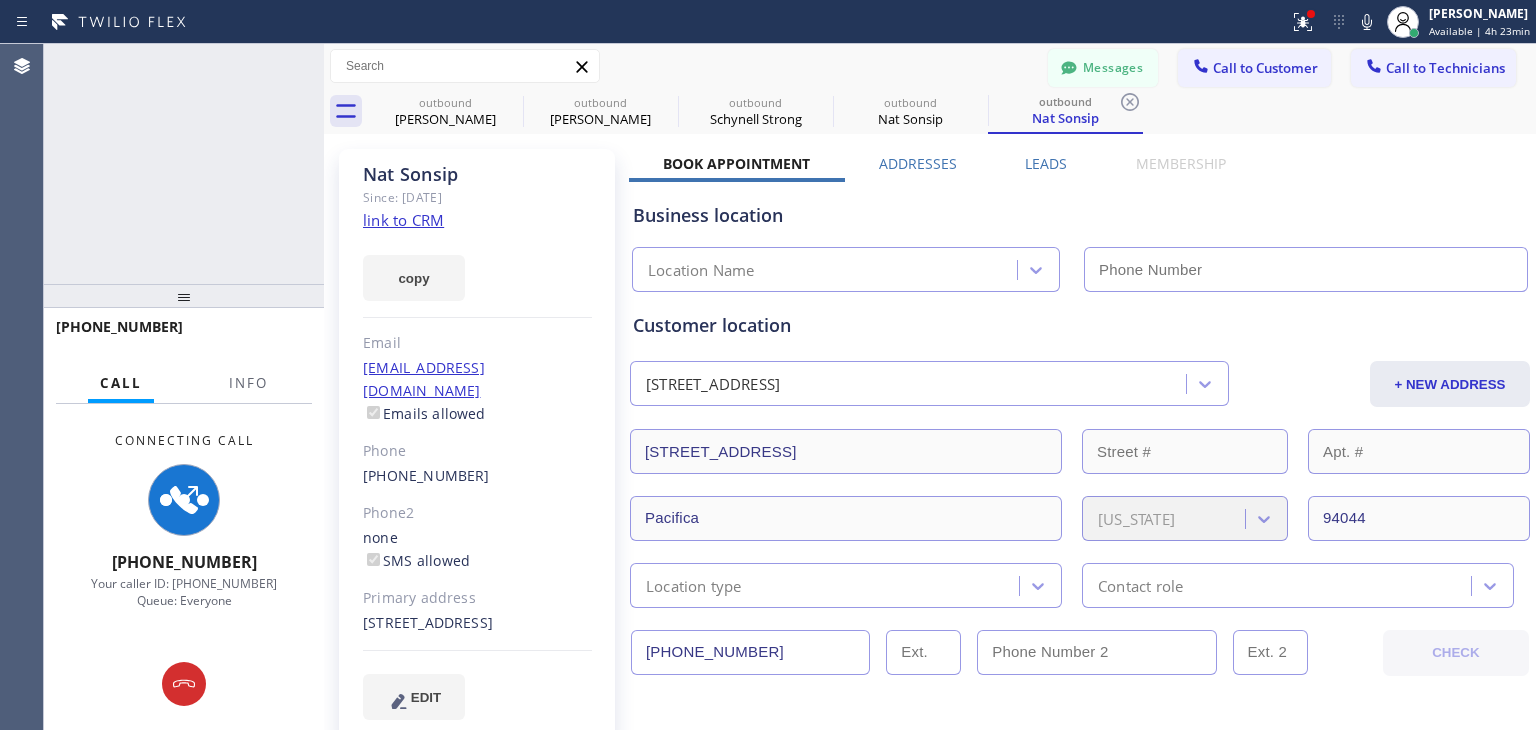 type on "[PHONE_NUMBER]" 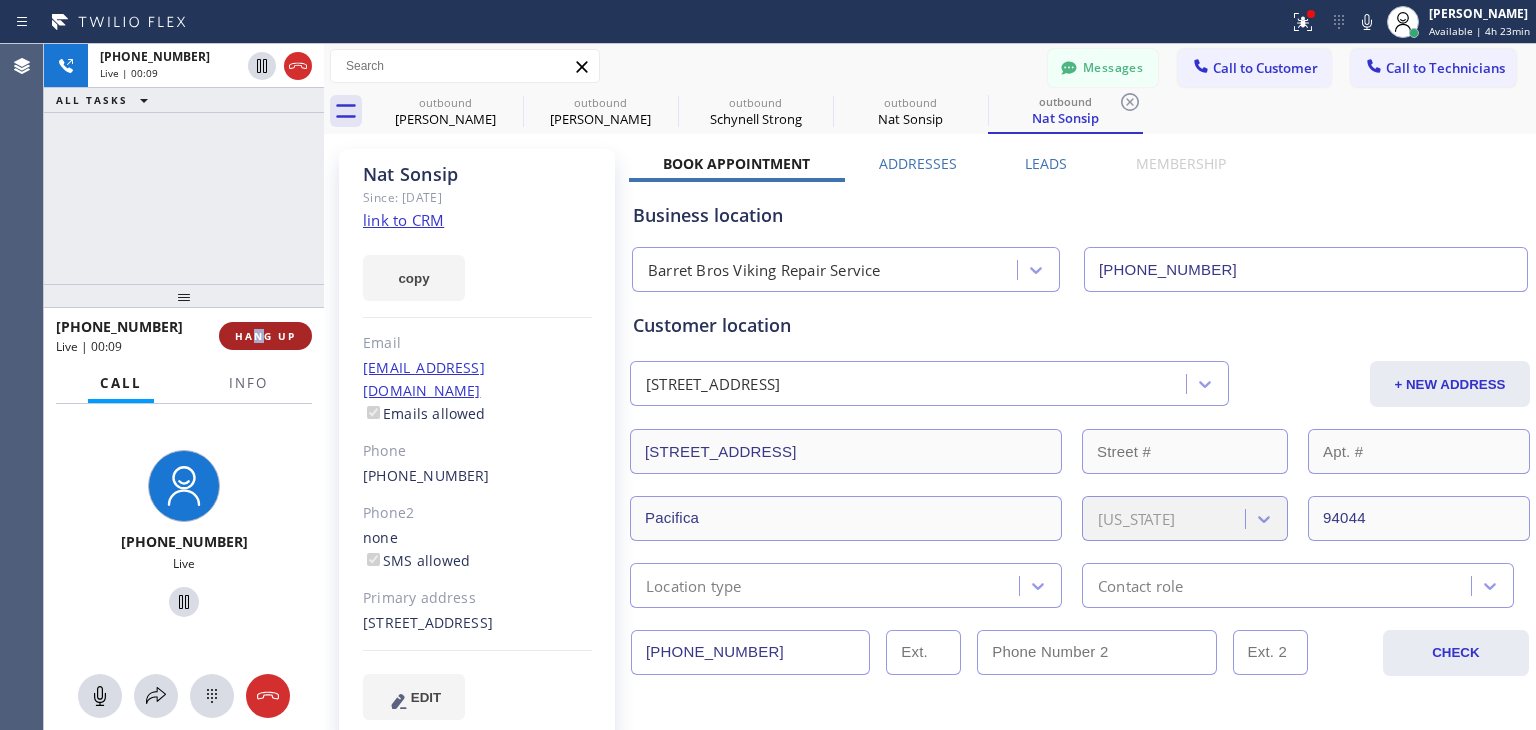 drag, startPoint x: 254, startPoint y: 353, endPoint x: 262, endPoint y: 345, distance: 11.313708 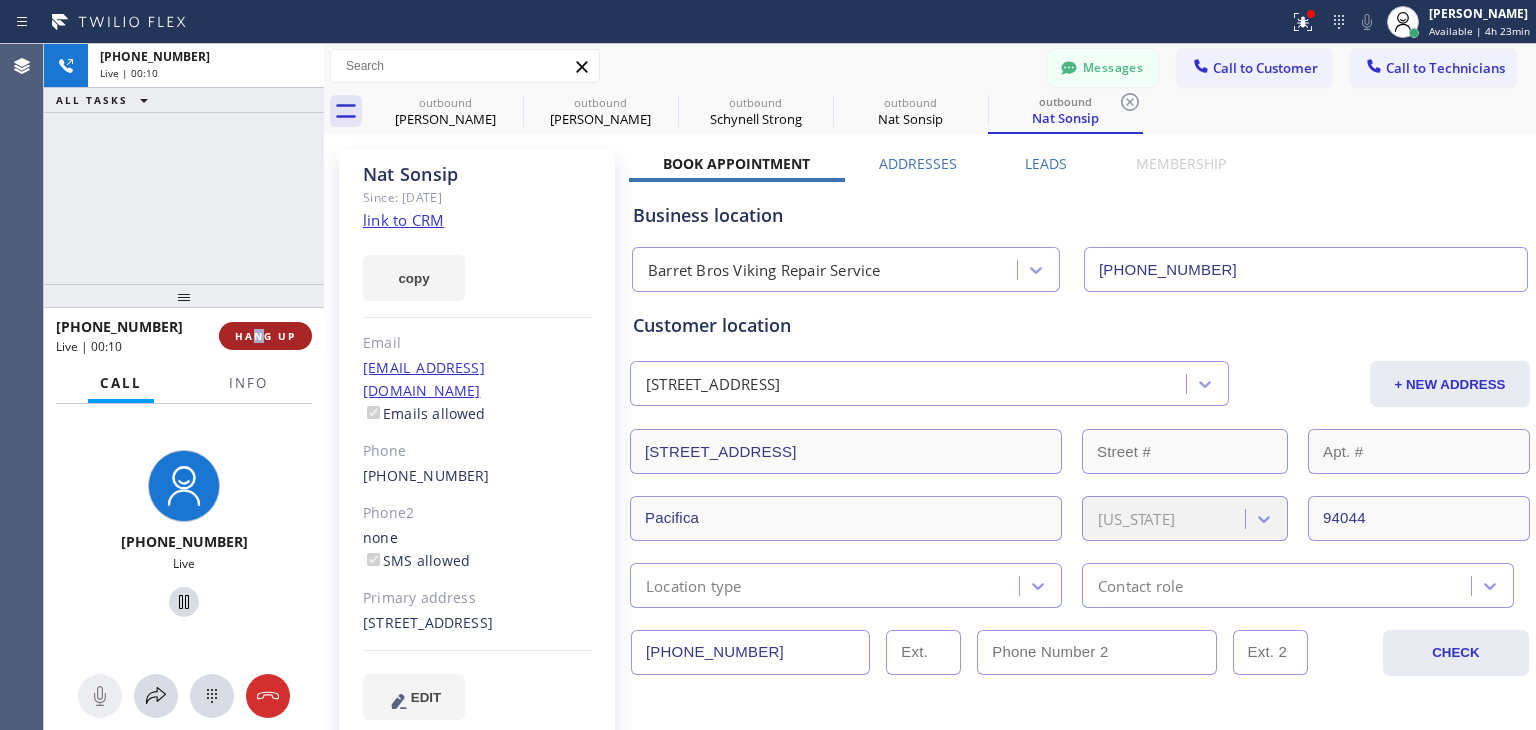 click on "HANG UP" at bounding box center [265, 336] 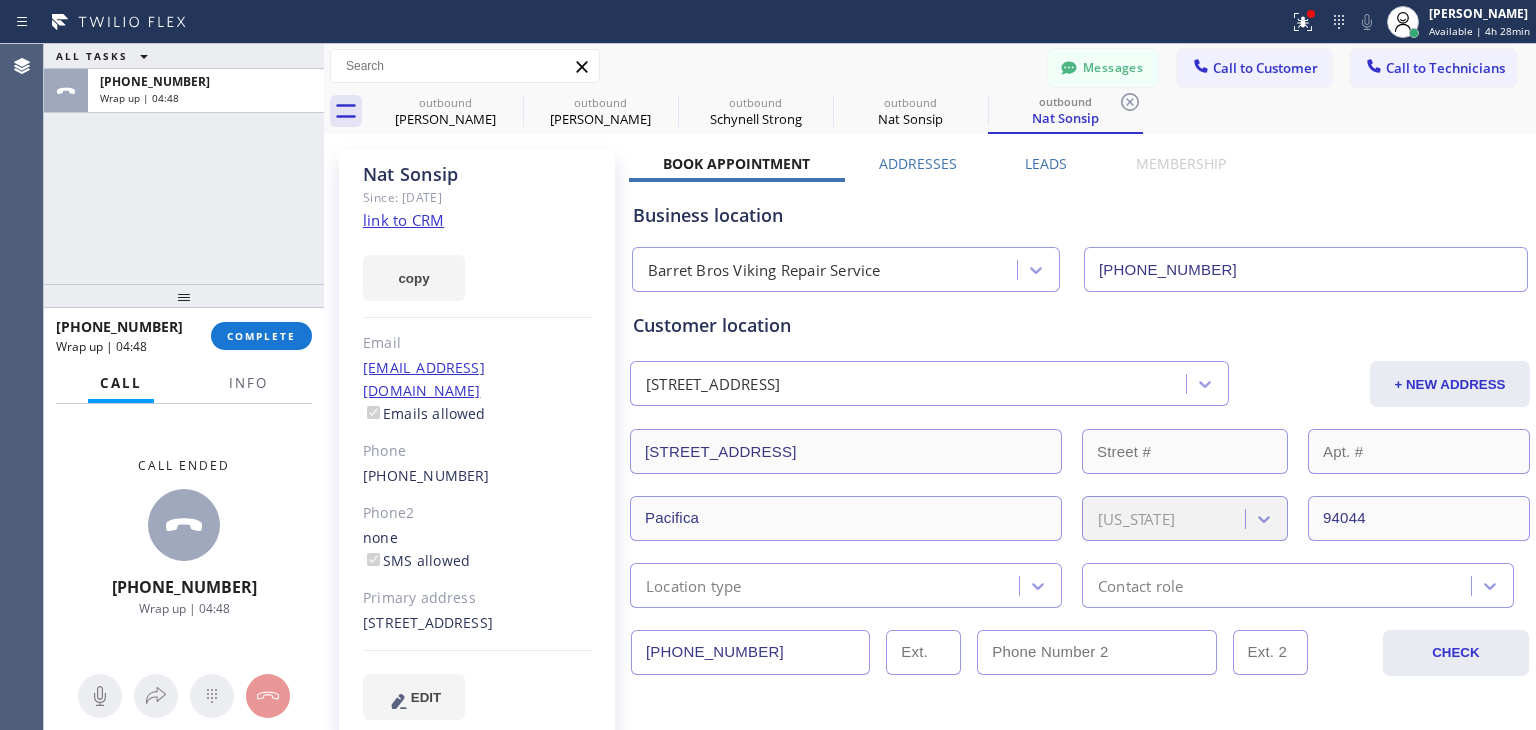 click on "Messages Call to Customer Call to Technicians Outbound call Location Barret Bros Viking Repair Service Your caller id phone number [PHONE_NUMBER] Customer number Call Outbound call Technician Search Technician Your caller id phone number Your caller id phone number [PHONE_NUMBER] Call" at bounding box center (930, 66) 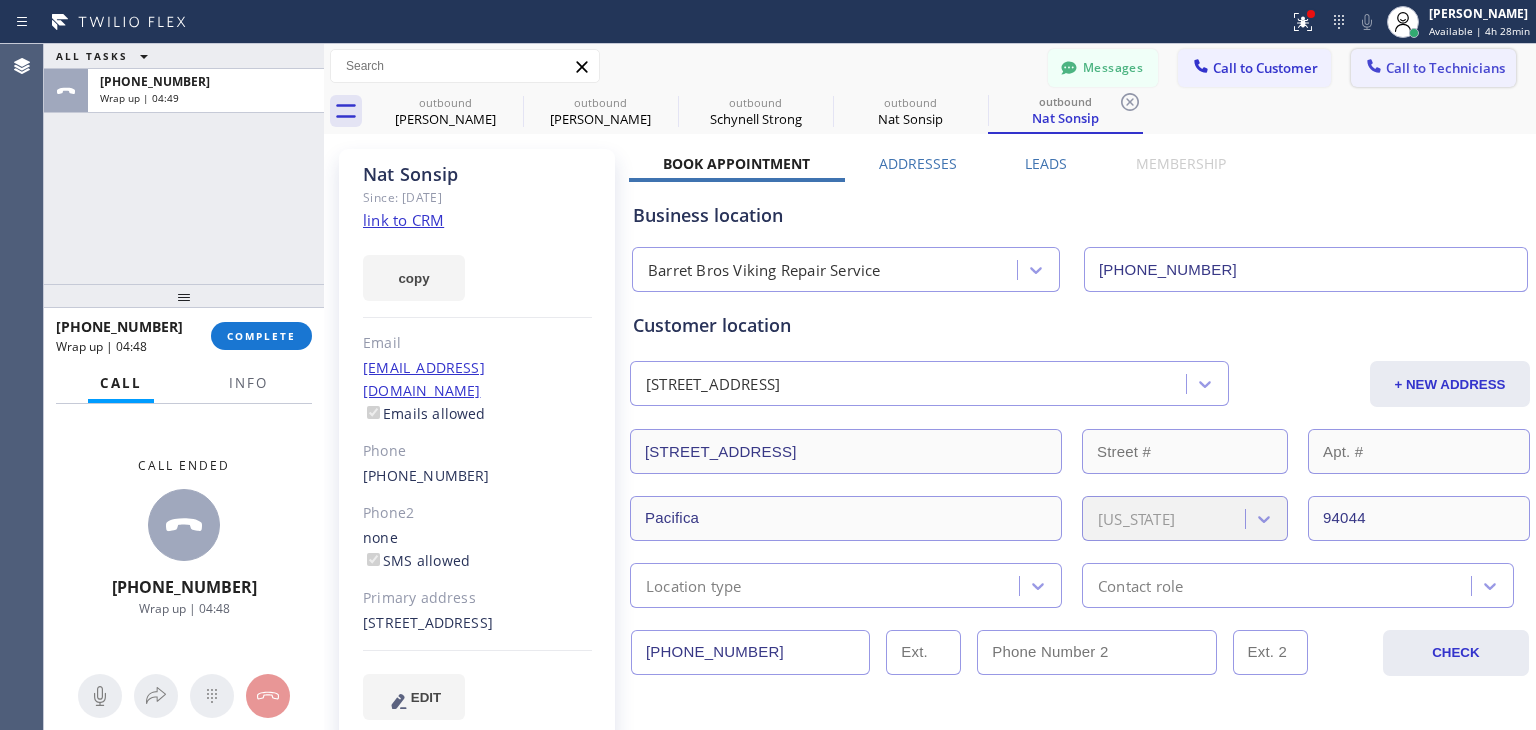click on "Call to Technicians" at bounding box center (1433, 68) 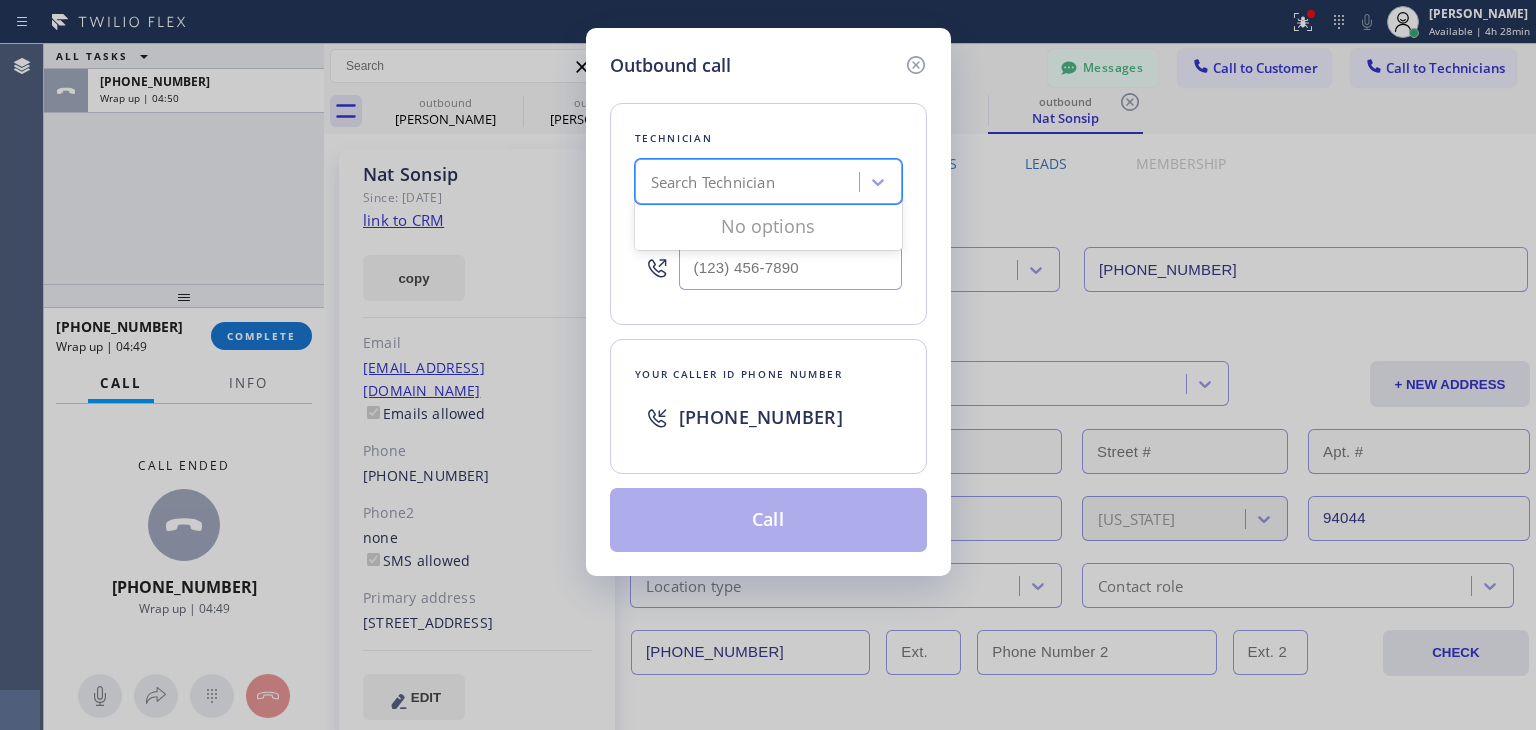 click on "Search Technician" at bounding box center (750, 182) 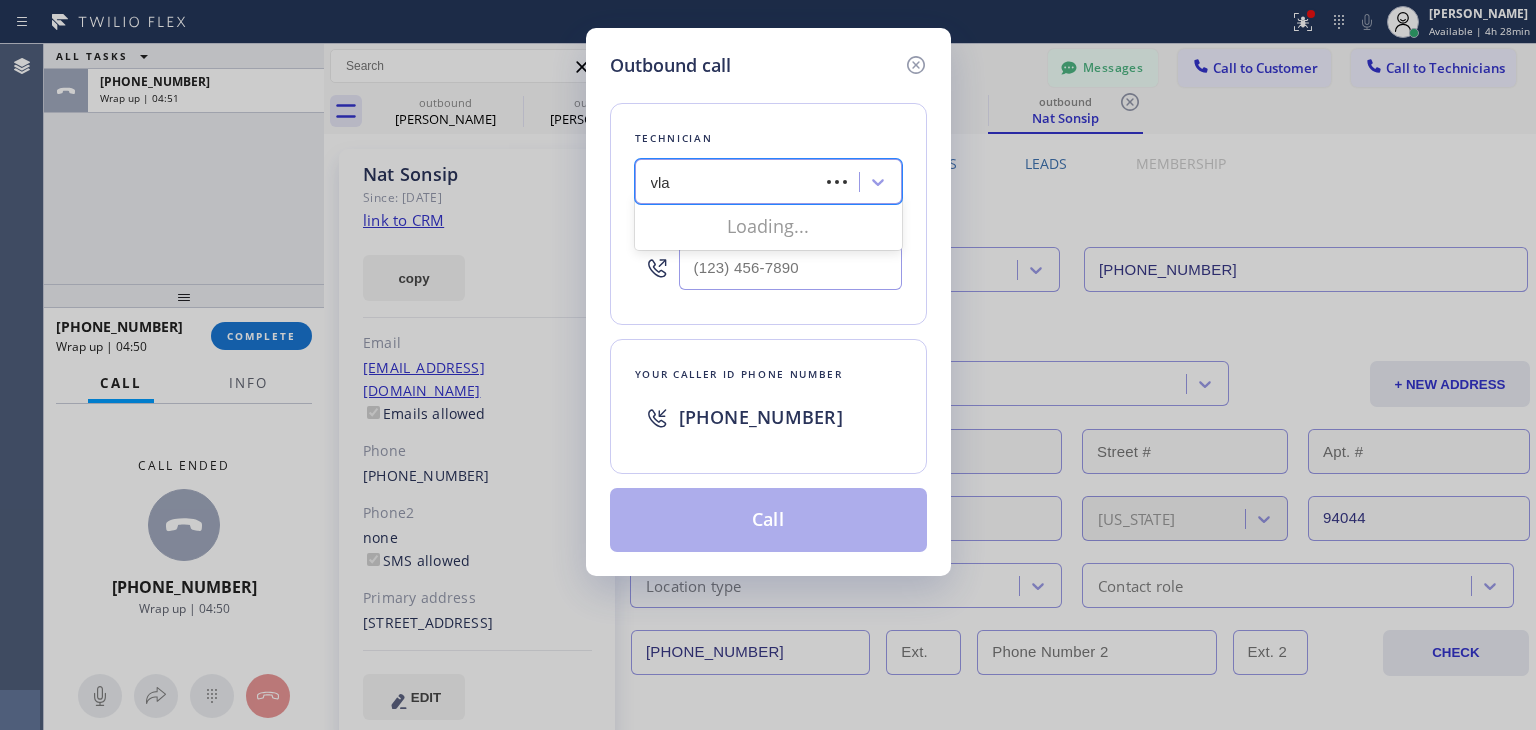 type on "[PERSON_NAME]" 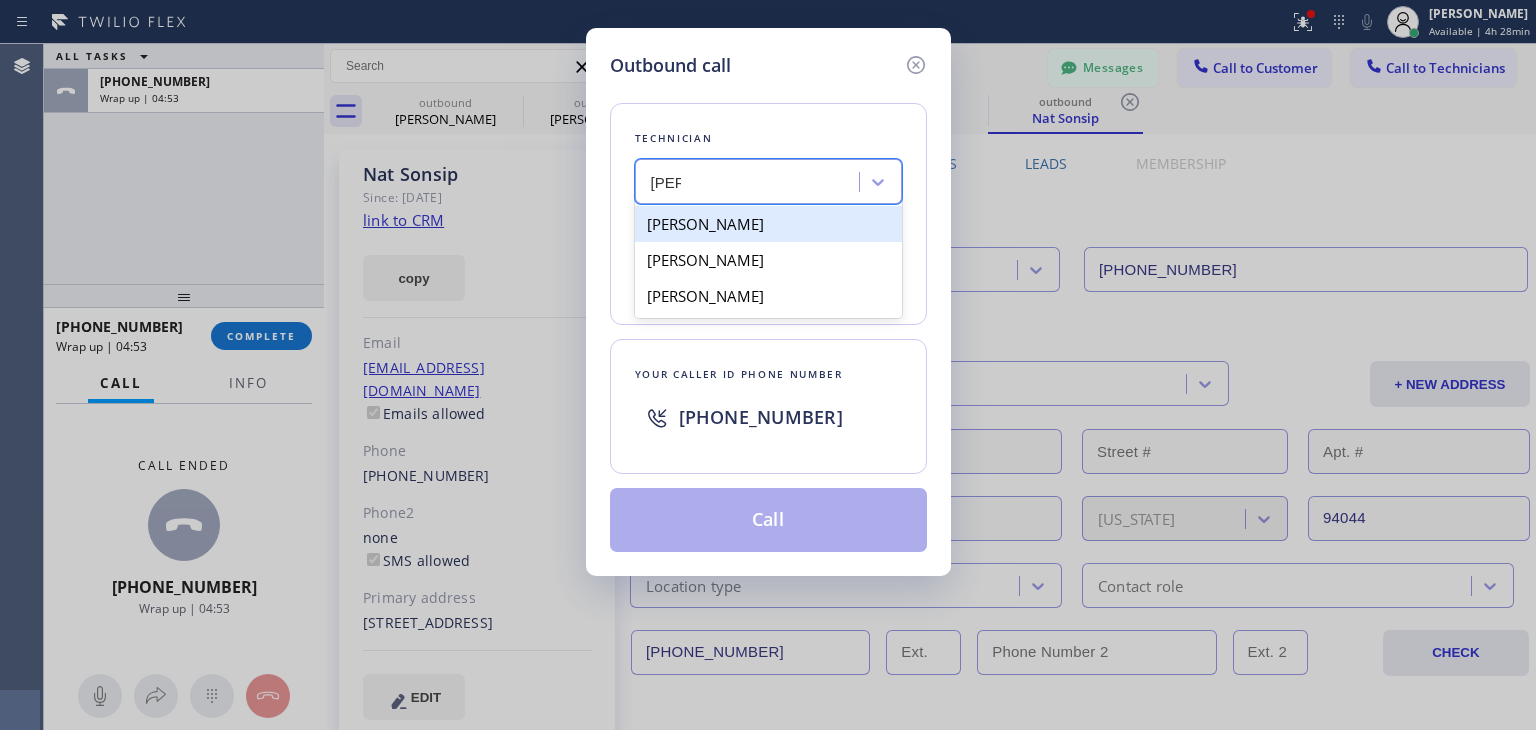 click on "[PERSON_NAME]" at bounding box center [768, 224] 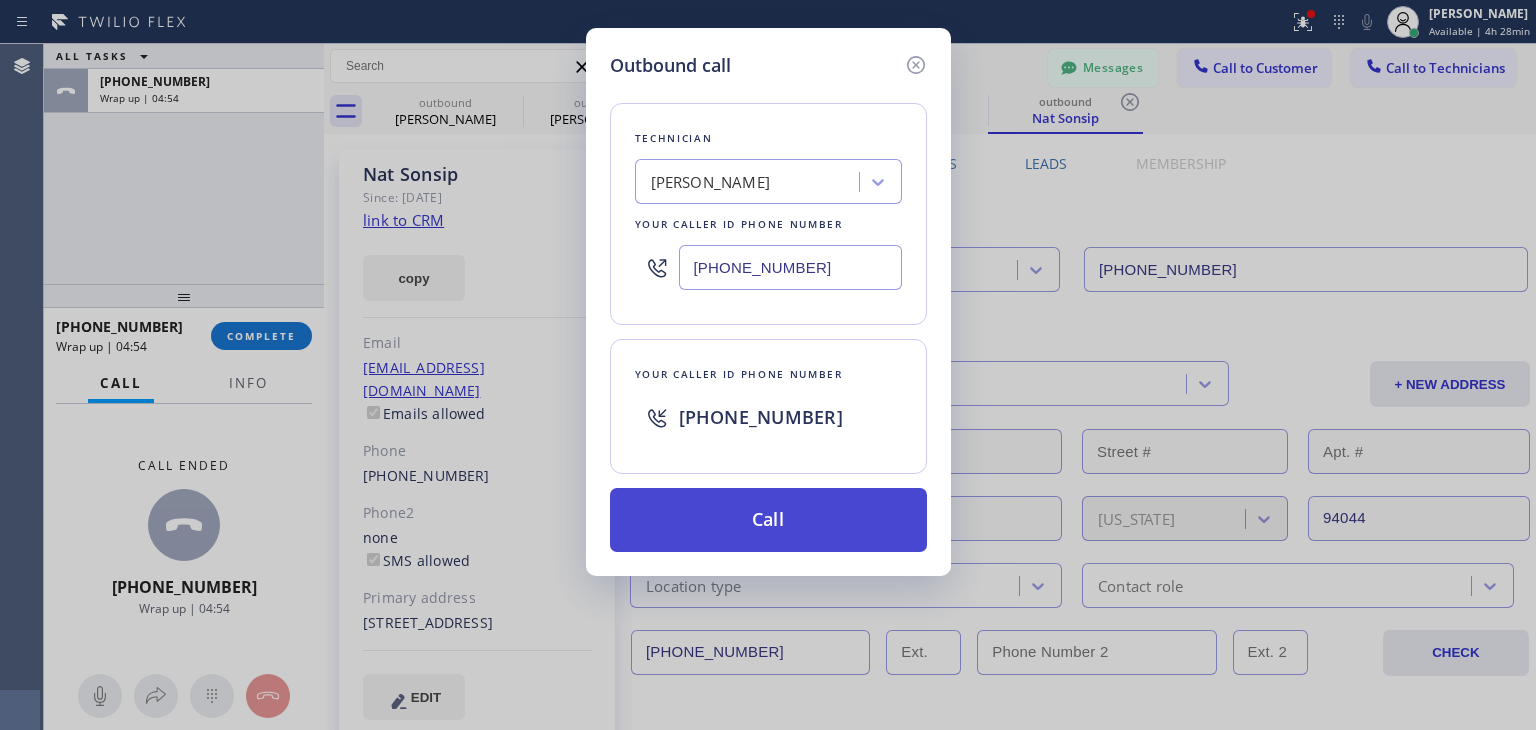 click on "Call" at bounding box center (768, 520) 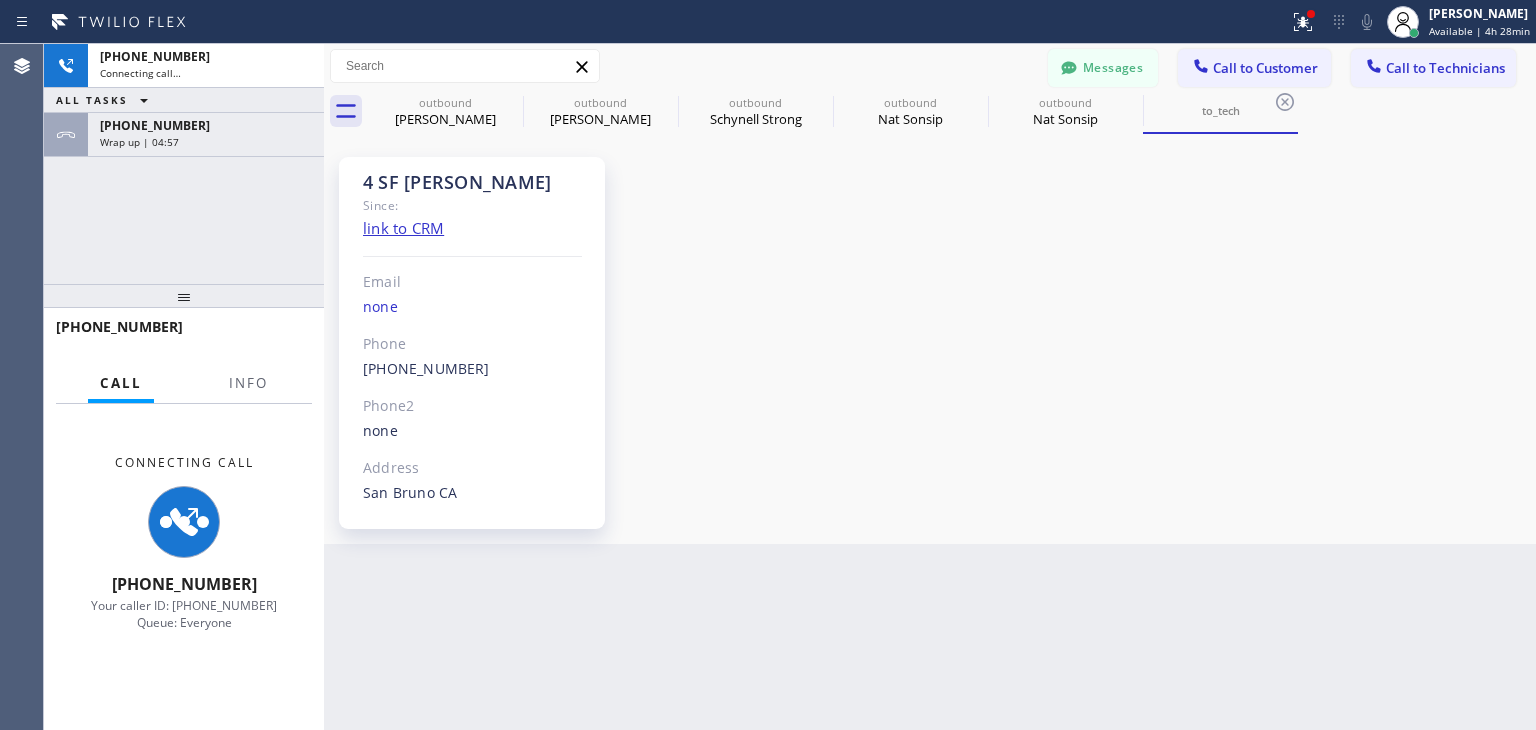 click at bounding box center (177, 346) 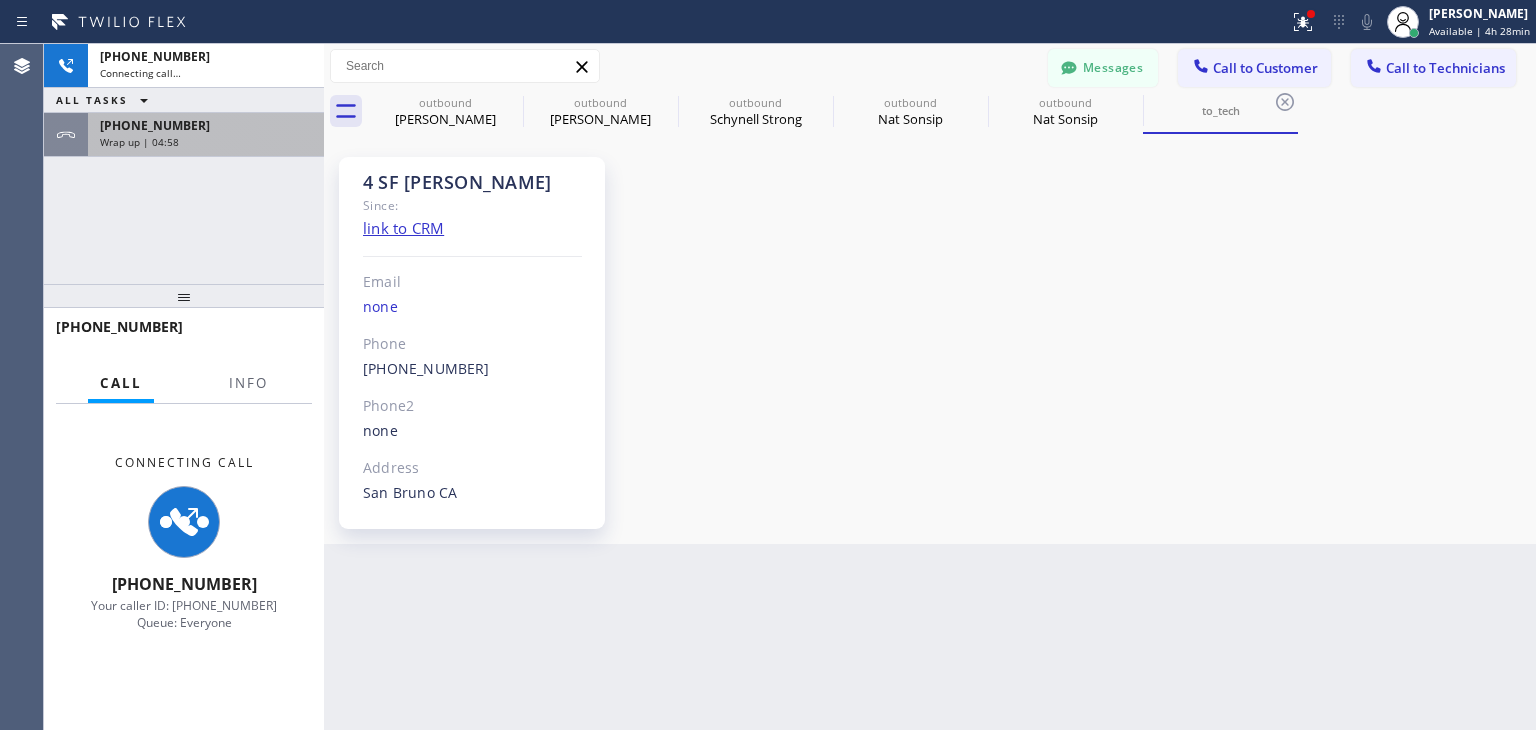 click on "[PHONE_NUMBER]" at bounding box center [206, 125] 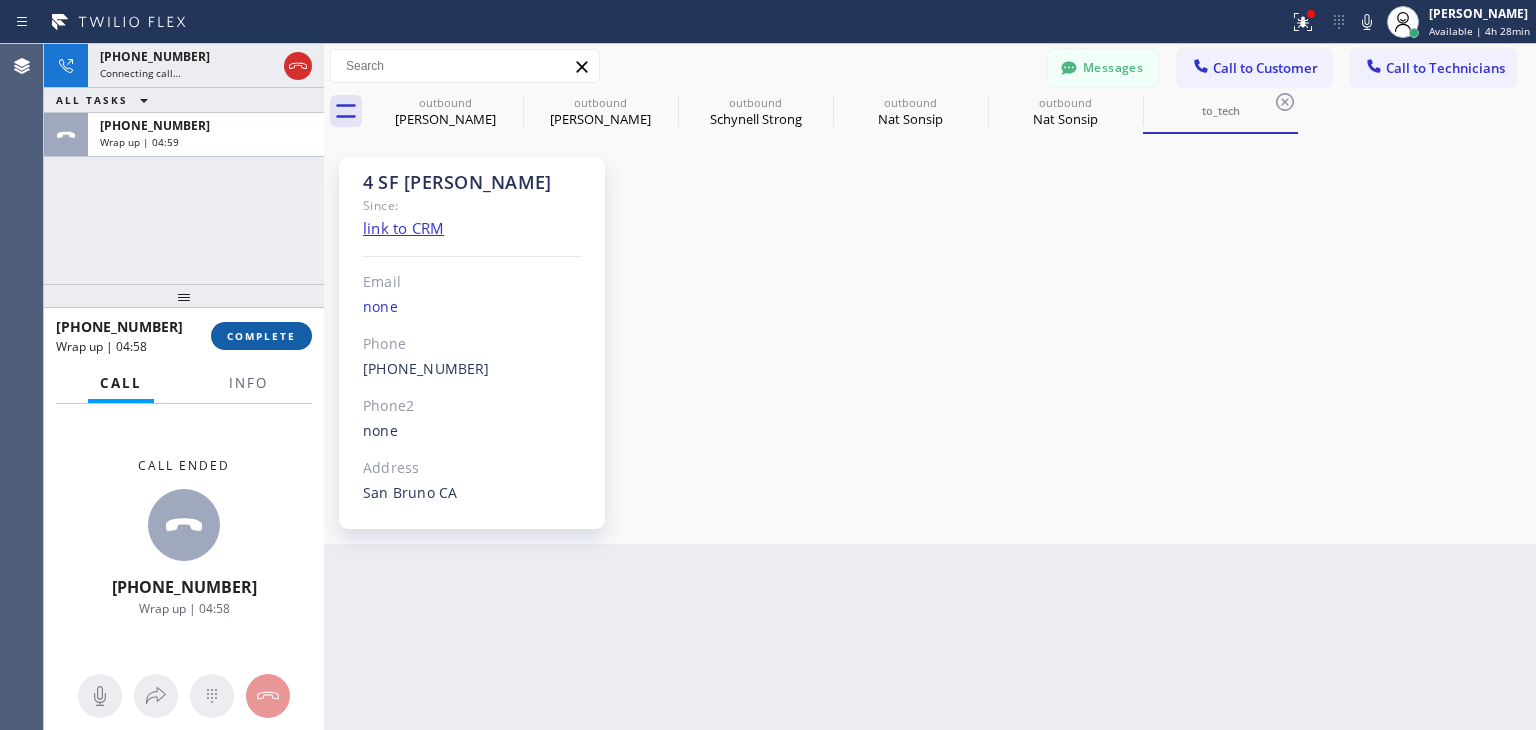 click on "COMPLETE" at bounding box center (261, 336) 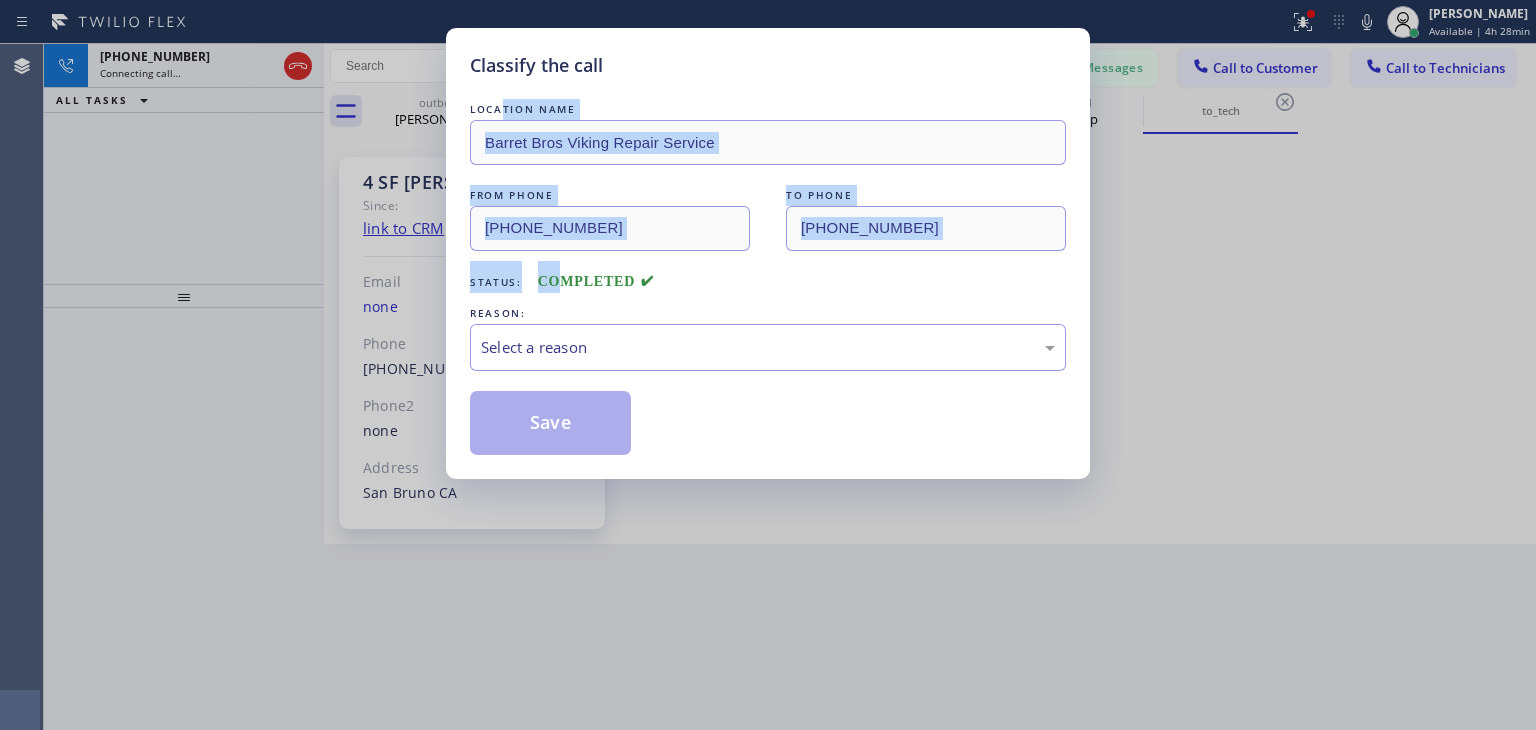 drag, startPoint x: 501, startPoint y: 100, endPoint x: 567, endPoint y: 305, distance: 215.36249 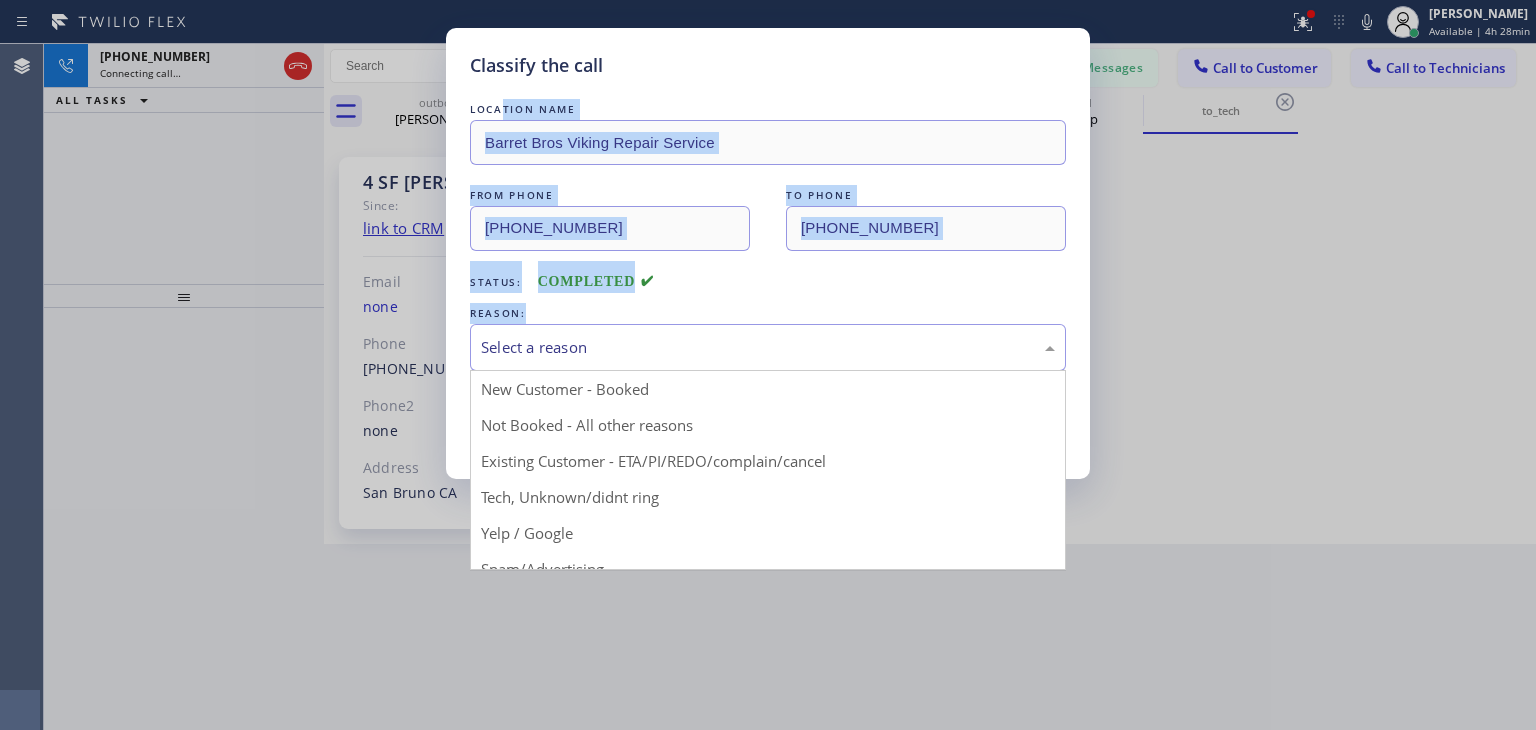 click on "Select a reason" at bounding box center (768, 347) 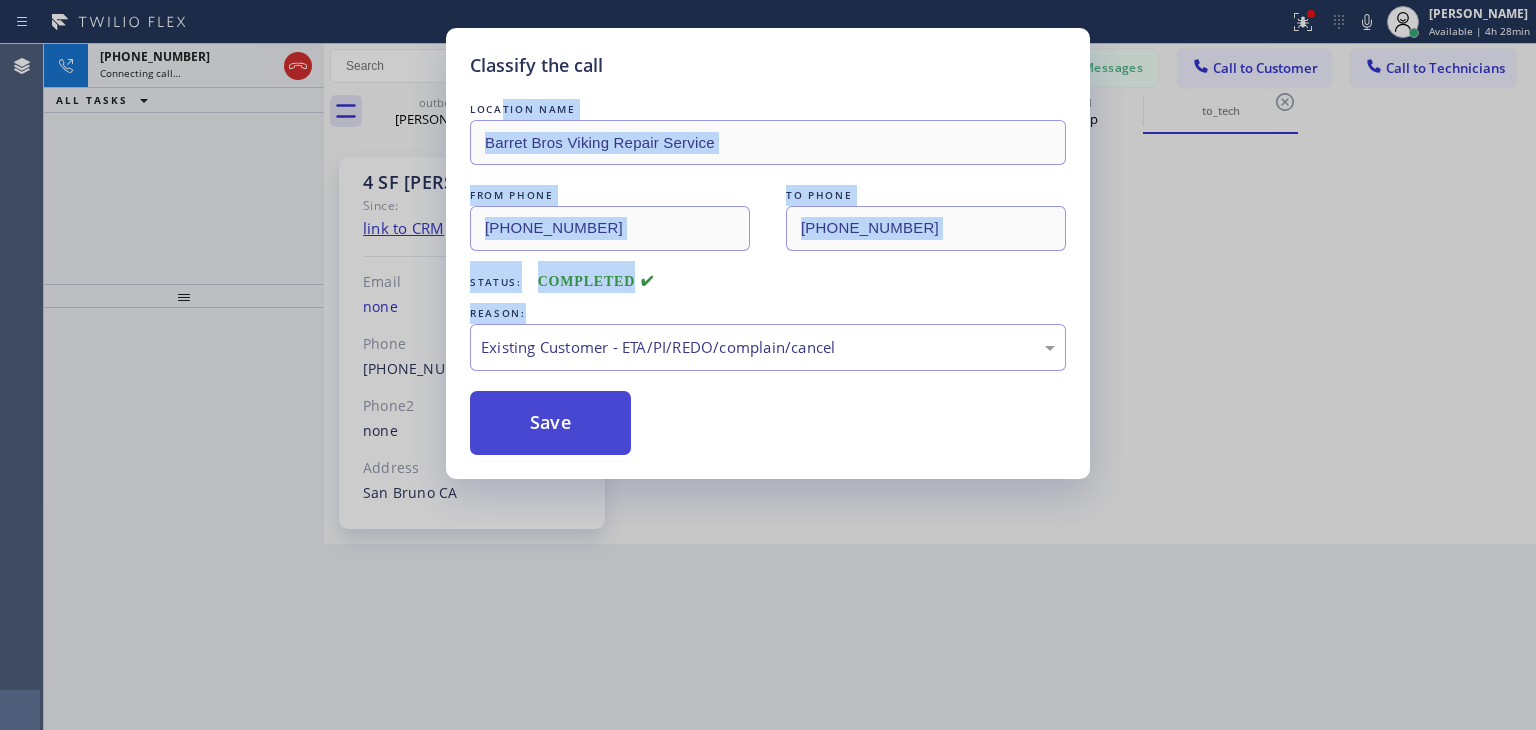 click on "Save" at bounding box center [550, 423] 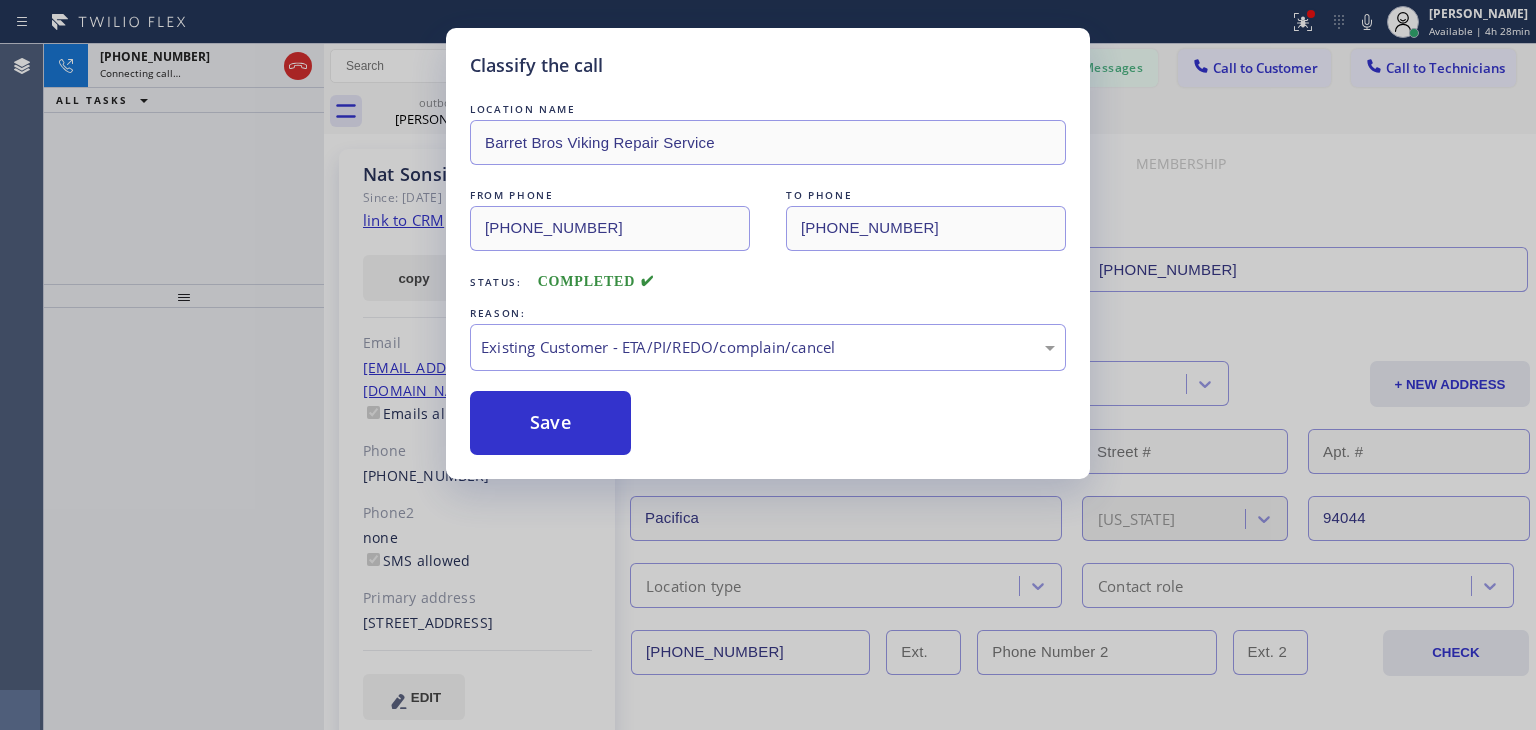 click on "Classify the call LOCATION NAME [GEOGRAPHIC_DATA] GE Monogram Inc Repair FROM PHONE [PHONE_NUMBER] TO PHONE [PHONE_NUMBER] Status: COMPLETED REASON: Existing Customer - ETA/PI/REDO/complain/cancel Save Classify the call LOCATION NAME [GEOGRAPHIC_DATA] GE Monogram Inc Repair FROM PHONE [PHONE_NUMBER] TO PHONE [PHONE_NUMBER] Status: COMPLETED REASON: Existing Customer - ETA/PI/REDO/complain/cancel Save Classify the call LOCATION NAME [MEDICAL_DATA] Electrical FROM PHONE [PHONE_NUMBER] TO PHONE [PHONE_NUMBER] Status: COMPLETED REASON: Existing Customer - ETA/PI/REDO/complain/cancel Save Classify the call LOCATION NAME Viking Repair Service FROM PHONE [PHONE_NUMBER] TO PHONE [PHONE_NUMBER] Status: COMPLETED REASON: Existing Customer - ETA/PI/REDO/complain/cancel Save Classify the call LOCATION NAME Viking Repair Service FROM PHONE [PHONE_NUMBER] TO PHONE [PHONE_NUMBER] Status: COMPLETED REASON: Existing Customer - ETA/PI/REDO/complain/cancel Save Classify the call LOCATION NAME Viking Repair Service FROM PHONE [PHONE_NUMBER] TO PHONE OO" at bounding box center [790, 387] 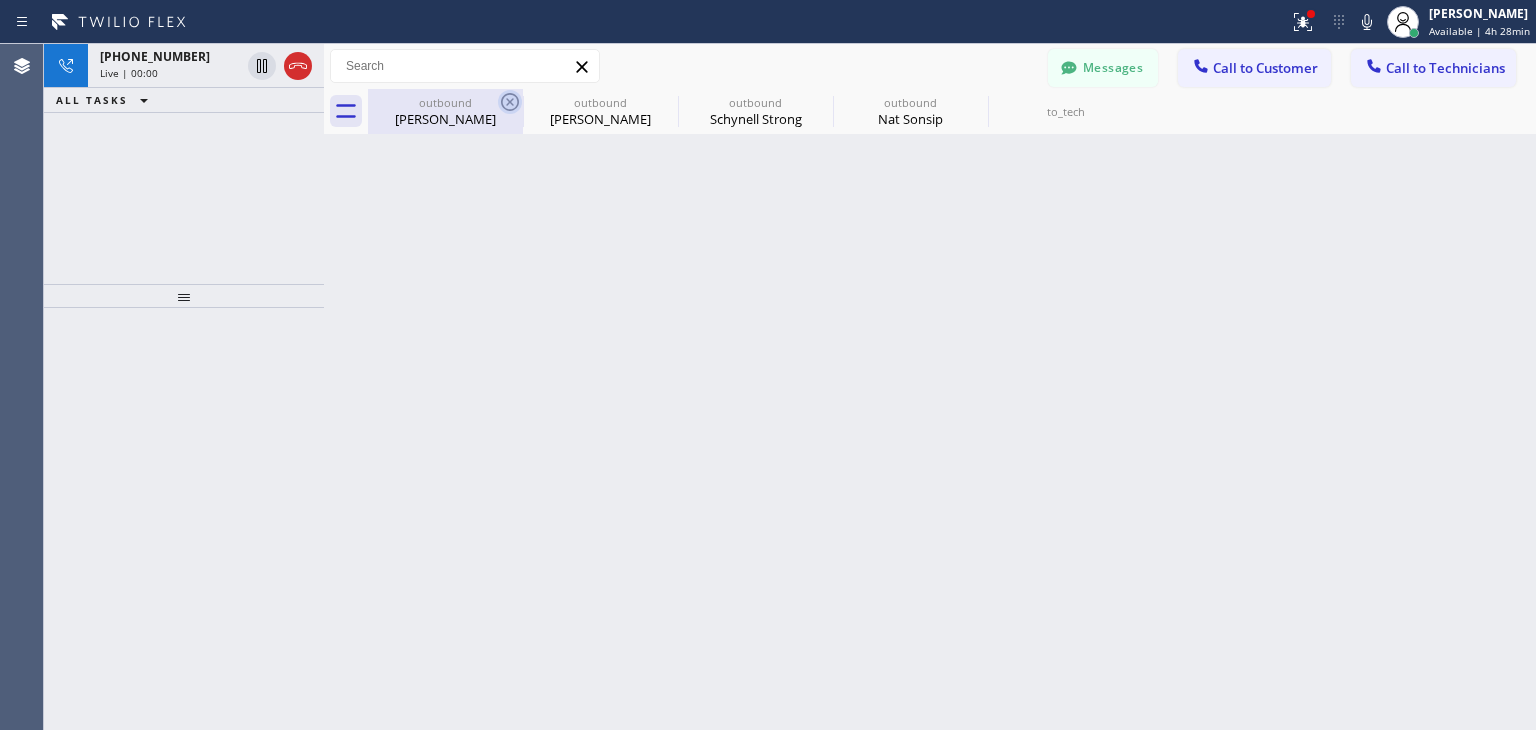 click 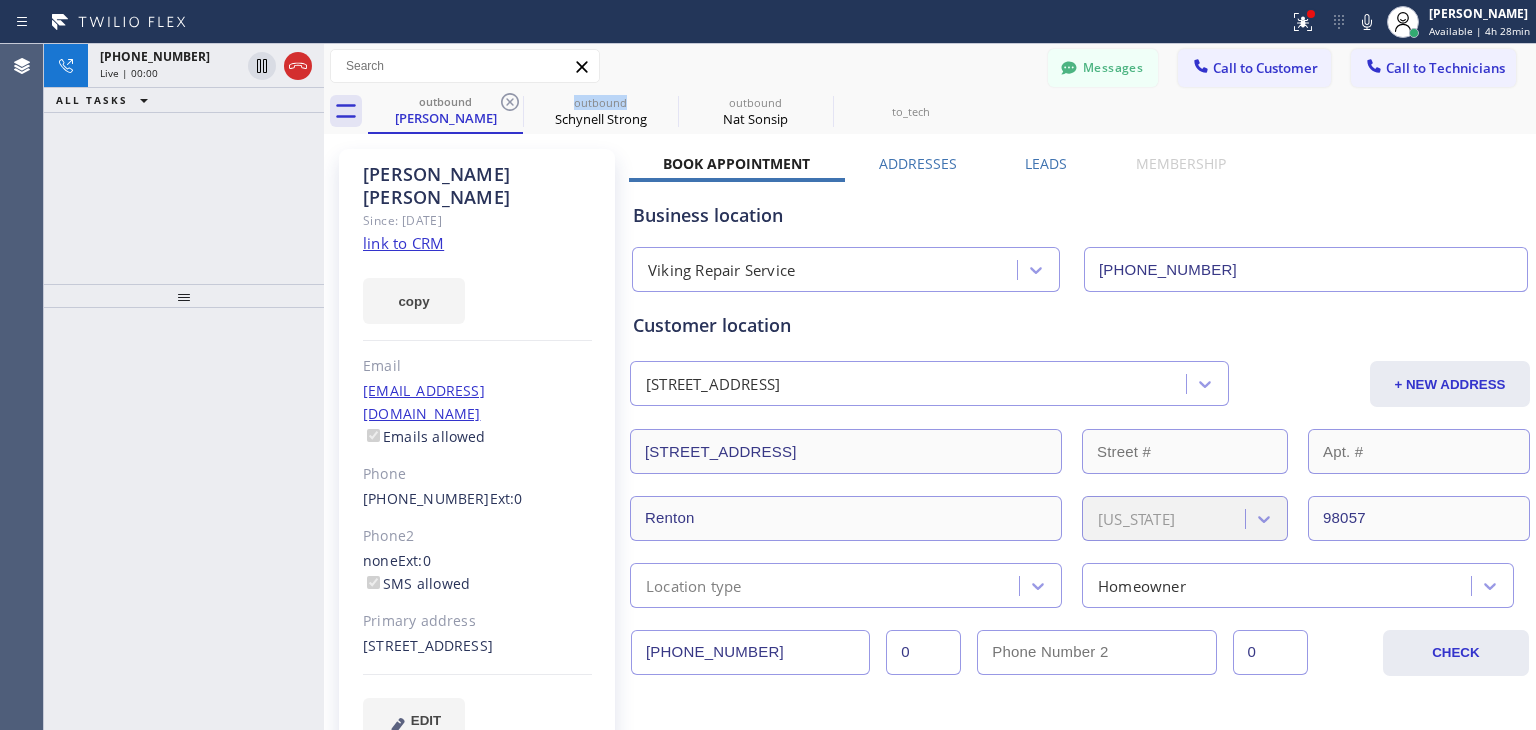 click 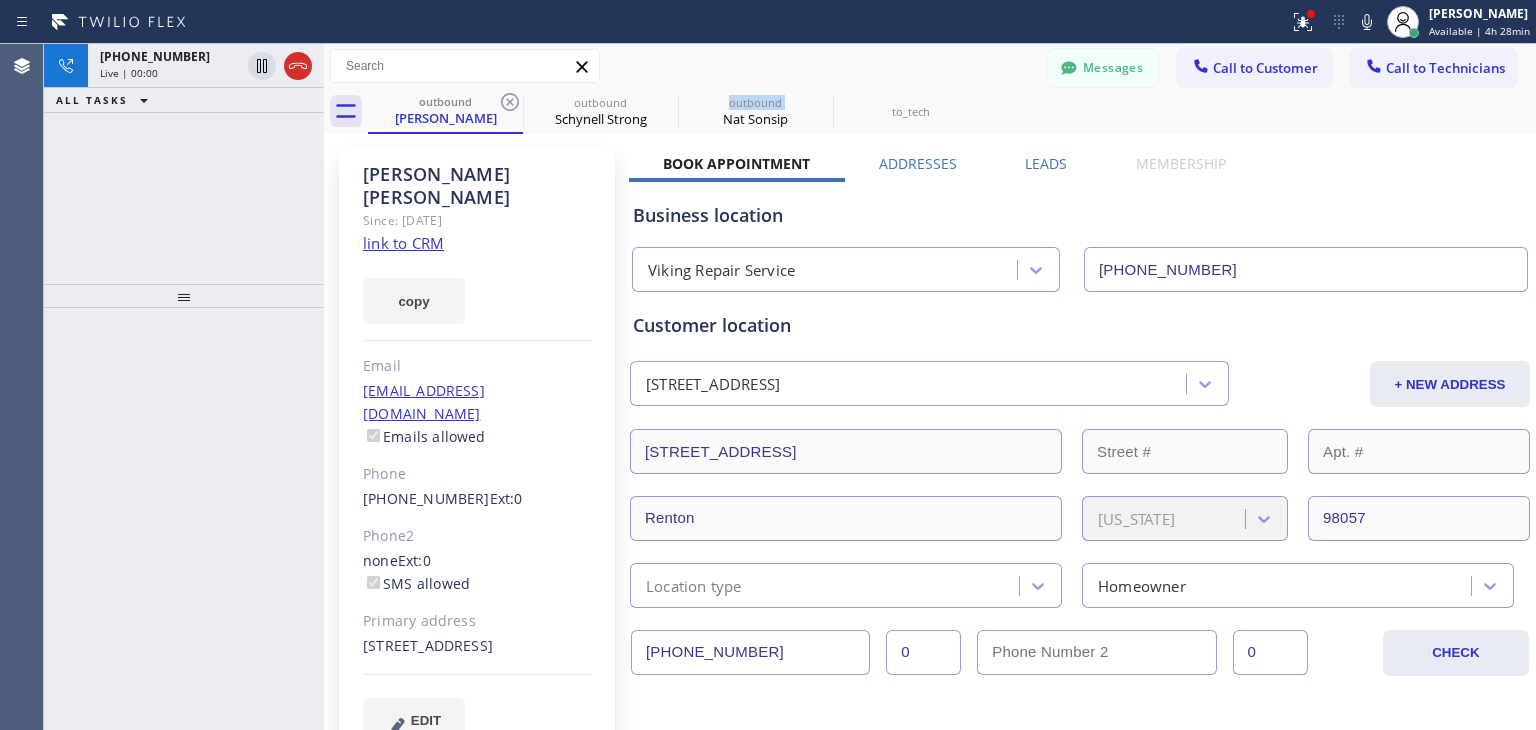 click 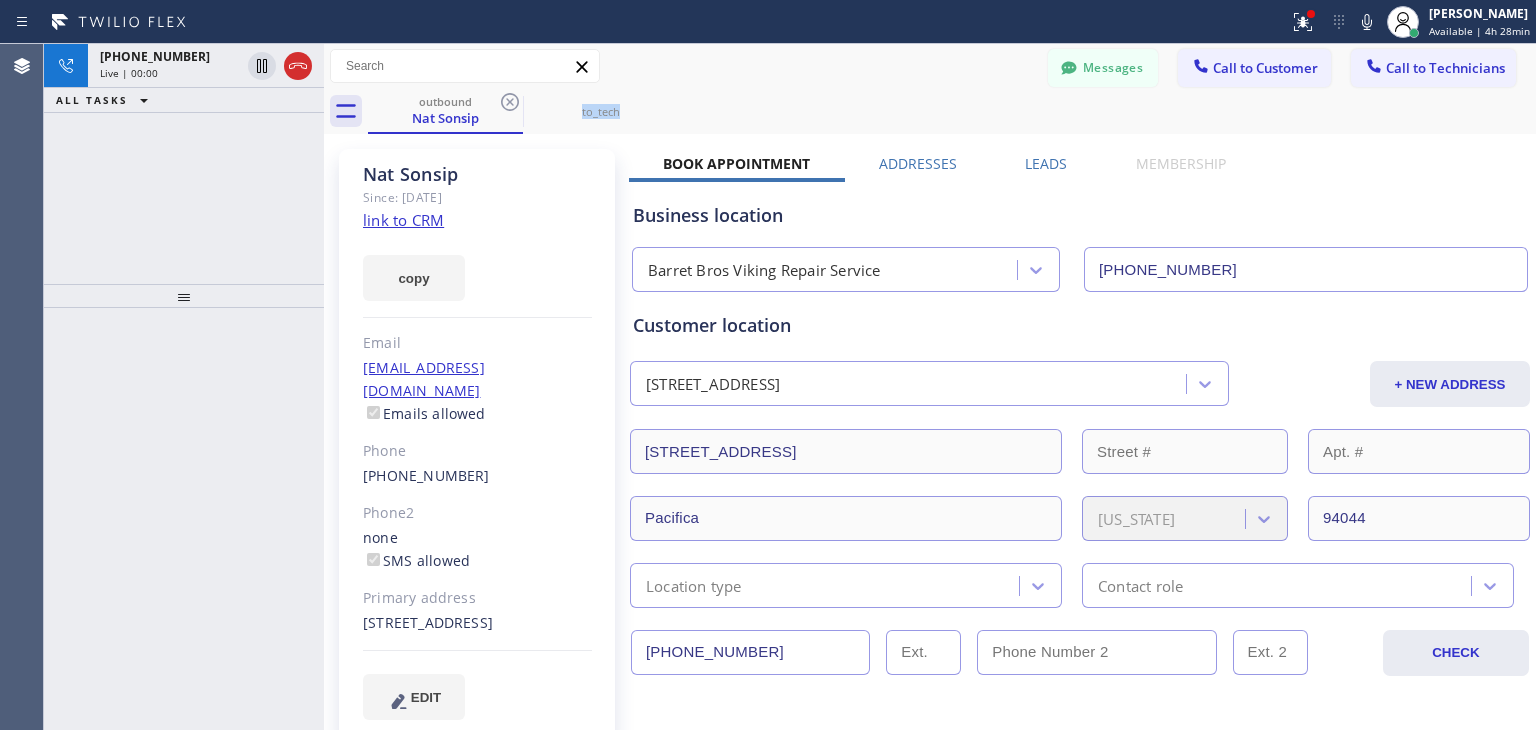 click 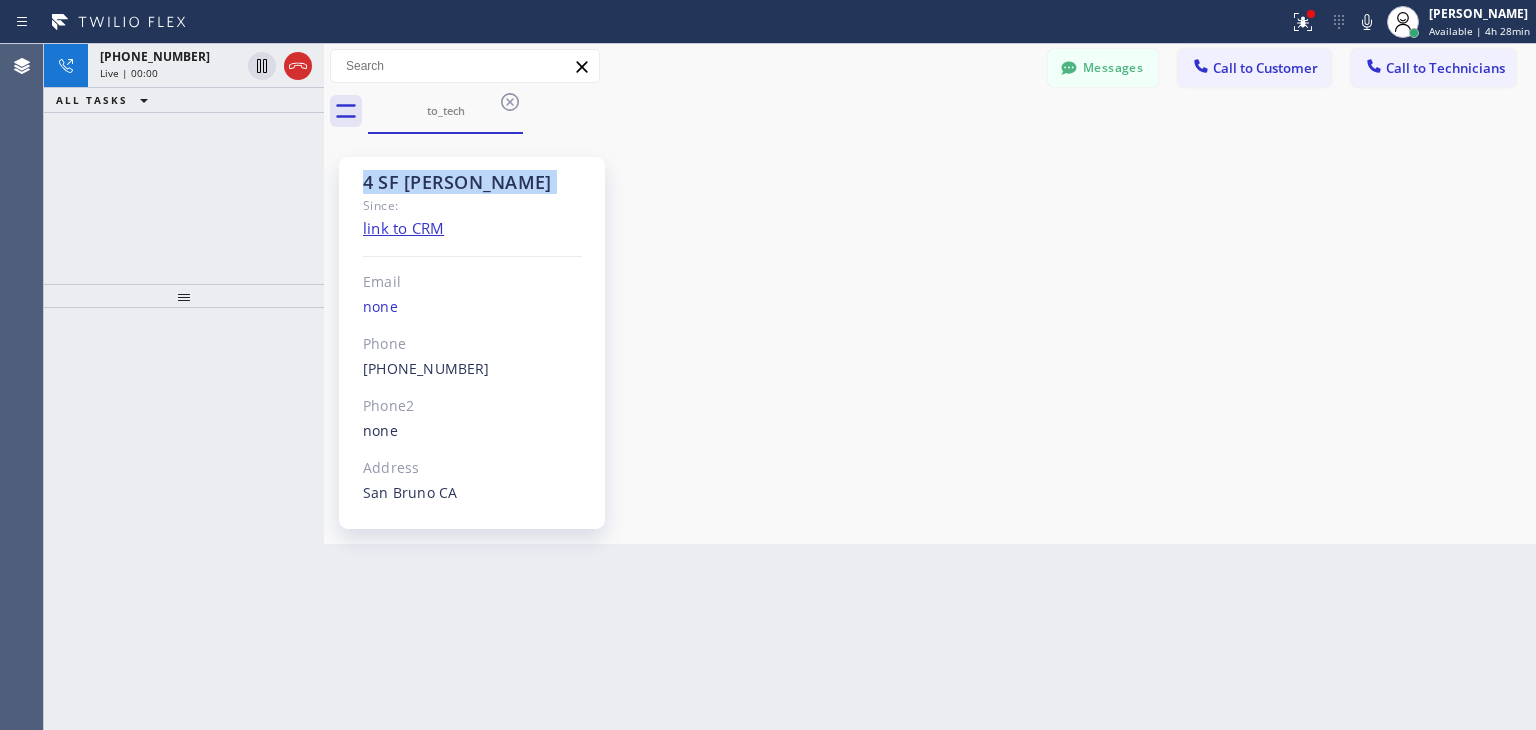 click 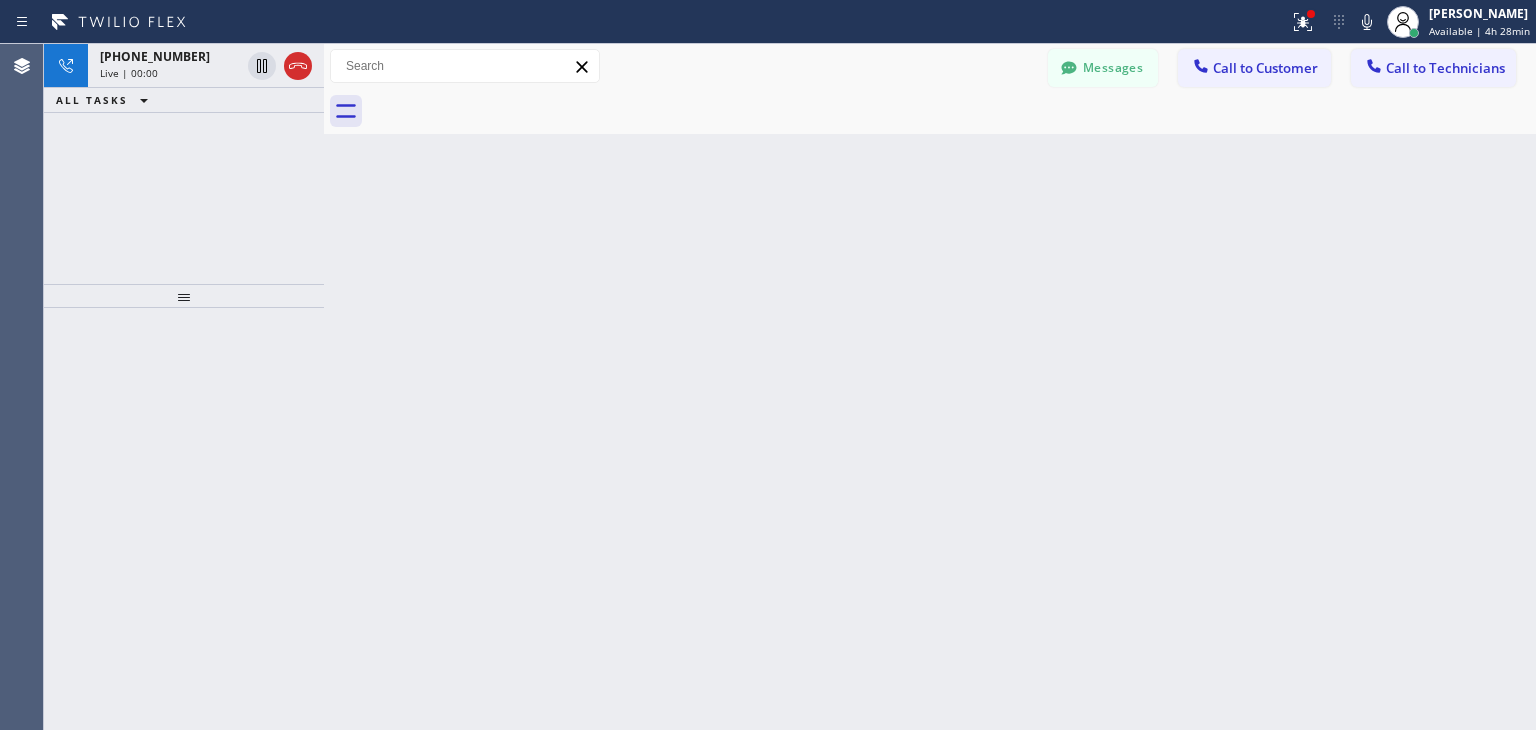 click at bounding box center [952, 111] 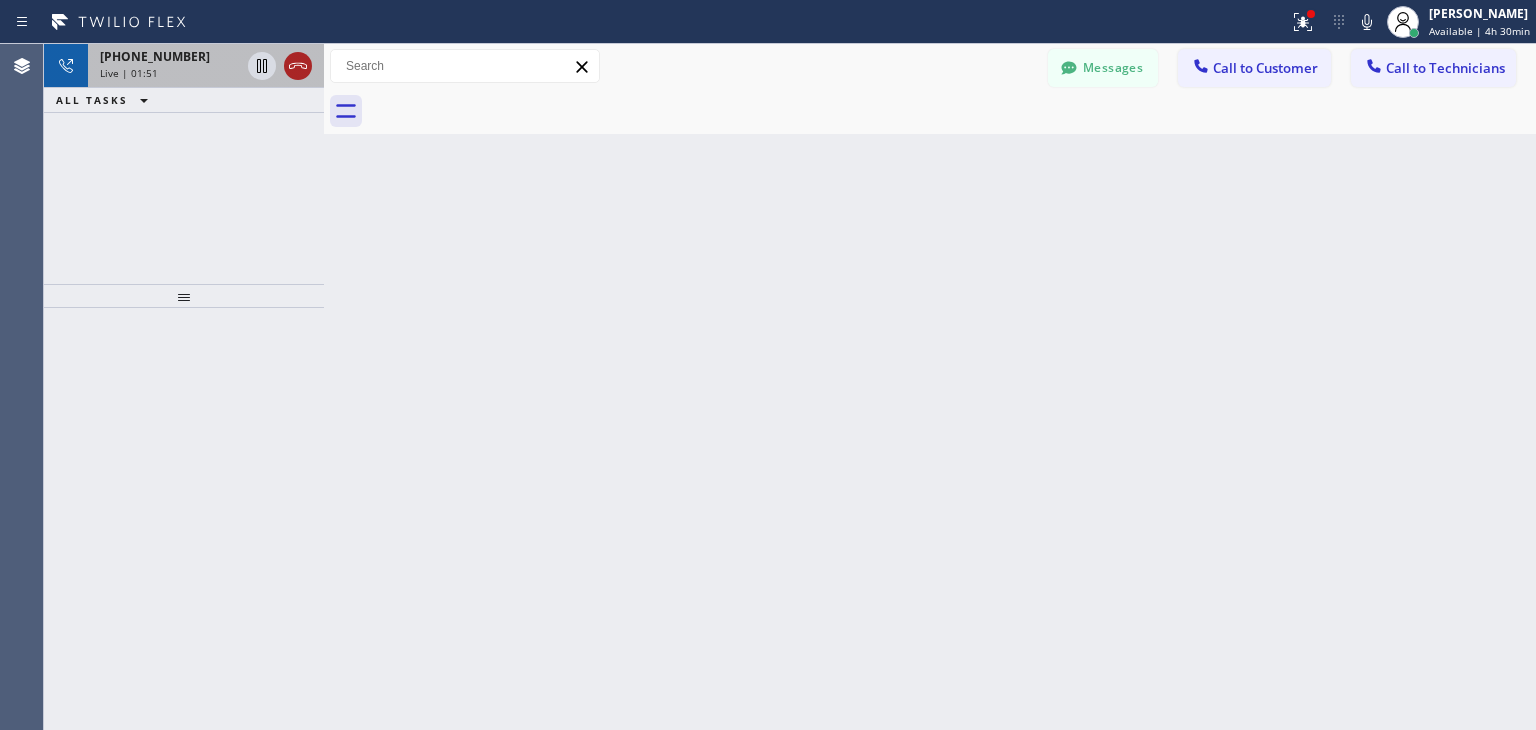 click 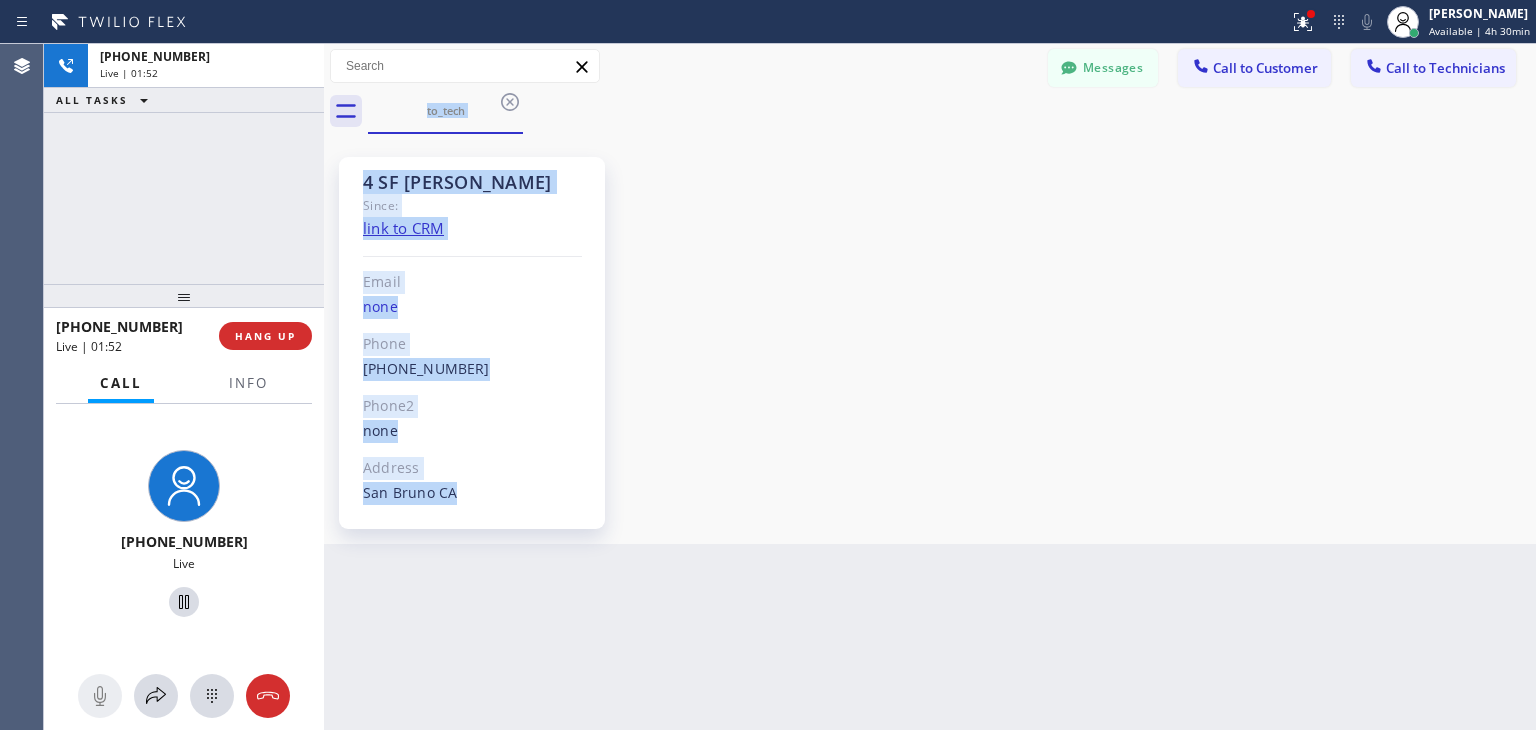 drag, startPoint x: 298, startPoint y: 73, endPoint x: 286, endPoint y: 421, distance: 348.20685 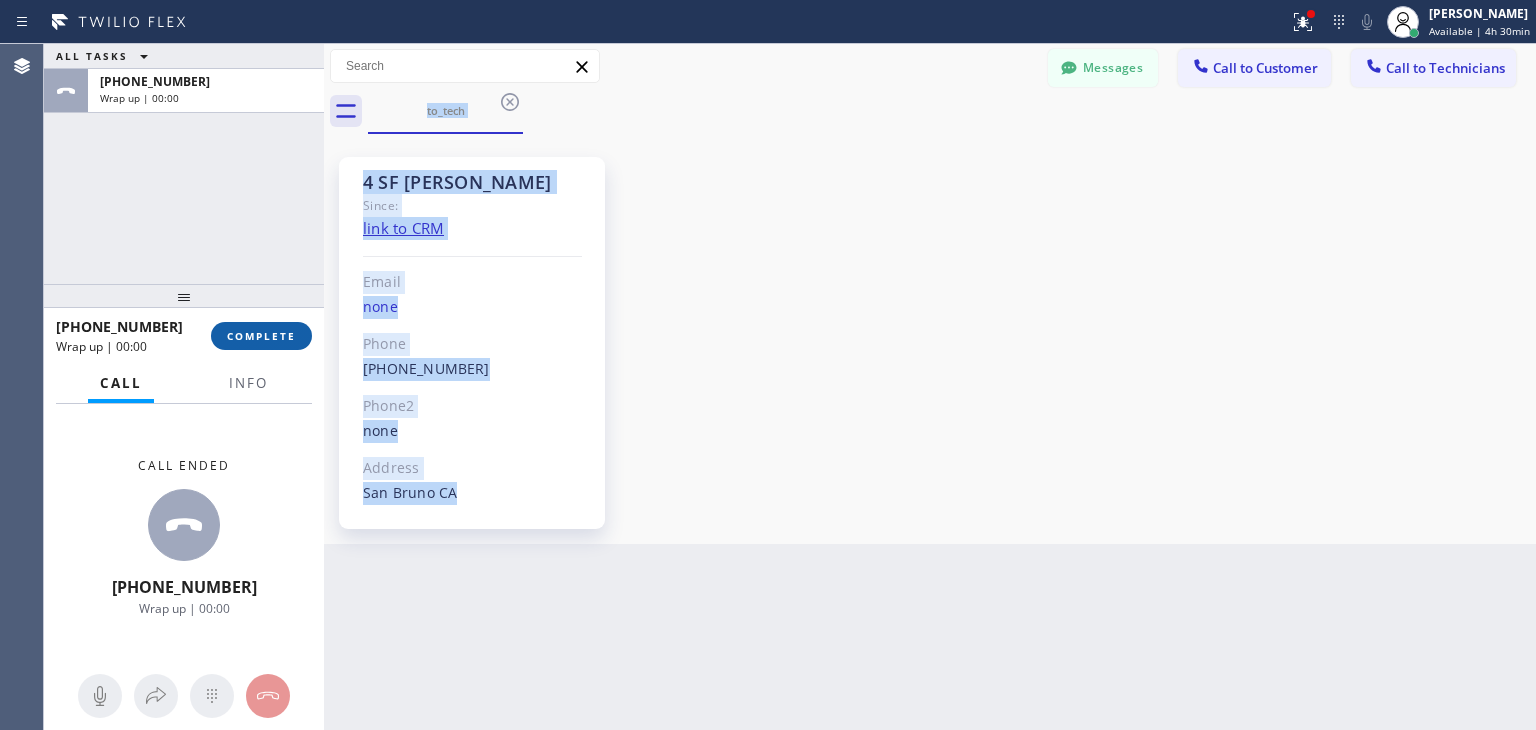 click on "COMPLETE" at bounding box center (261, 336) 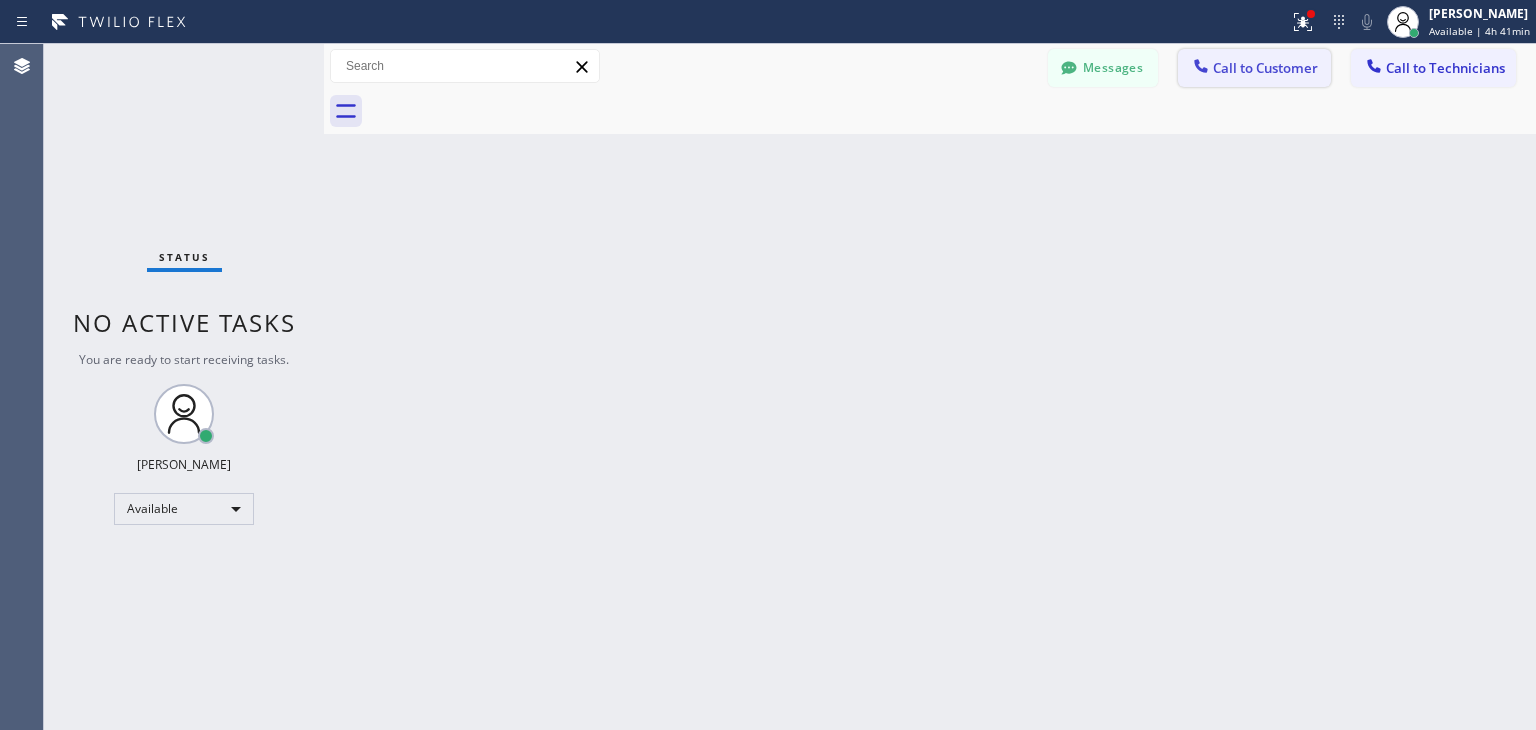 click on "Call to Customer" at bounding box center [1254, 68] 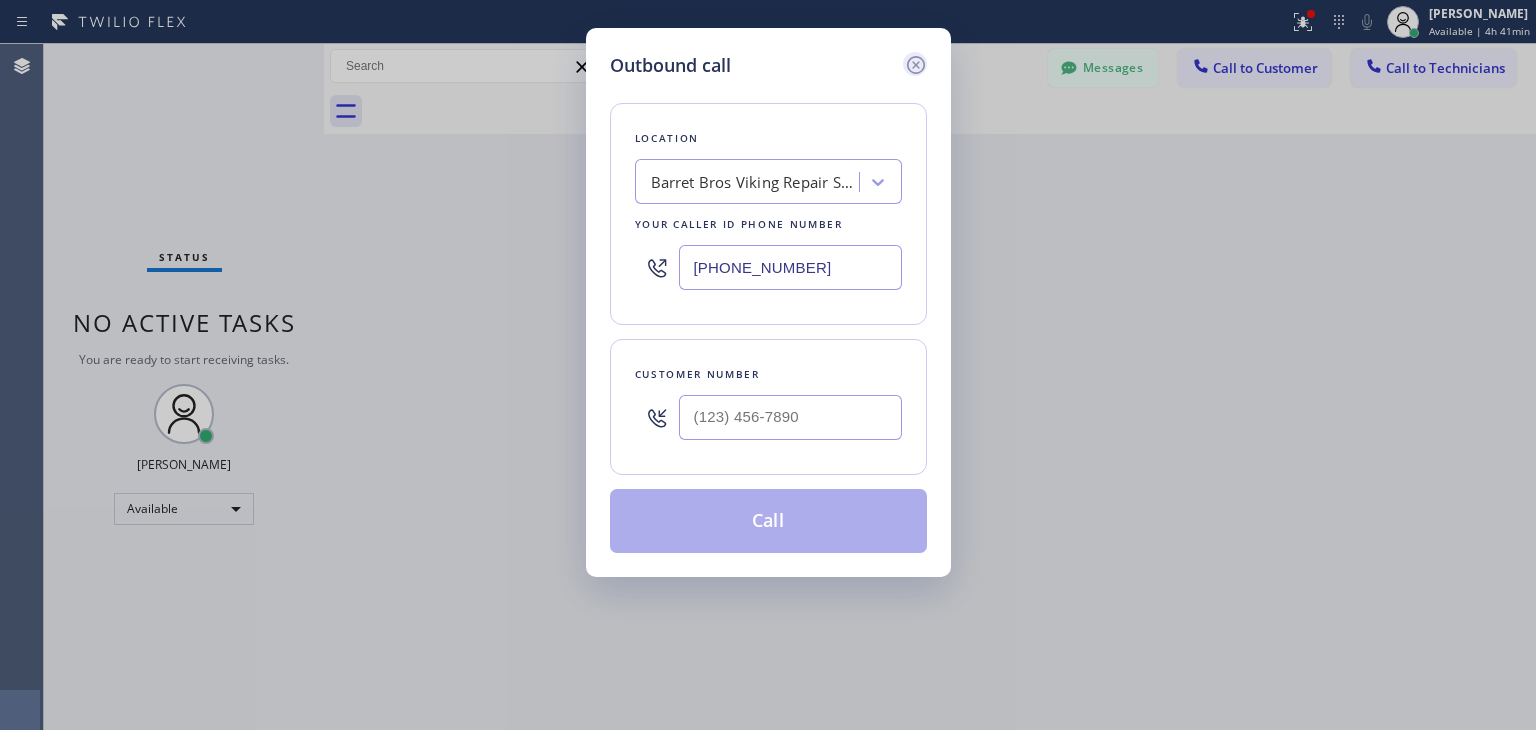 click 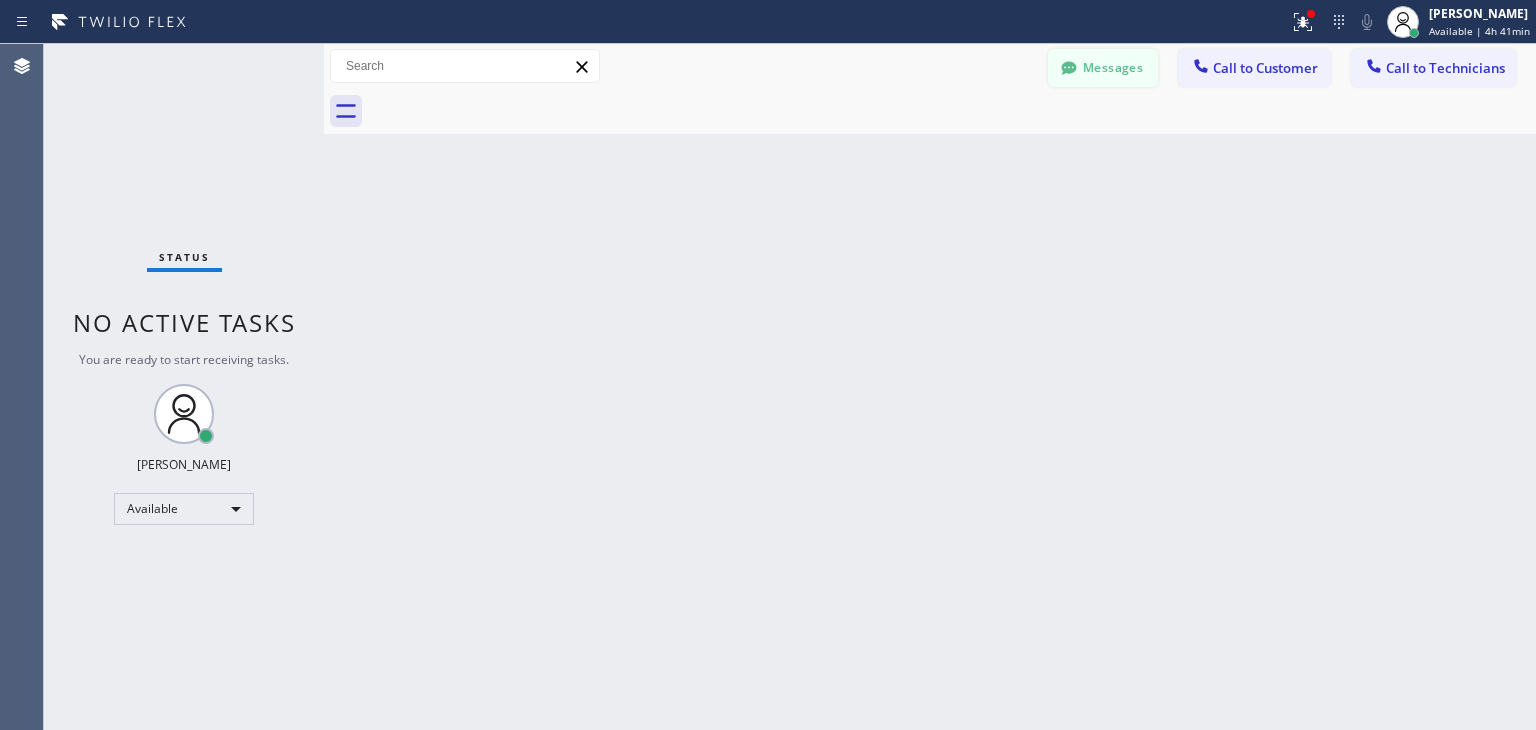 click on "Messages" at bounding box center (1103, 68) 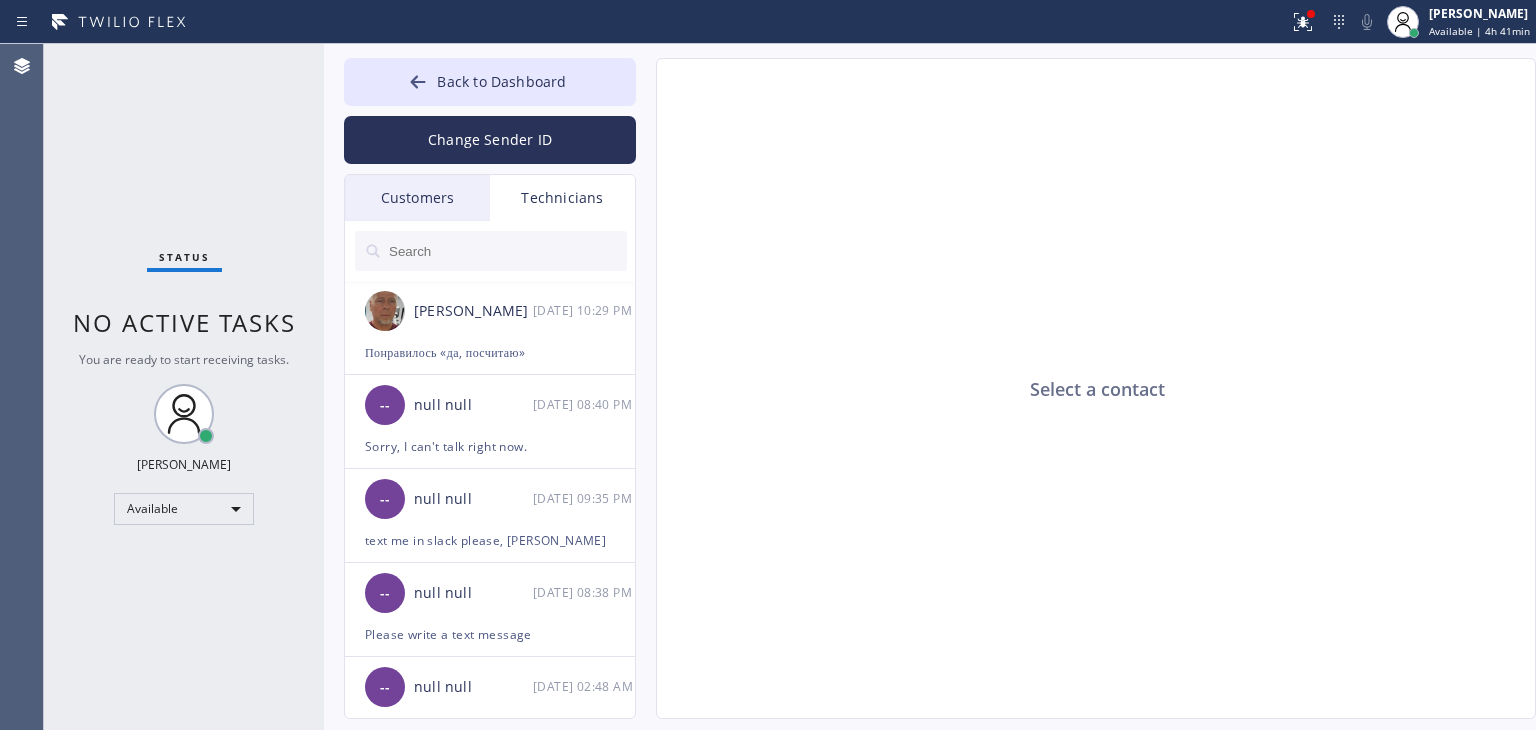 click on "Customers" at bounding box center [417, 198] 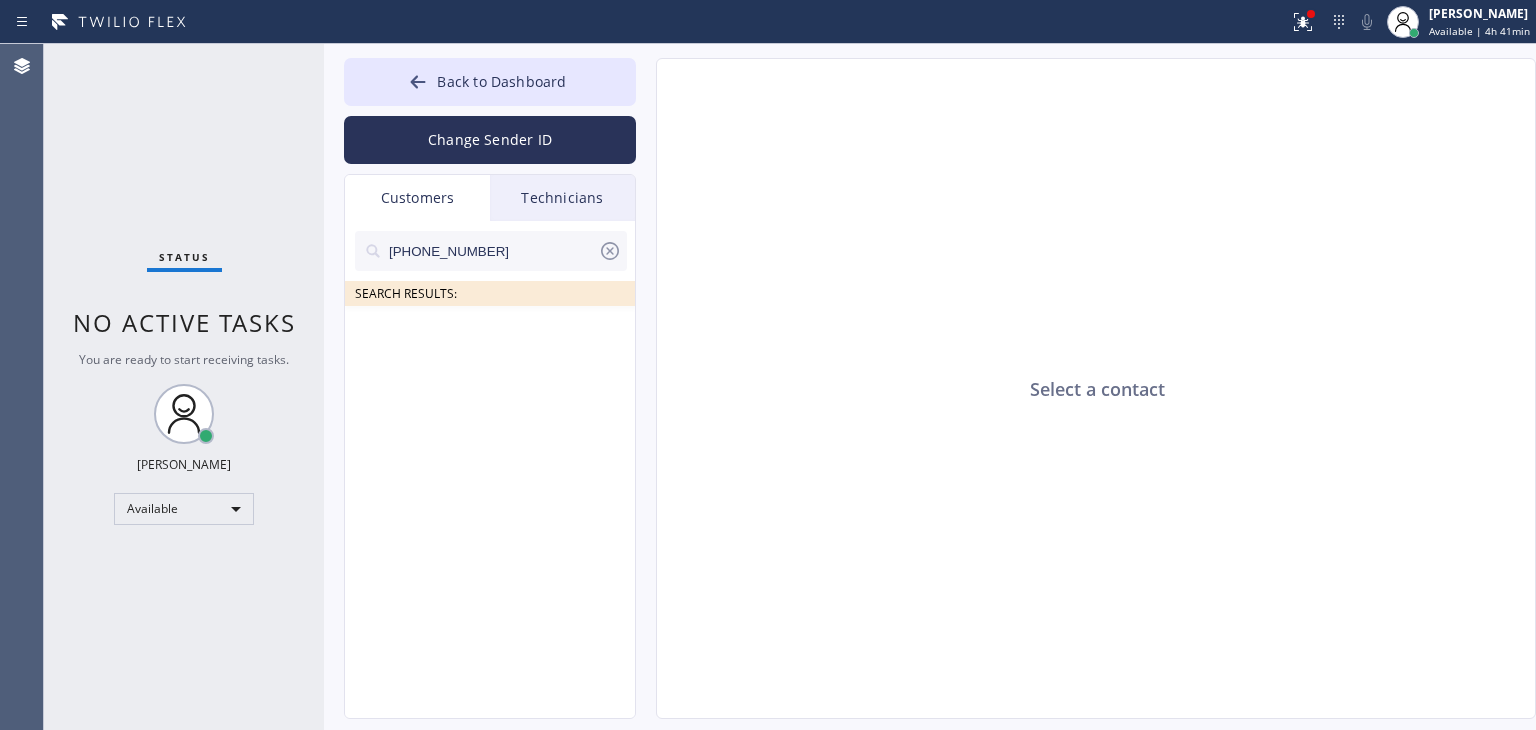 click on "[PHONE_NUMBER]" at bounding box center (492, 251) 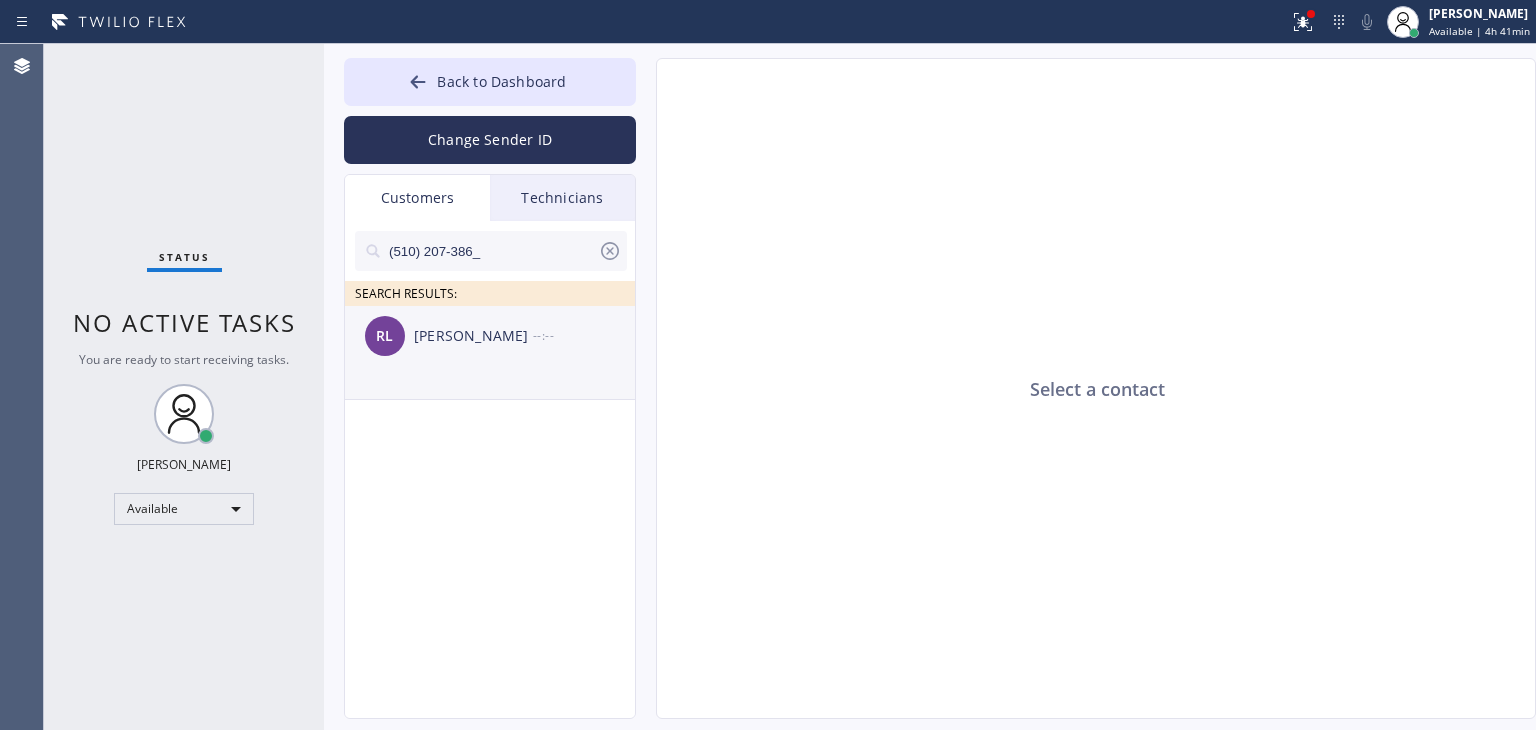 click on "[PERSON_NAME]" at bounding box center (473, 336) 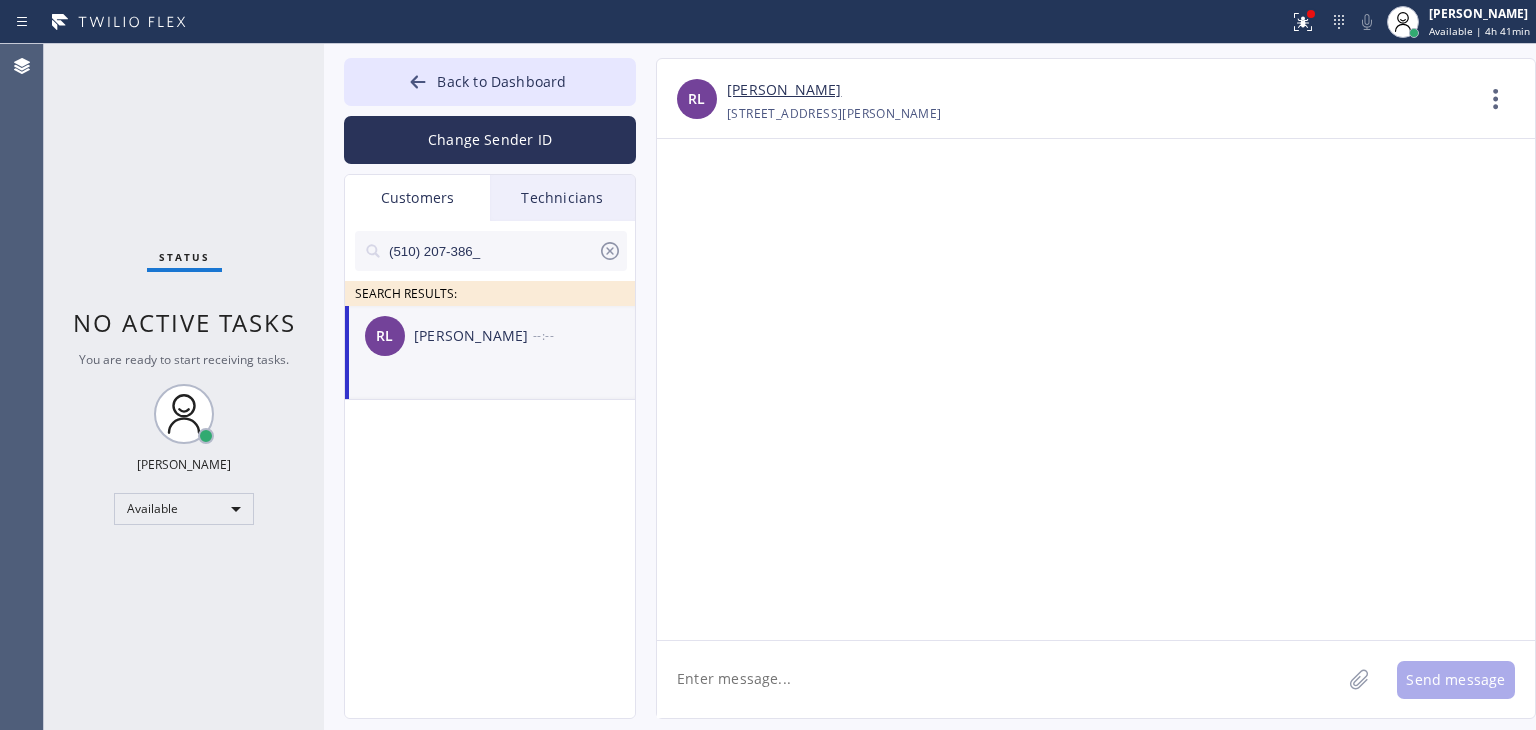 click 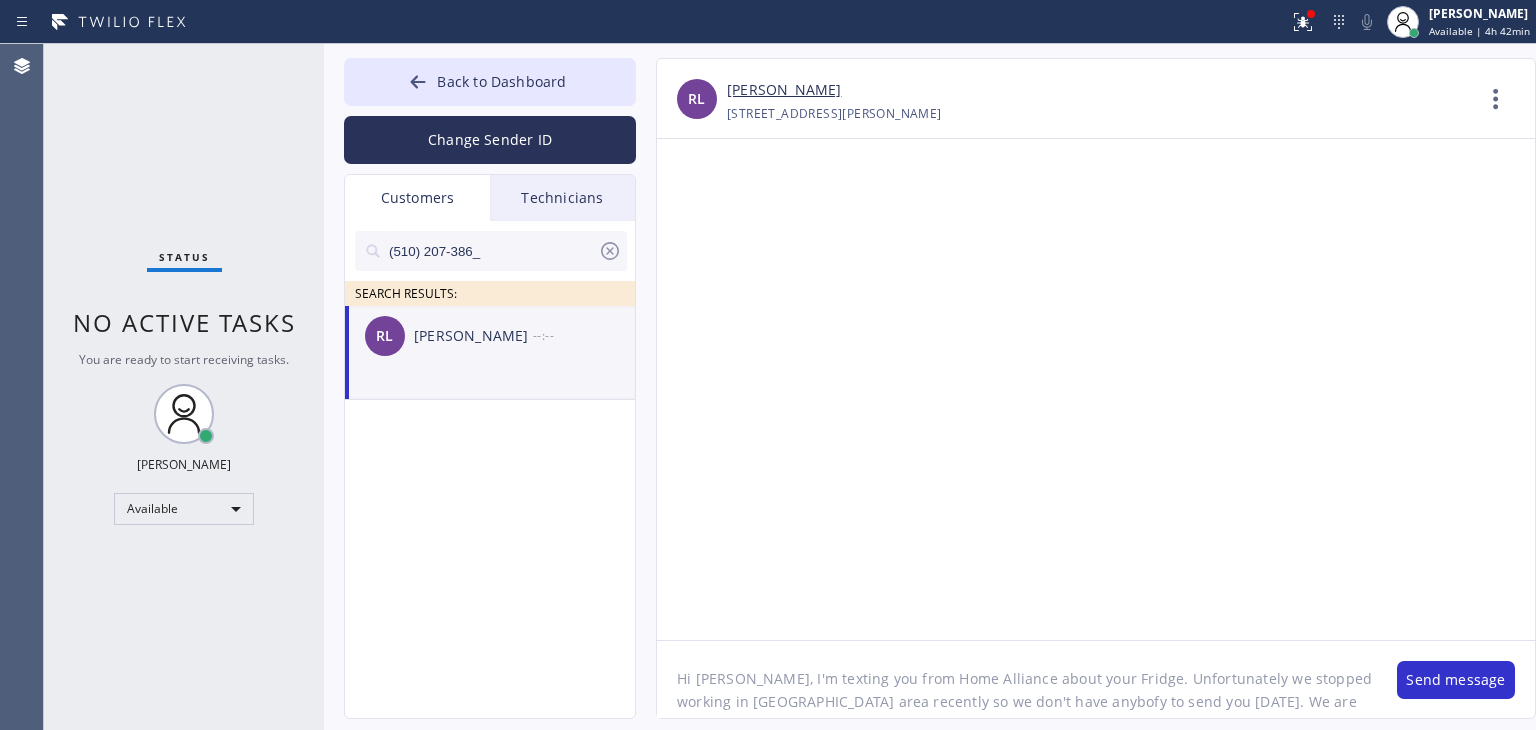 scroll, scrollTop: 16, scrollLeft: 0, axis: vertical 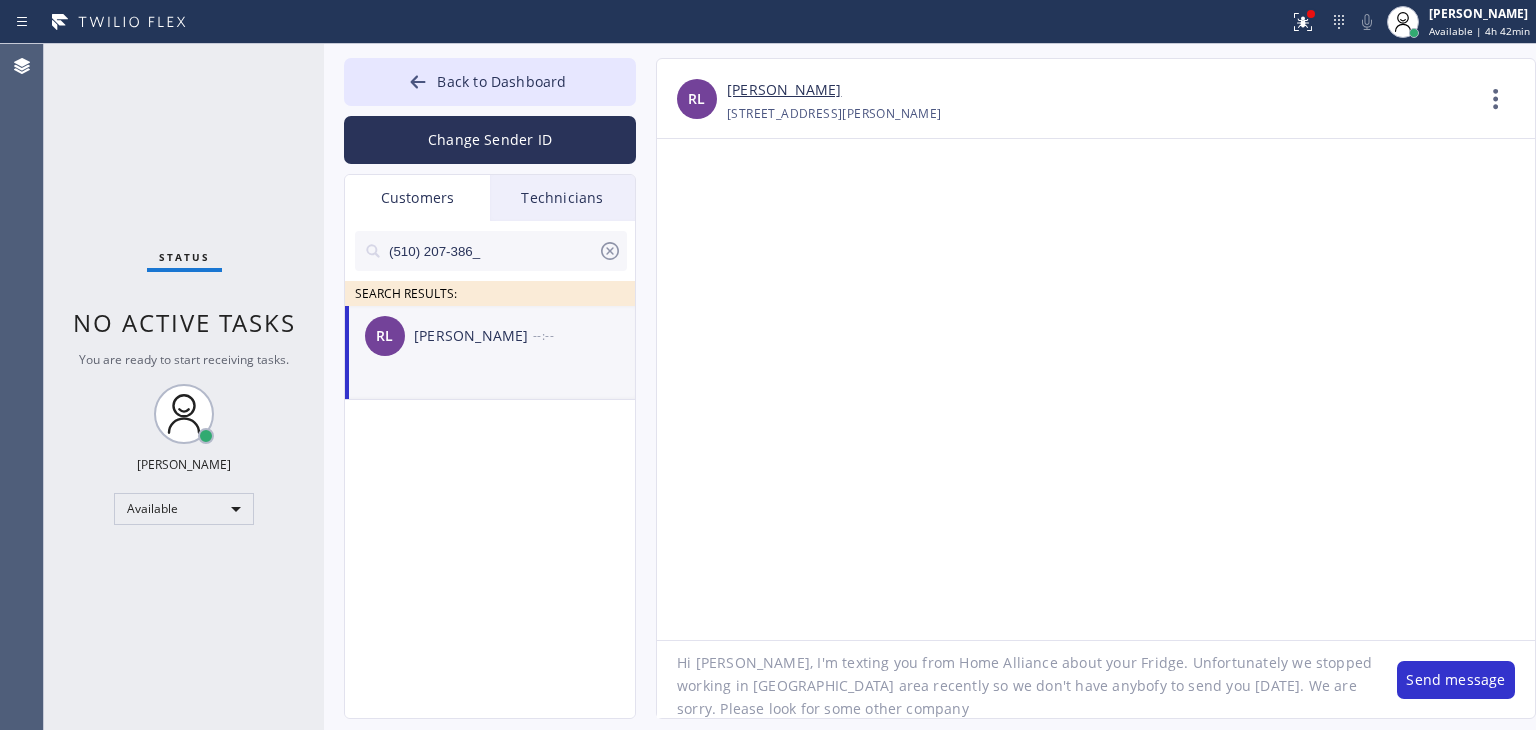 type on "Hi [PERSON_NAME], I'm texting you from Home Alliance about your Fridge. Unfortunately we stopped working in [GEOGRAPHIC_DATA] area recently so we don't have anybofy to send you [DATE]. We are sorry. Please look for some other company." 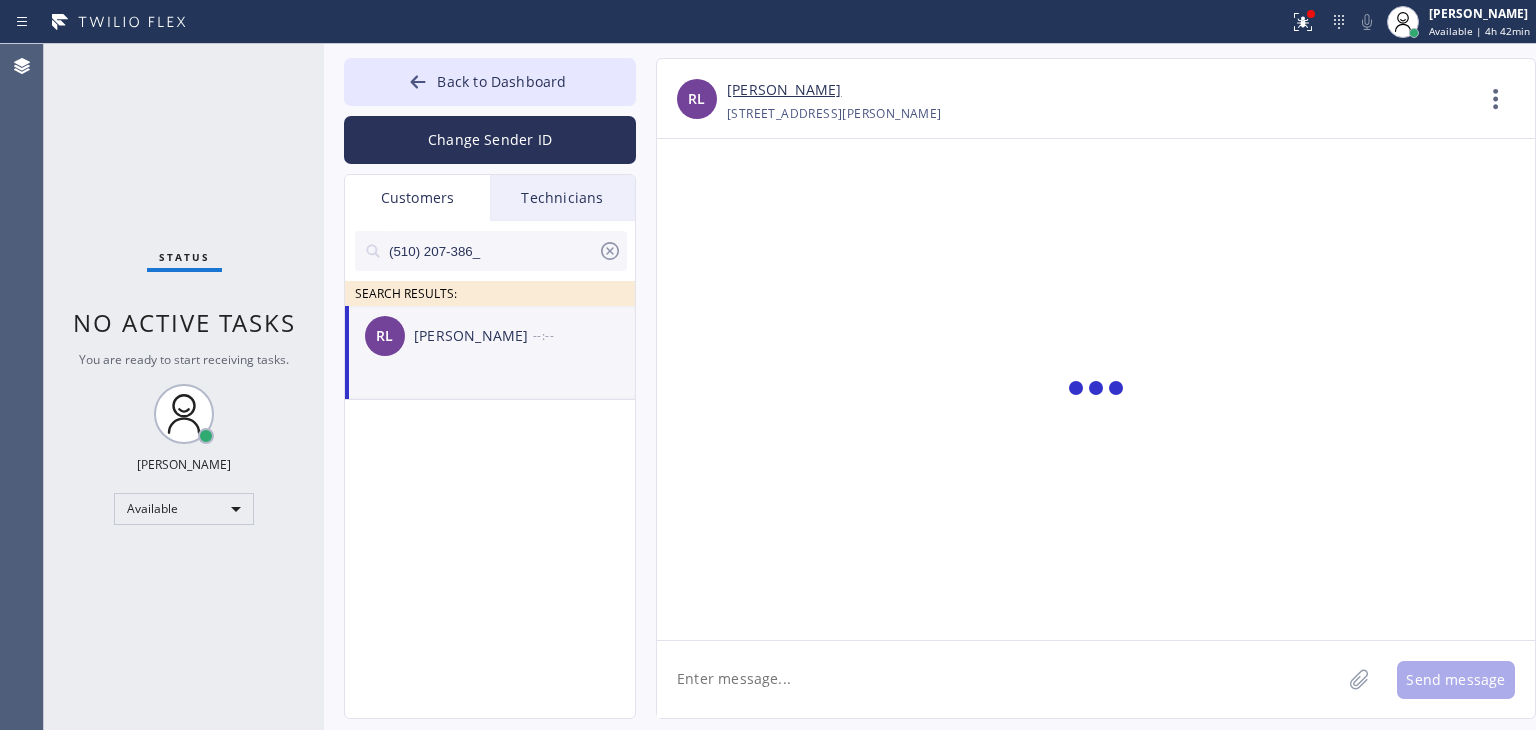 scroll, scrollTop: 0, scrollLeft: 0, axis: both 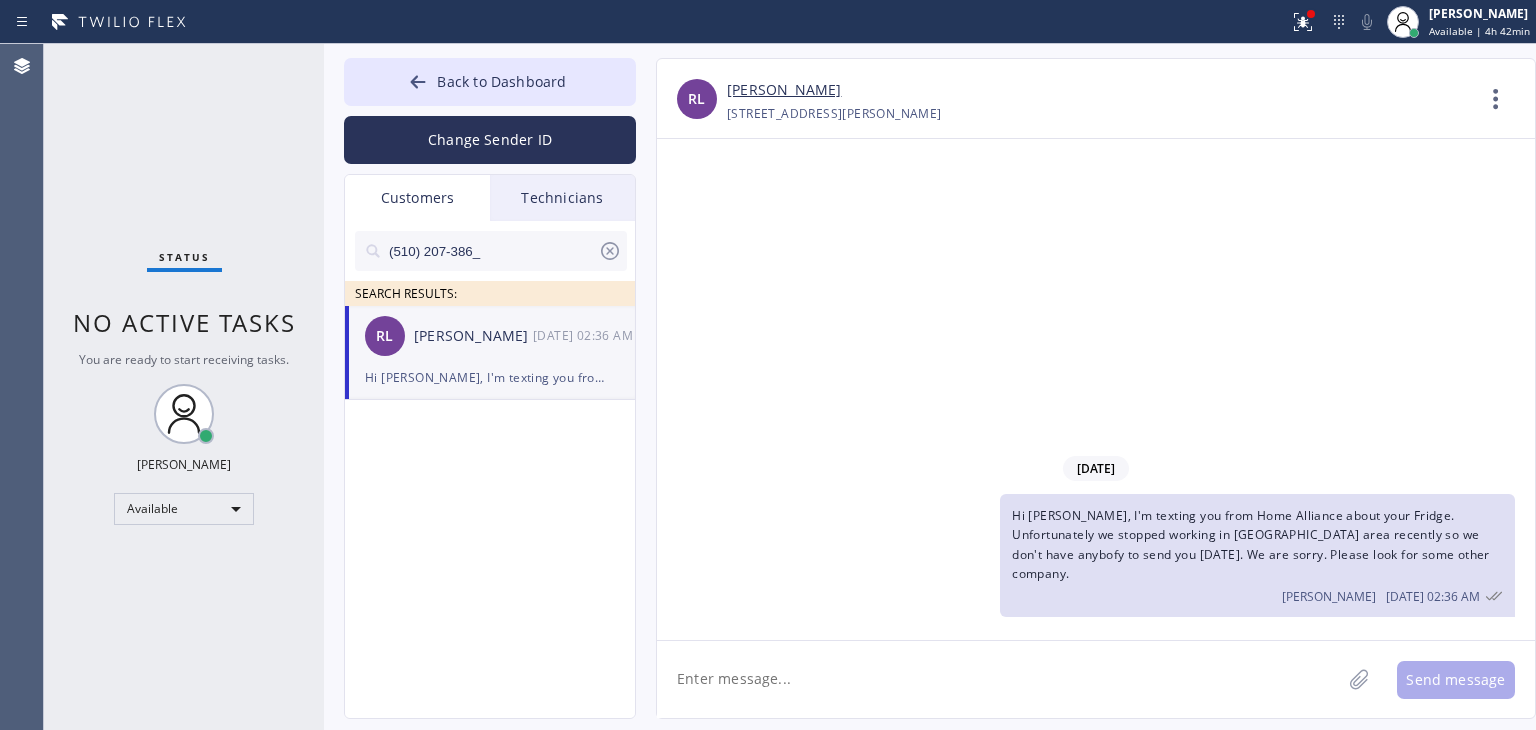 type 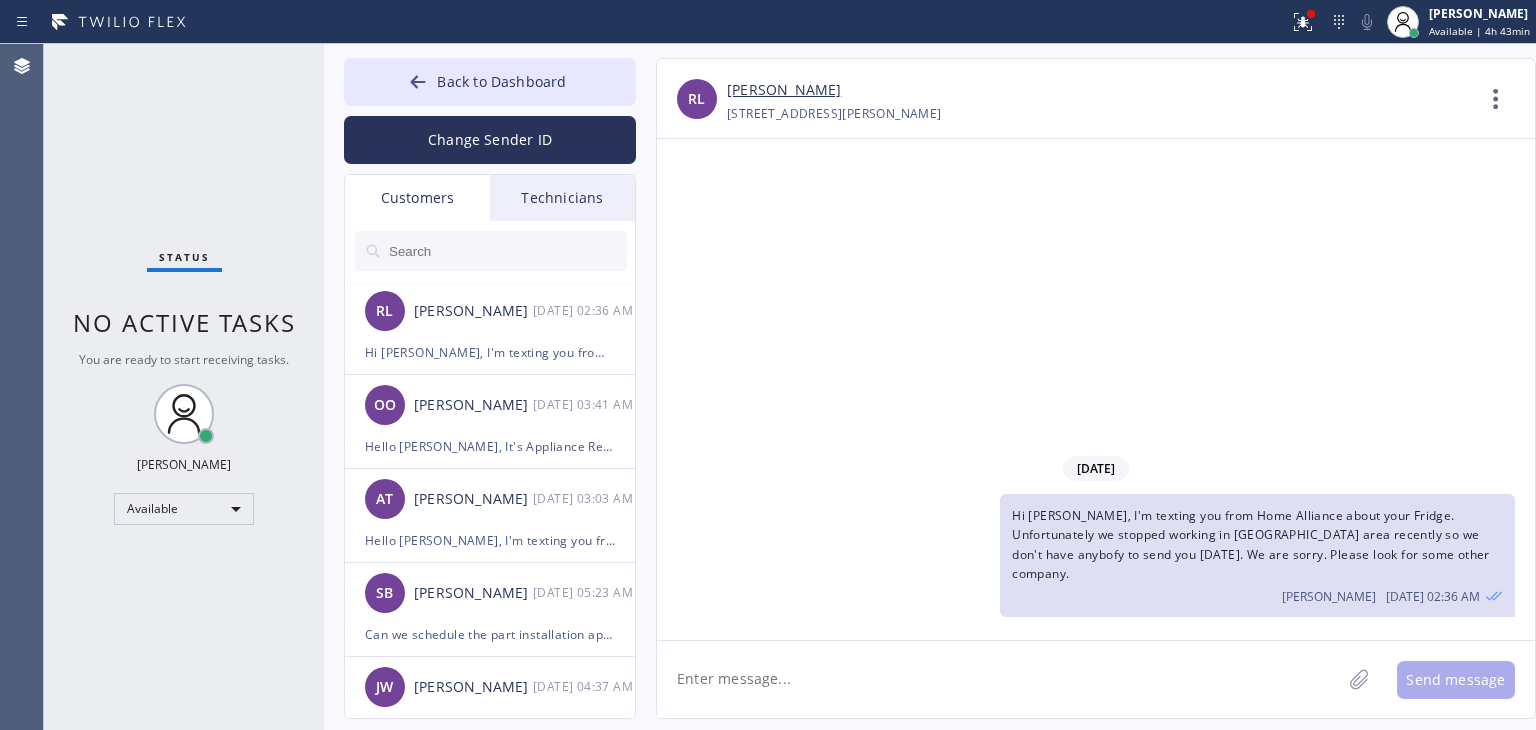 click 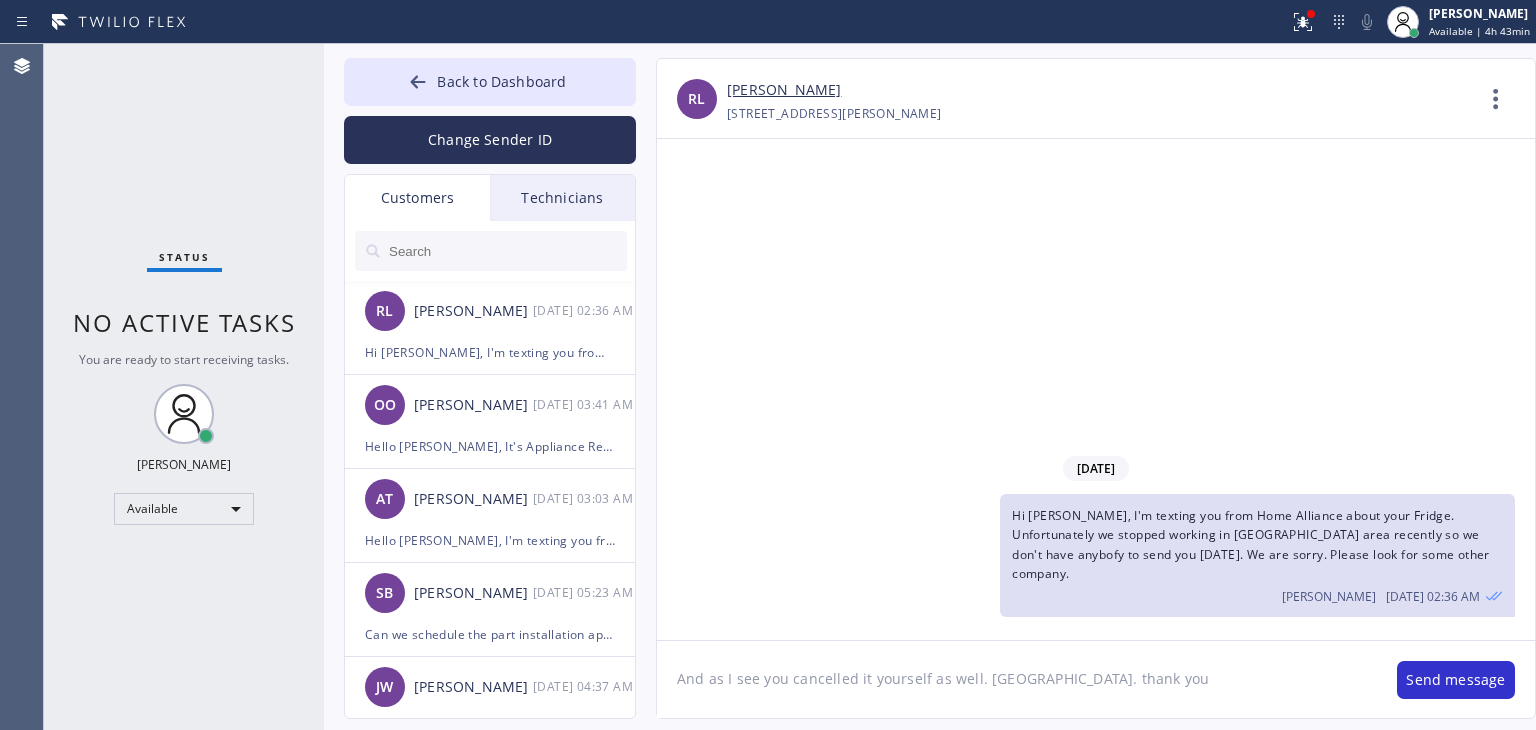 click on "And as I see you cancelled it yourself as well. [GEOGRAPHIC_DATA]. thank you" 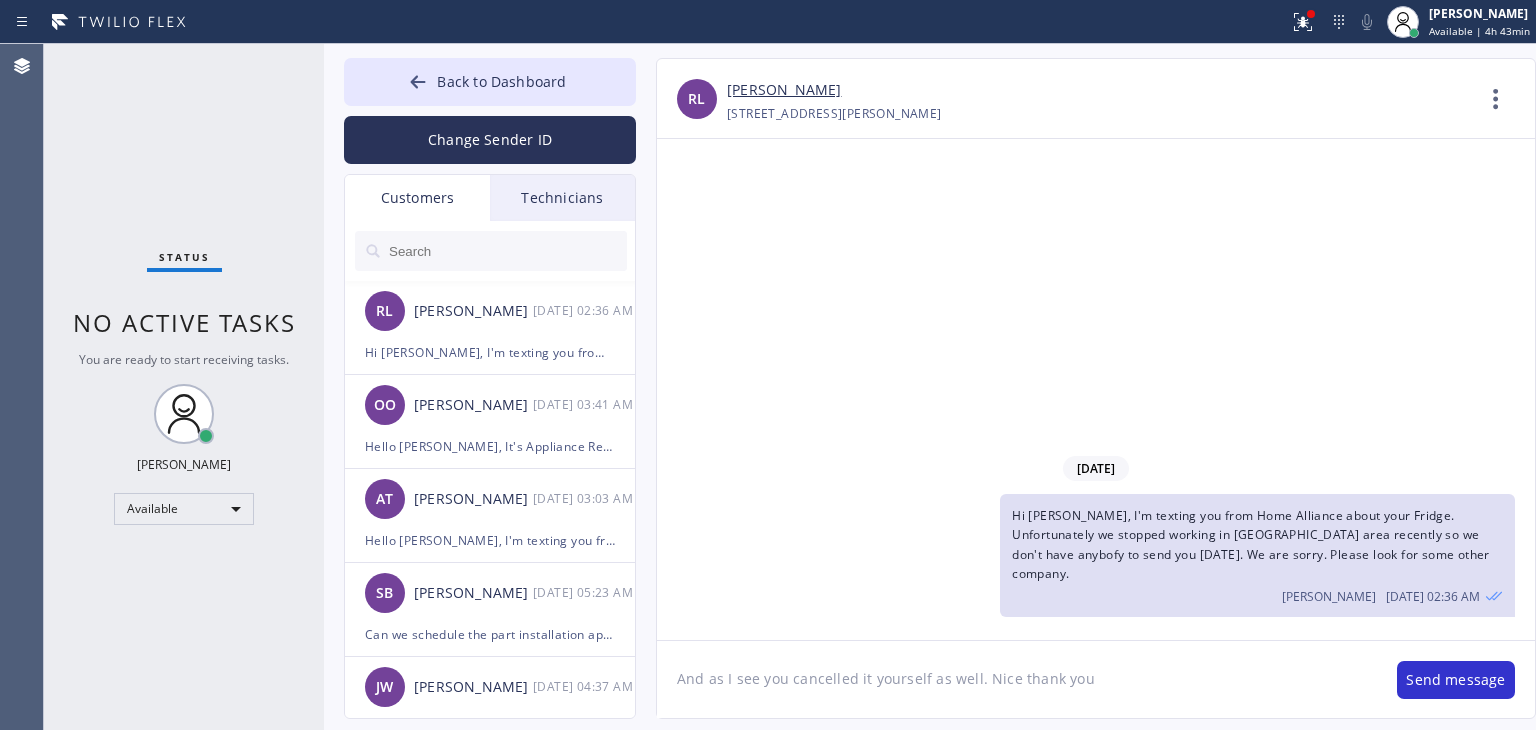 type on "And as I see you cancelled it yourself as well. [GEOGRAPHIC_DATA], thank you" 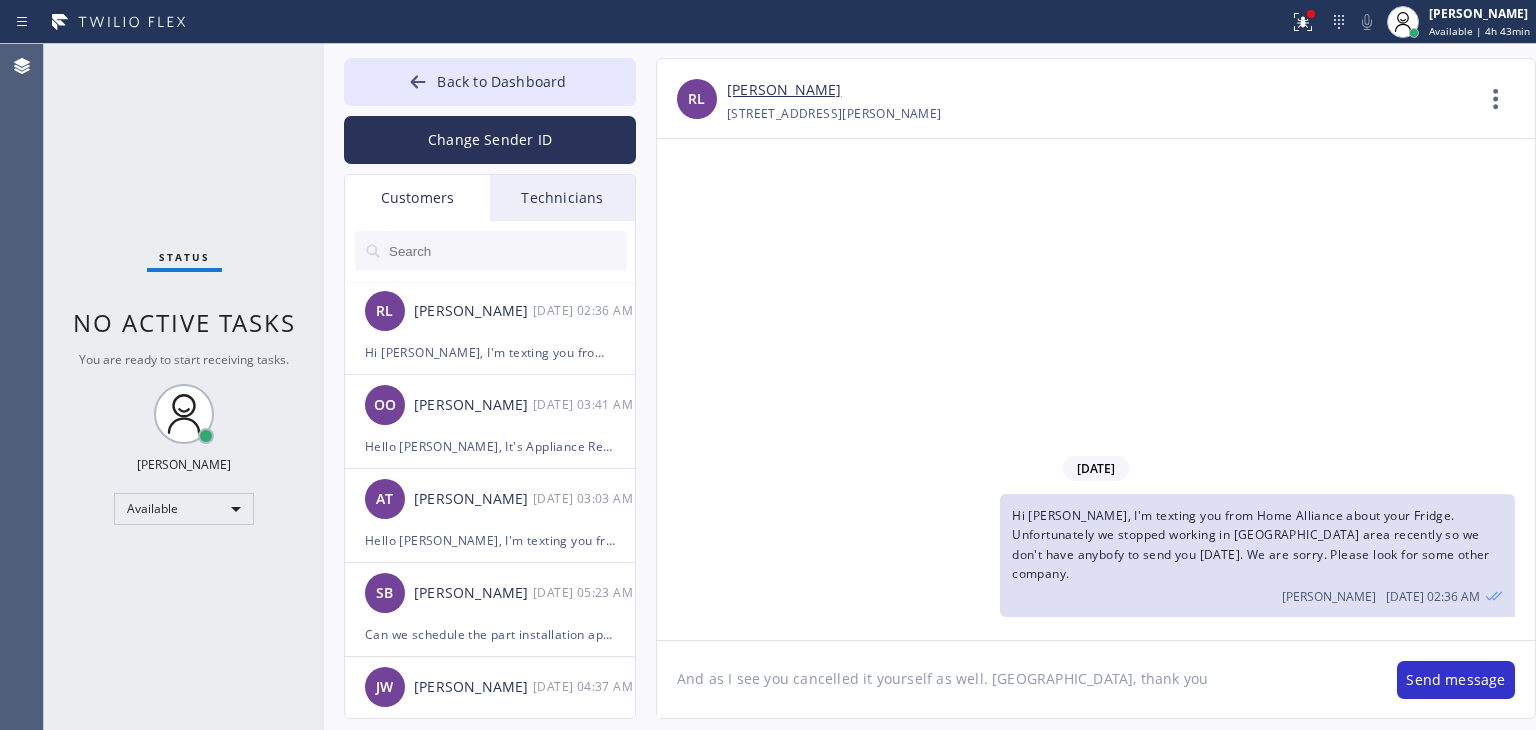 type 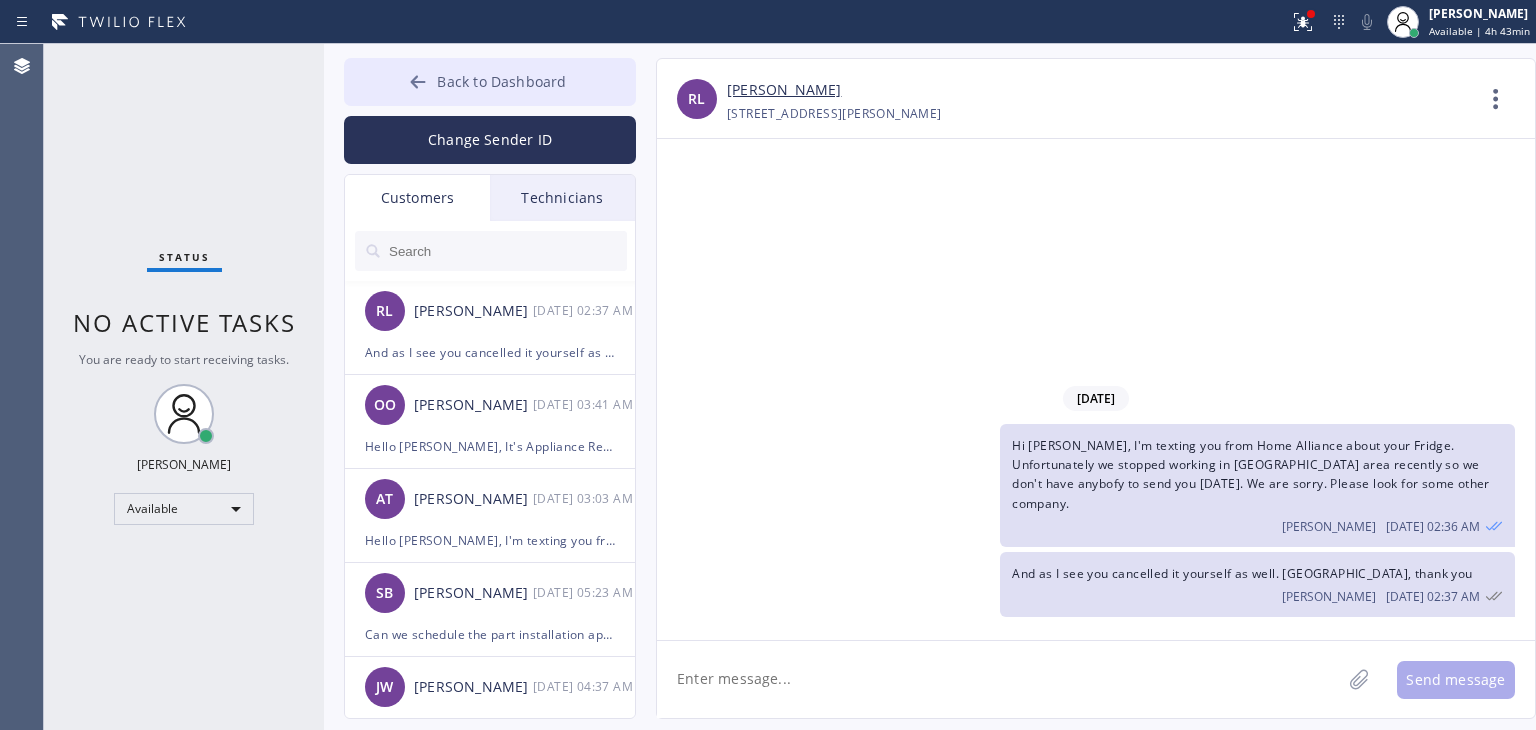 click on "Back to Dashboard" at bounding box center [490, 82] 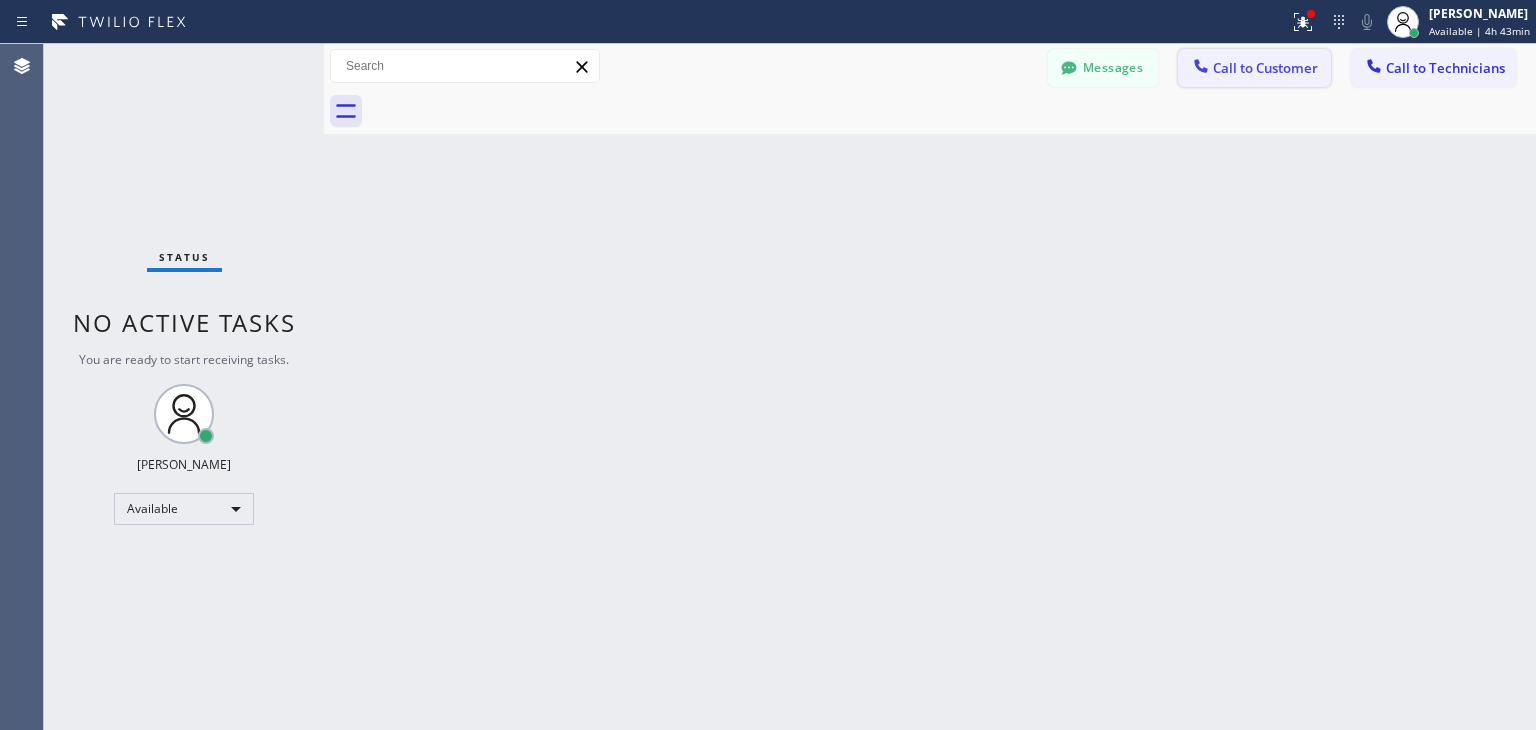 click on "Call to Customer" at bounding box center (1254, 68) 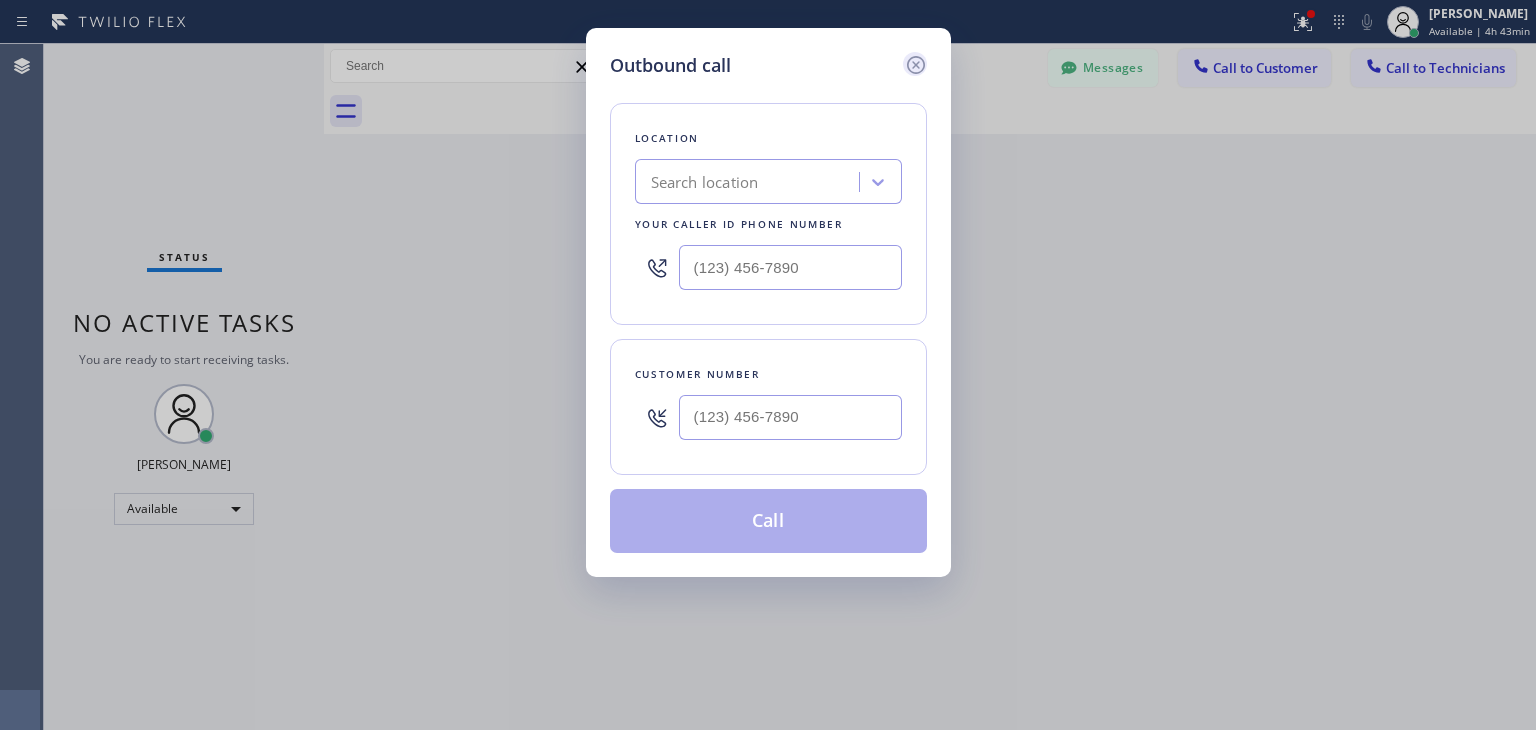 click 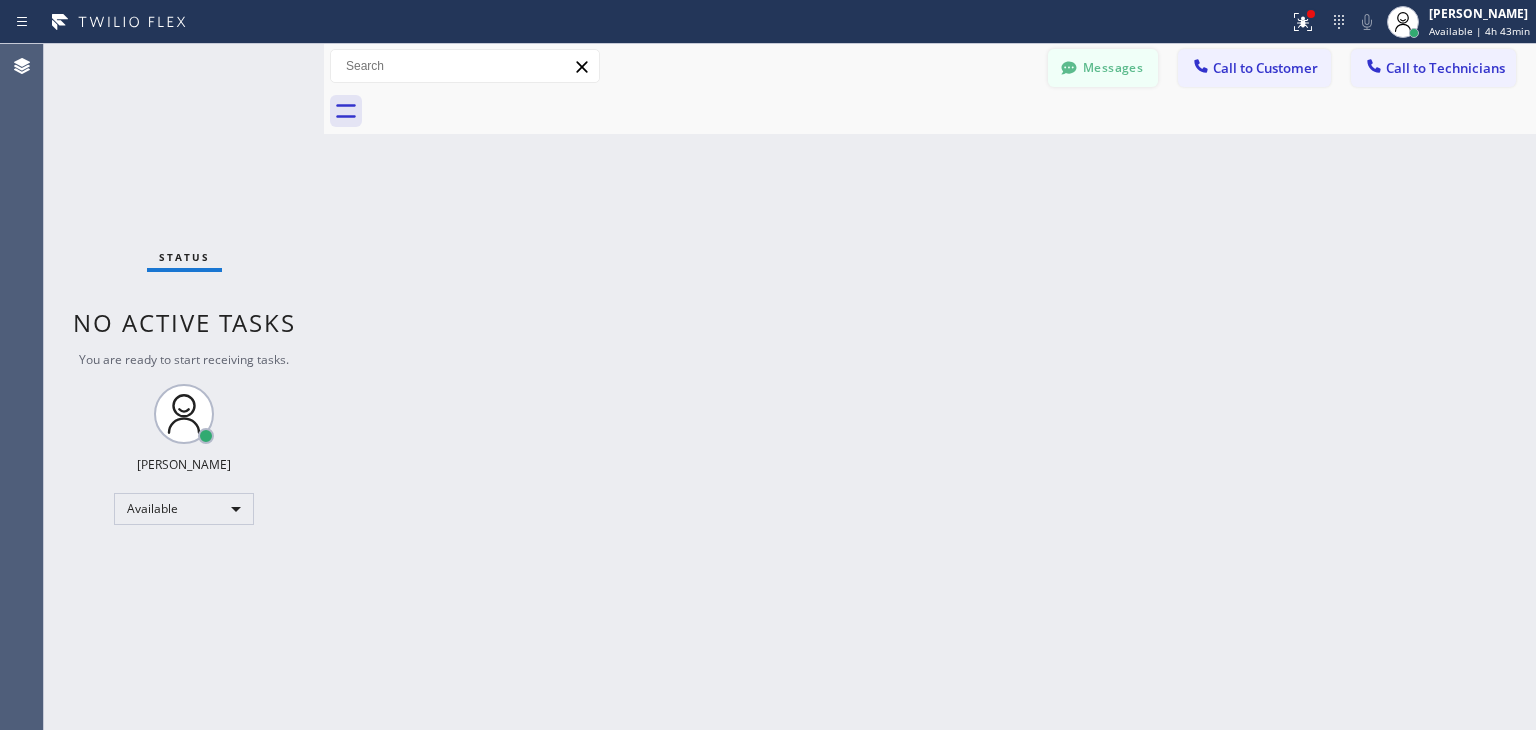 click on "Messages" at bounding box center (1103, 68) 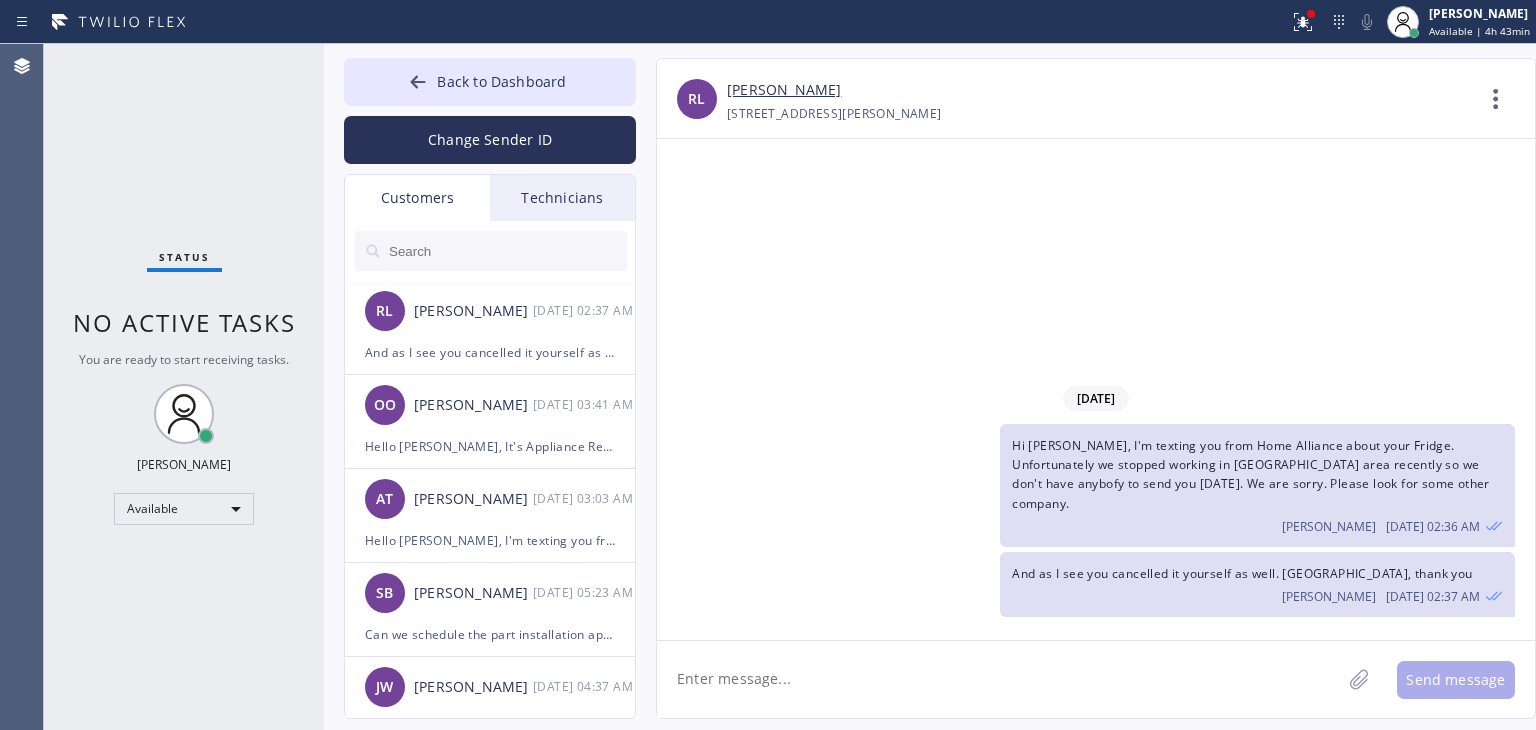 click on "Technicians" at bounding box center [562, 198] 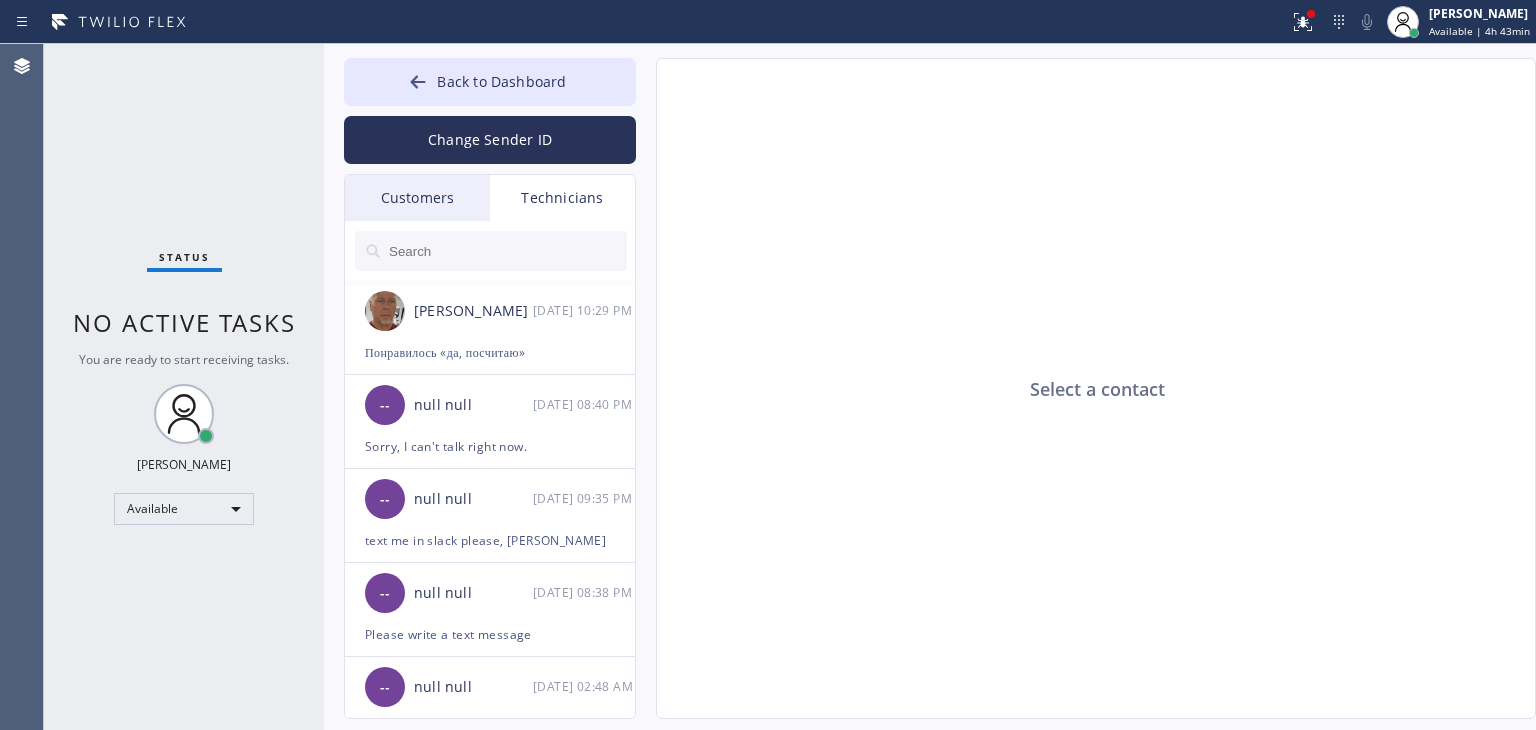 click on "Customers" at bounding box center (417, 198) 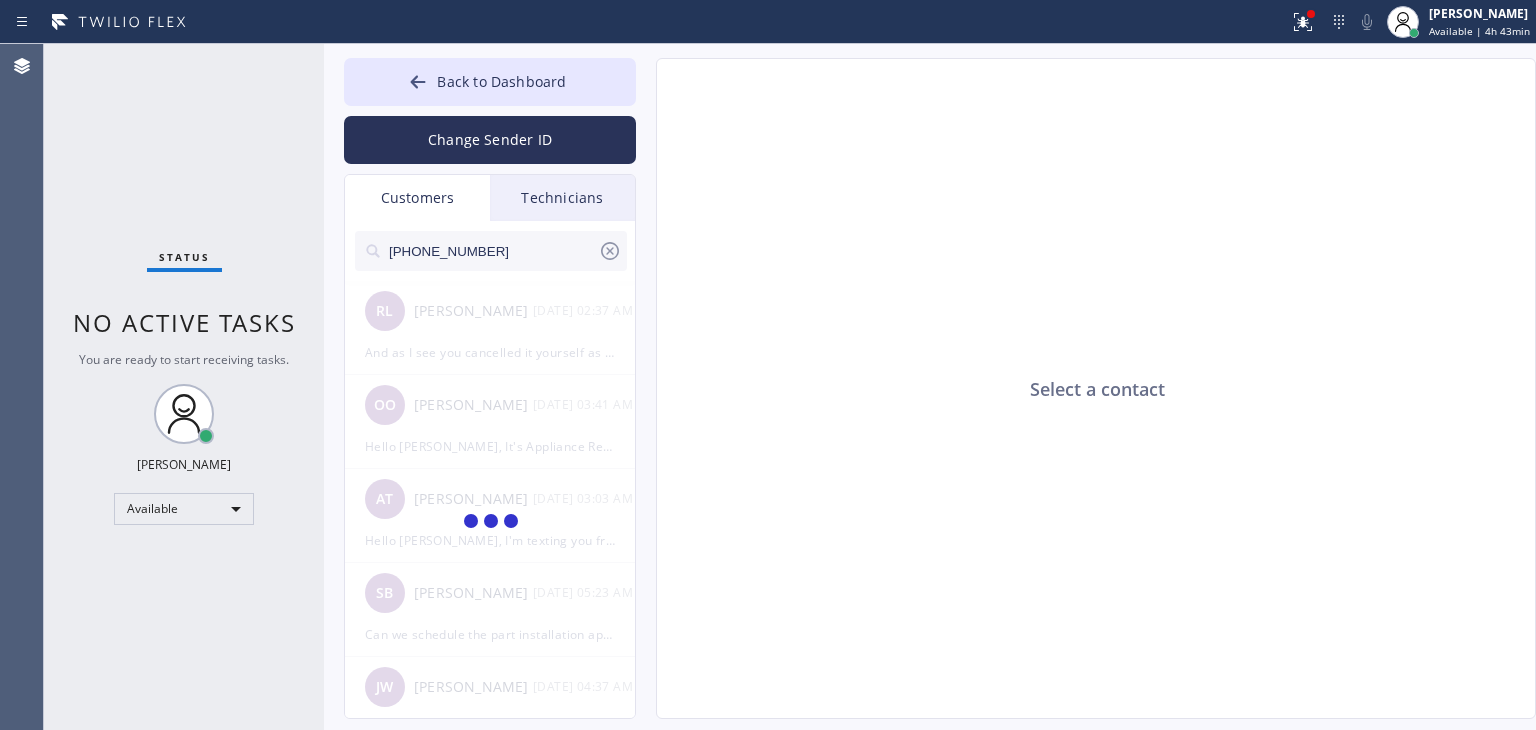 click on "[PHONE_NUMBER]" at bounding box center (492, 251) 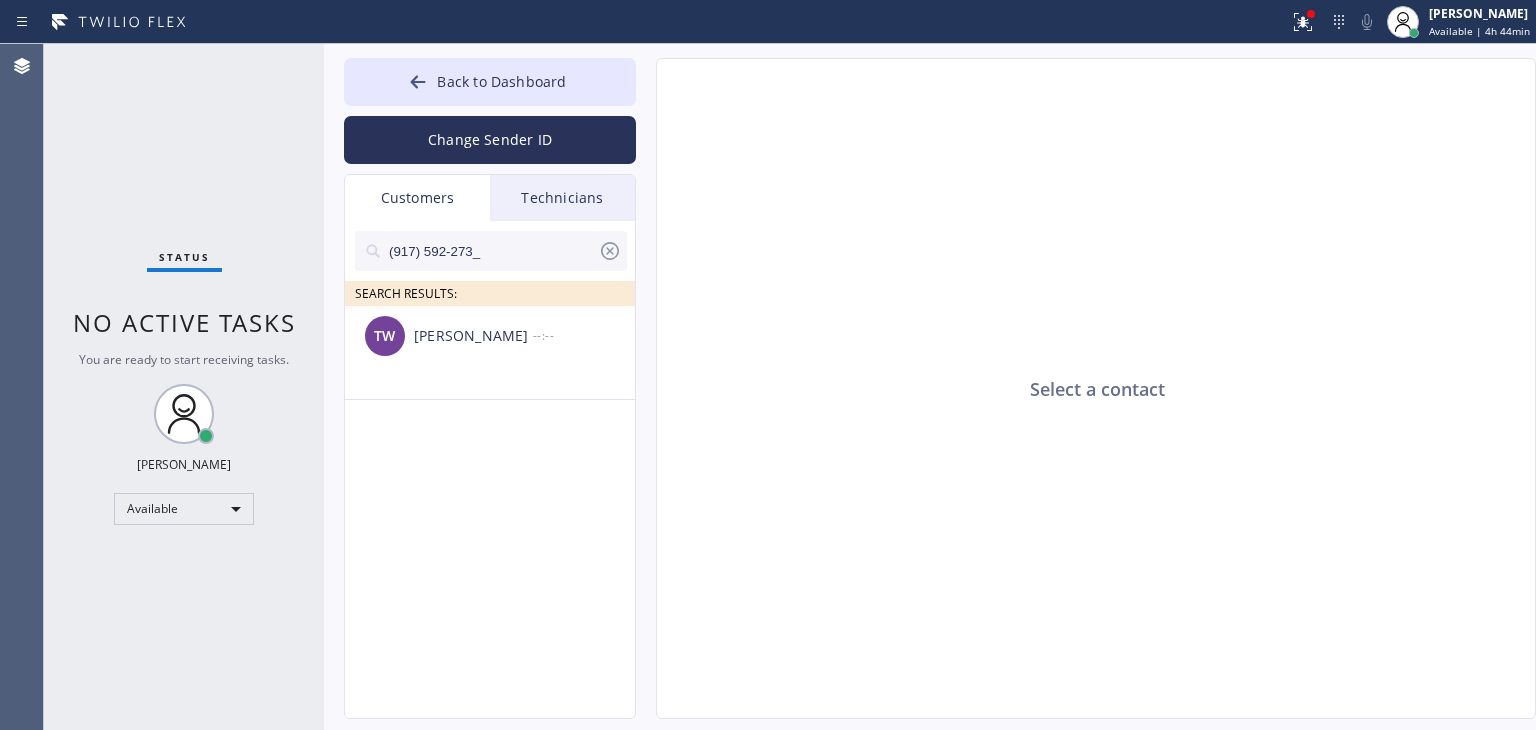 click on "[PERSON_NAME]" at bounding box center (473, 336) 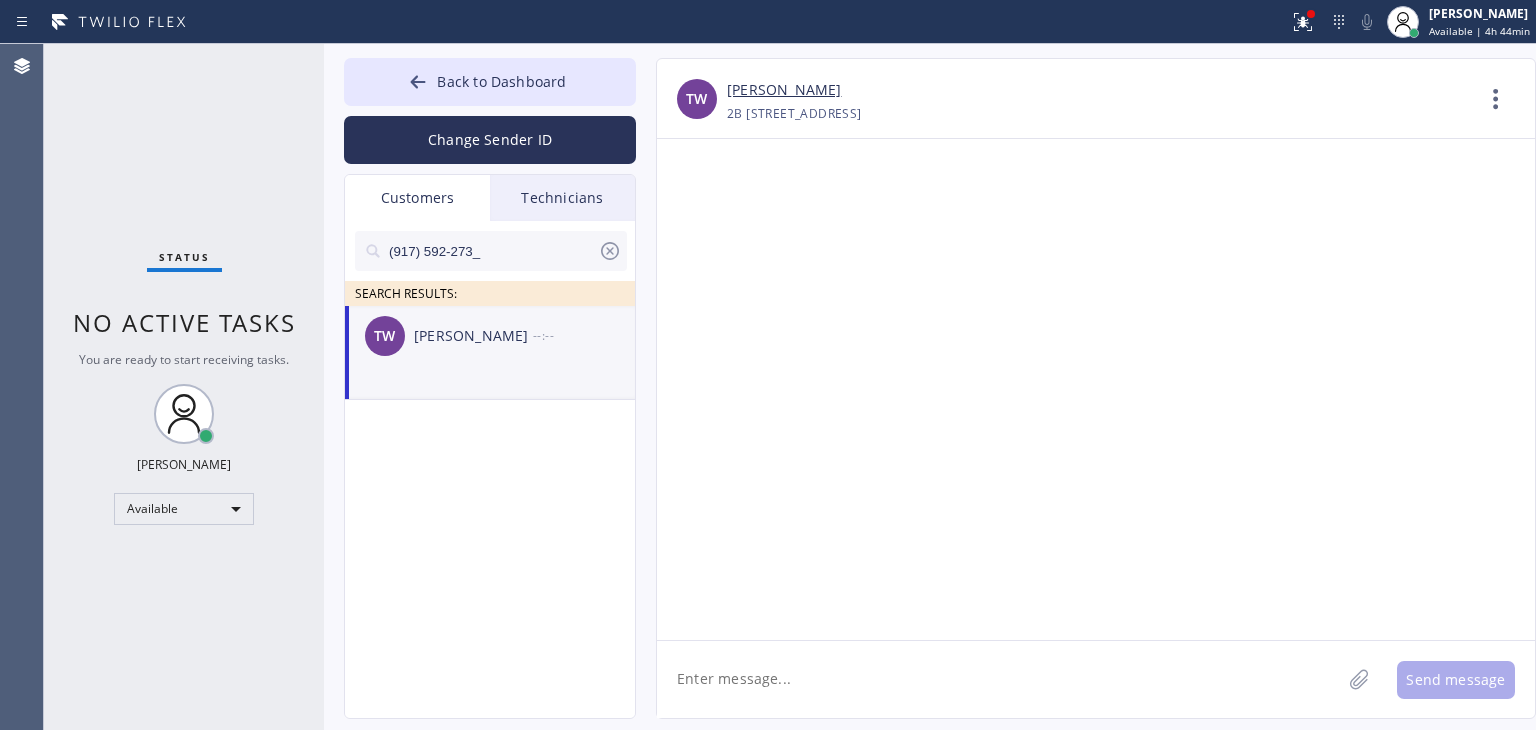 click 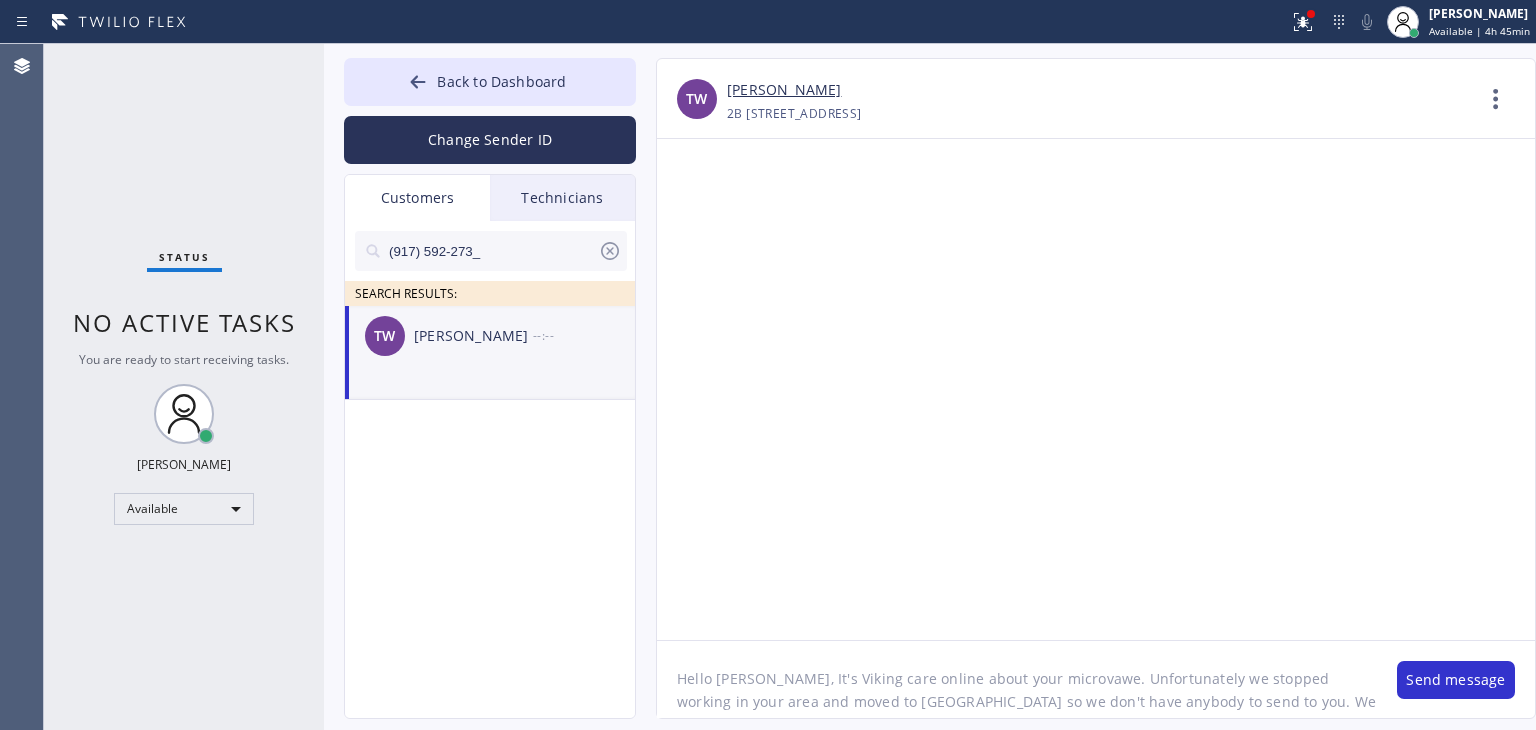 scroll, scrollTop: 16, scrollLeft: 0, axis: vertical 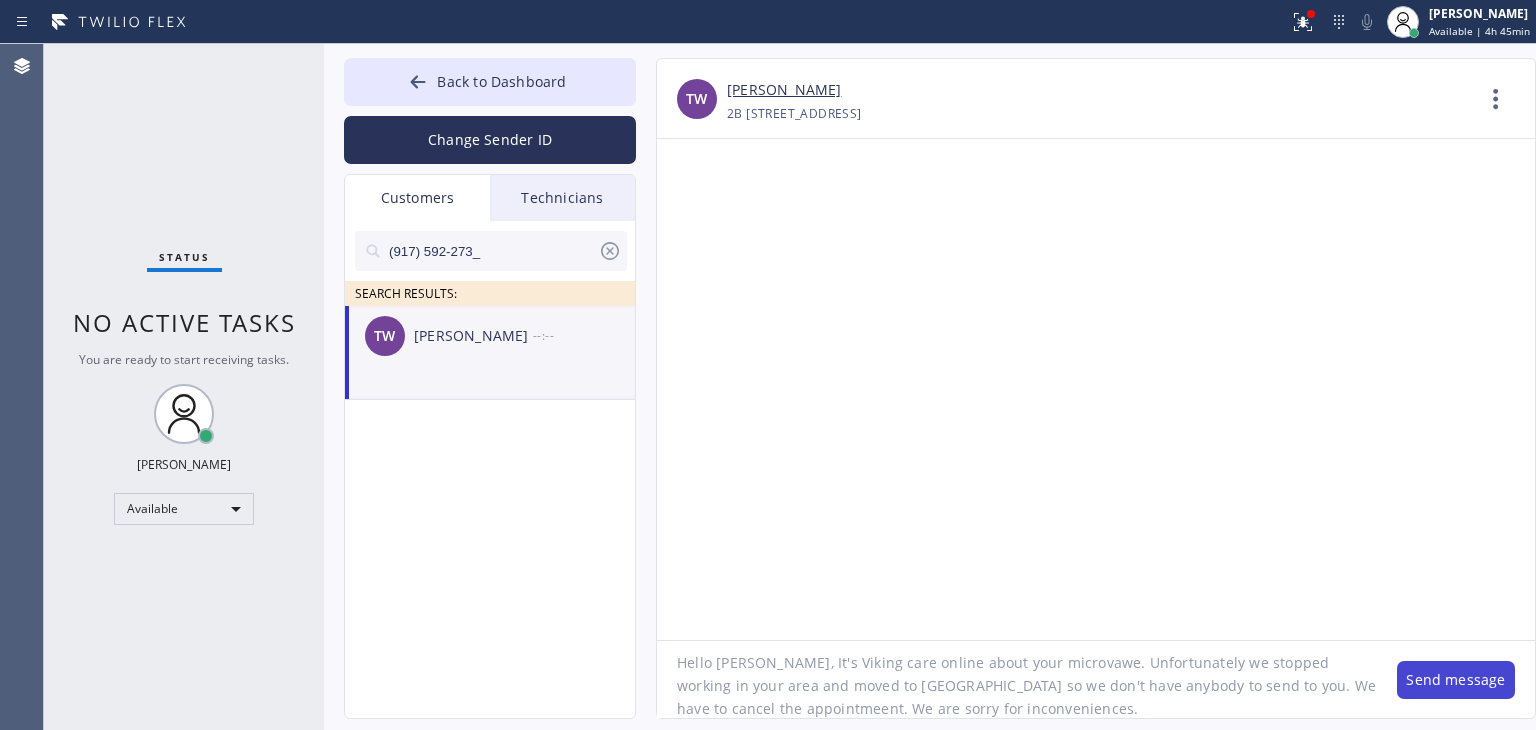 type on "Hello [PERSON_NAME], It's Viking care online about your microvawe. Unfortunately we stopped working in your area and moved to [GEOGRAPHIC_DATA] so we don't have anybody to send to you. We have to cancel the appointmeent. We are sorry for inconveniences." 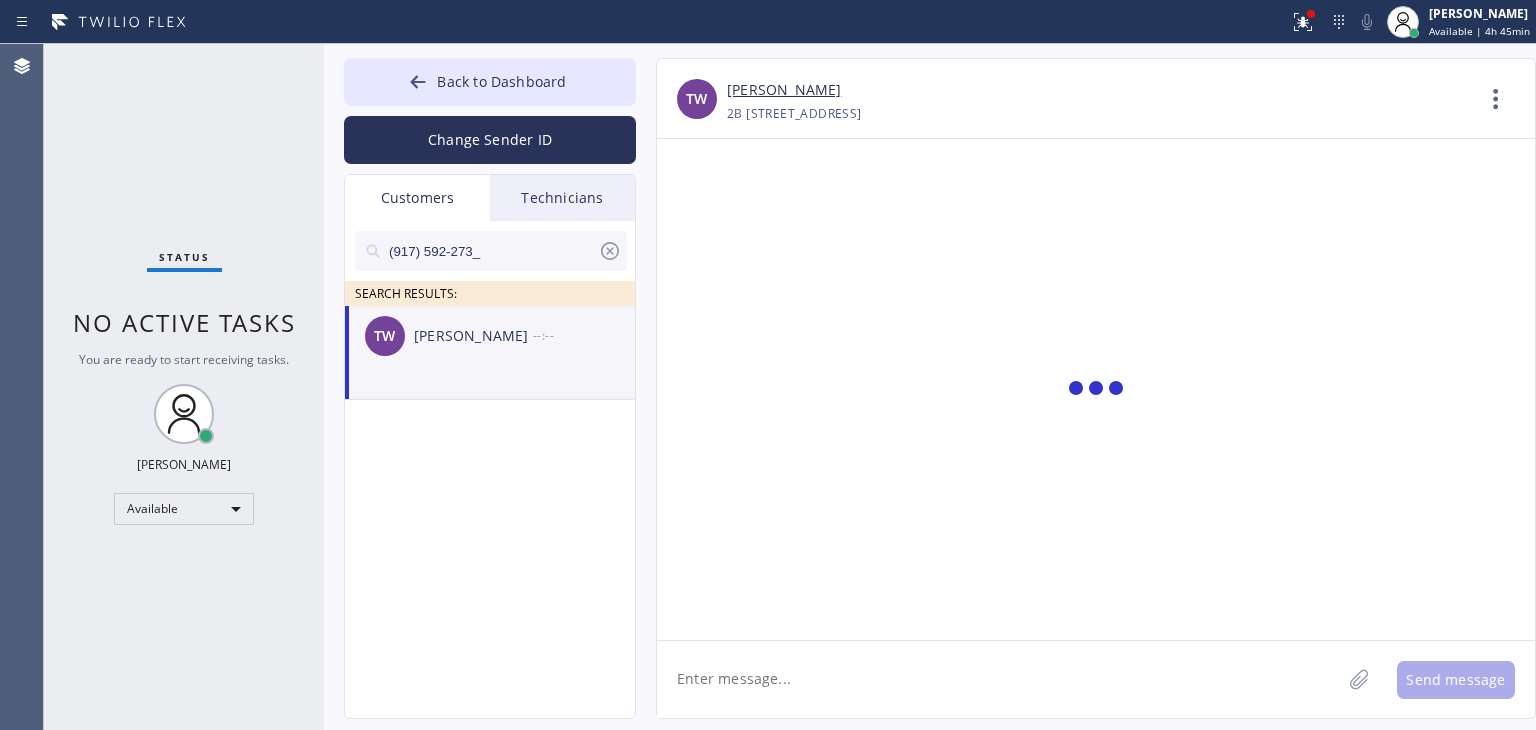 scroll, scrollTop: 0, scrollLeft: 0, axis: both 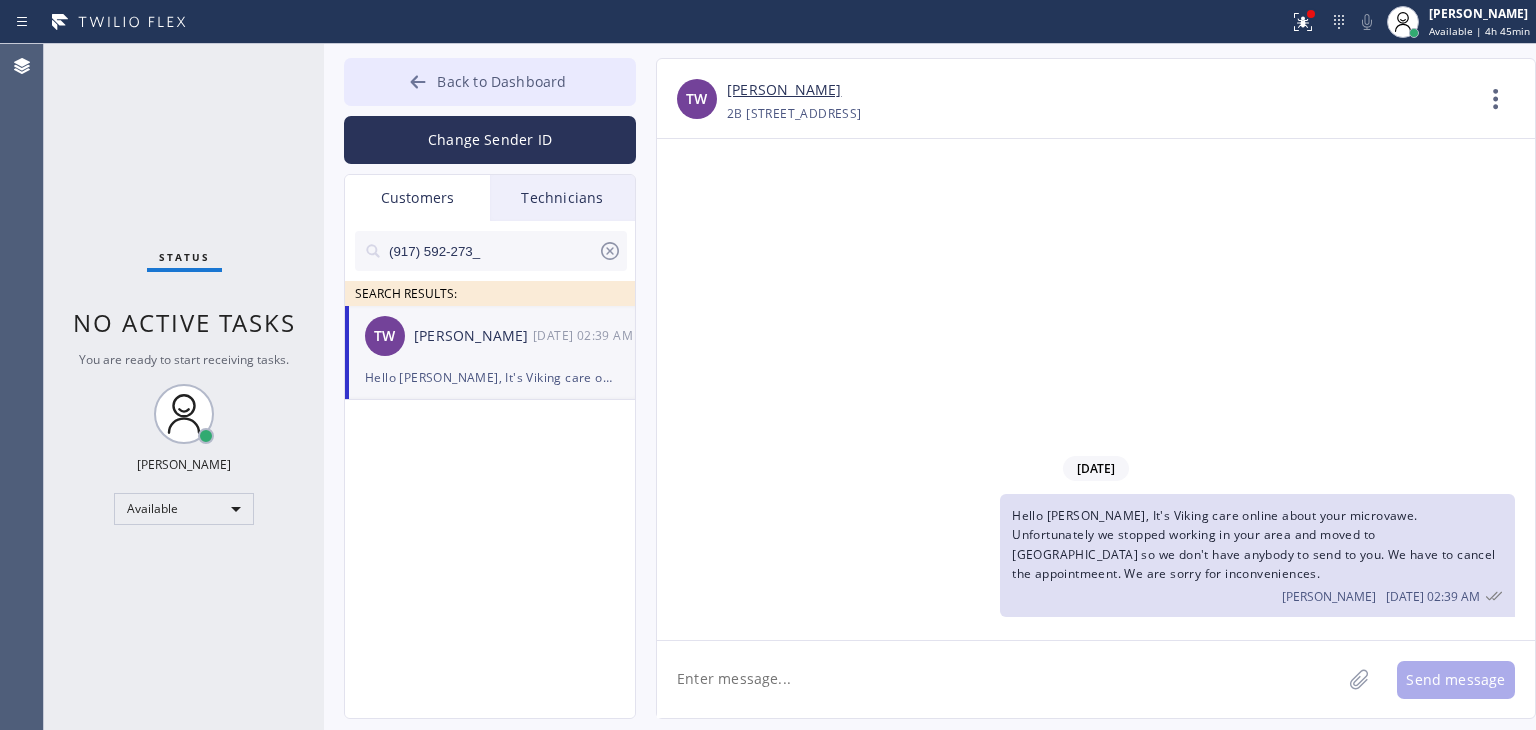 click on "Back to Dashboard" at bounding box center [501, 81] 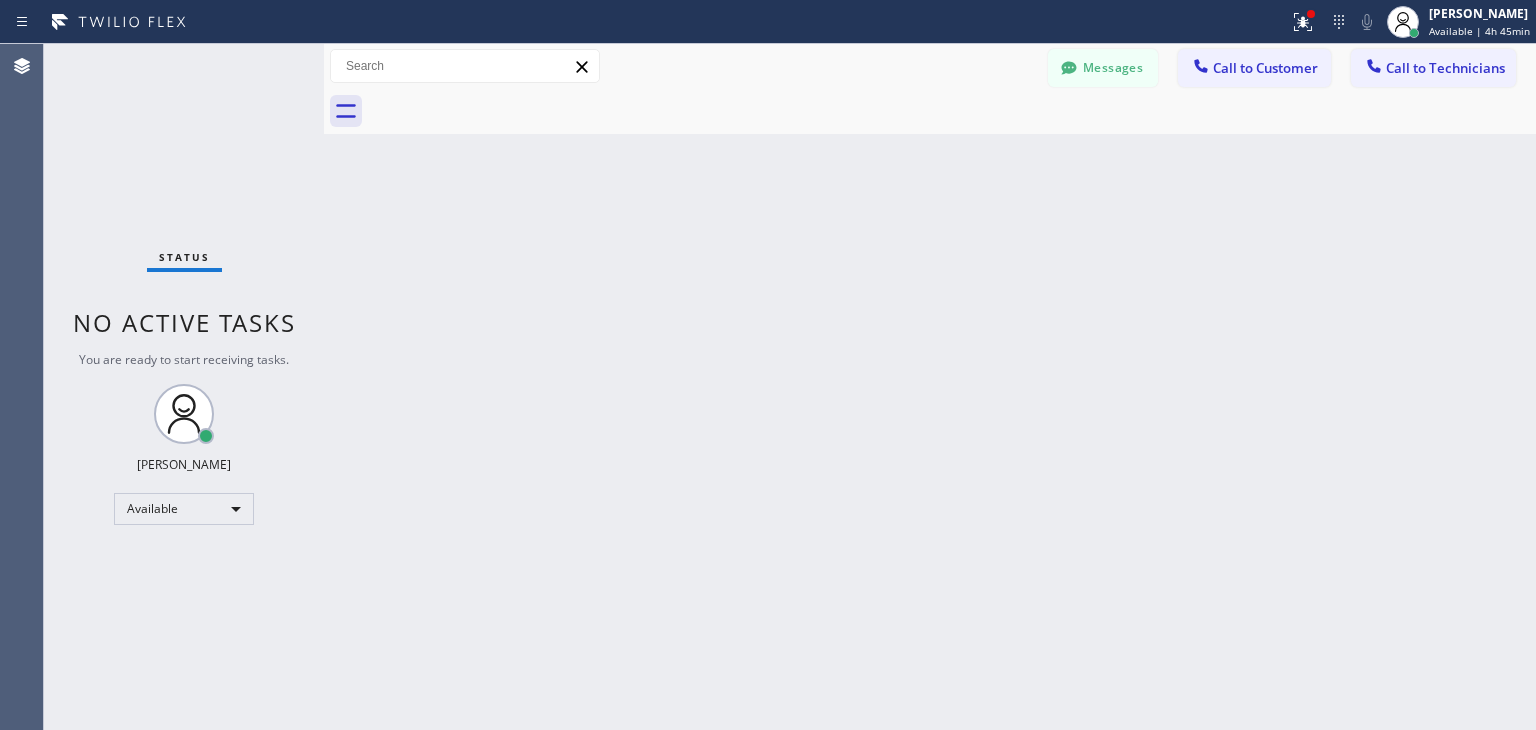 click on "Messages Call to Customer Call to Technicians Outbound call Location Search location Your caller id phone number Customer number Call Outbound call Technician Search Technician Your caller id phone number Your caller id phone number [PHONE_NUMBER] Call" at bounding box center [930, 66] 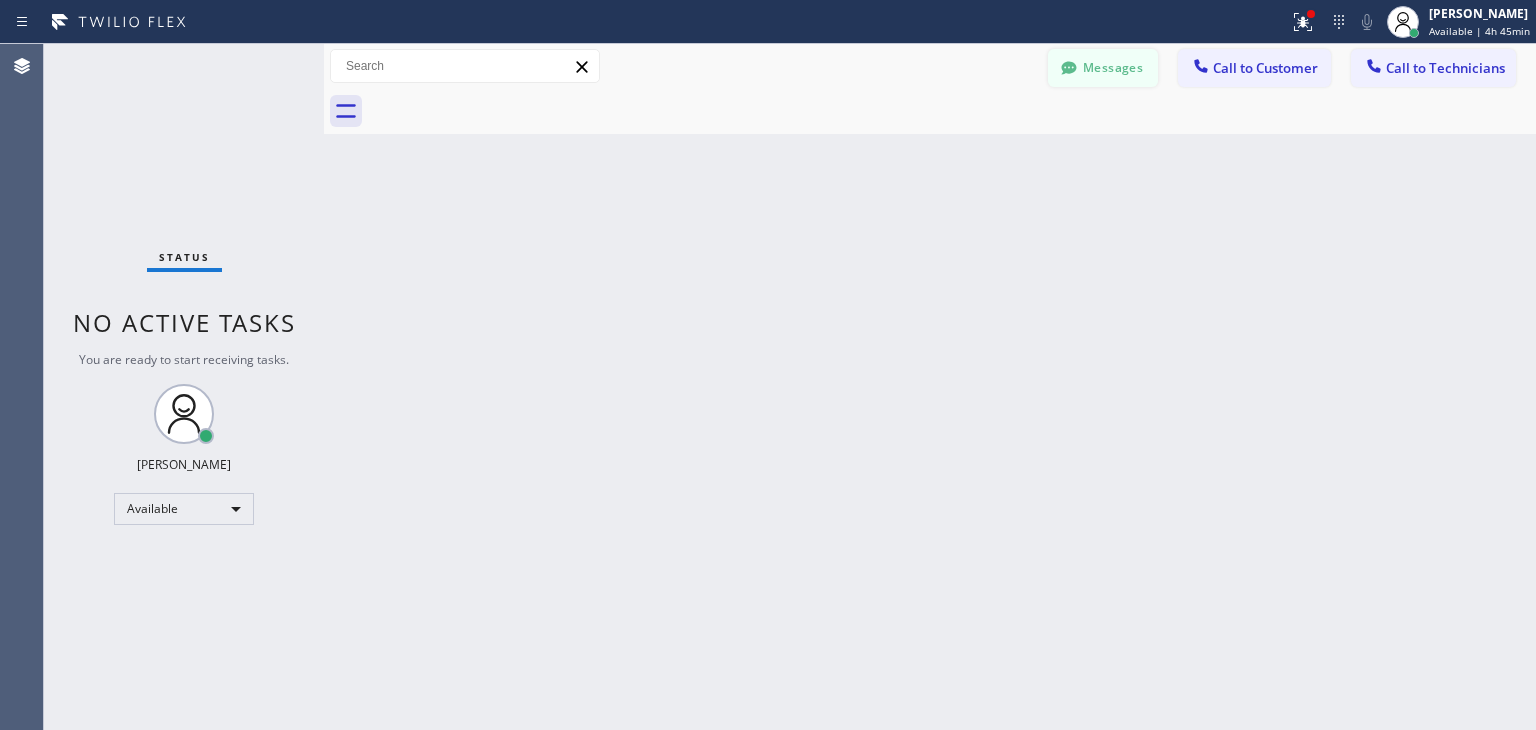 click on "Messages" at bounding box center [1103, 68] 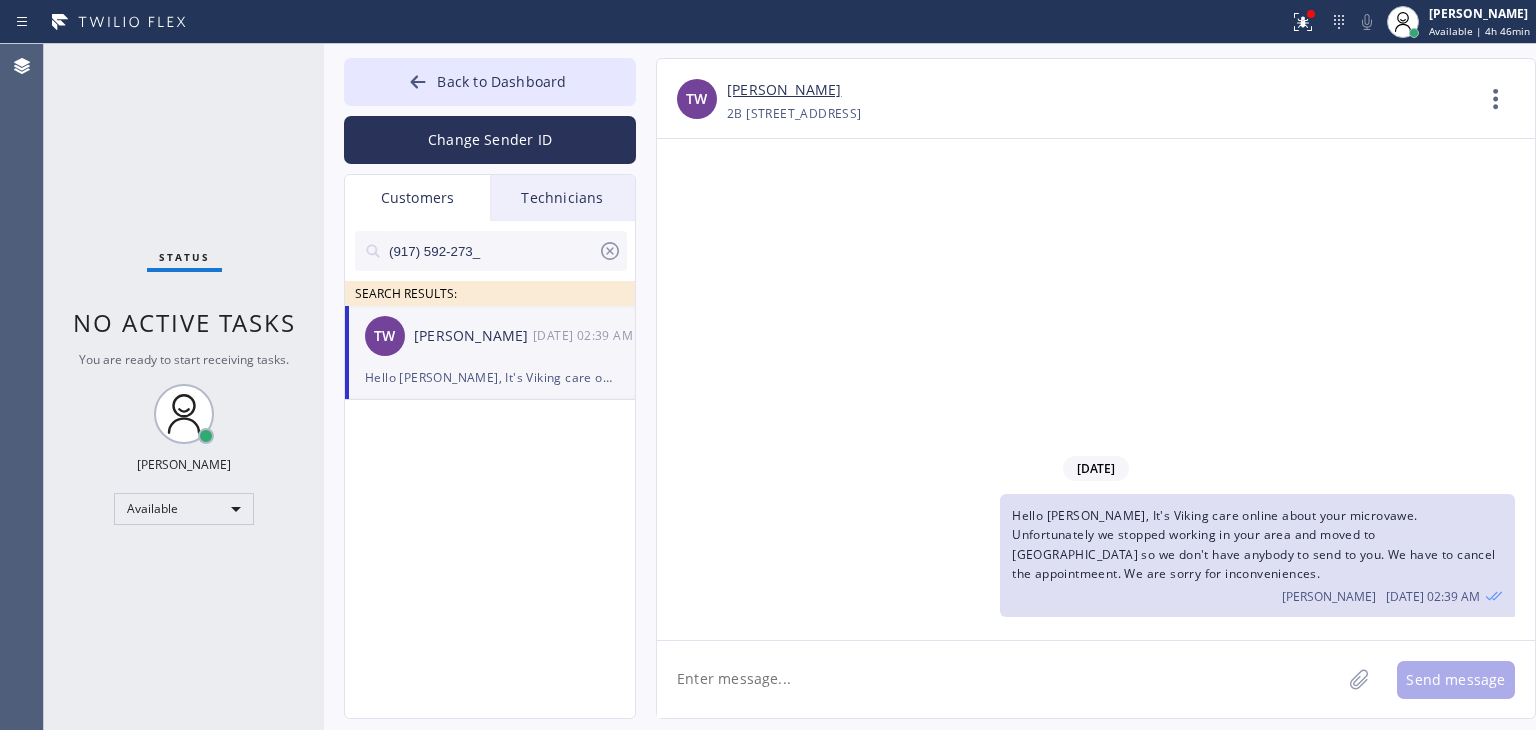 click 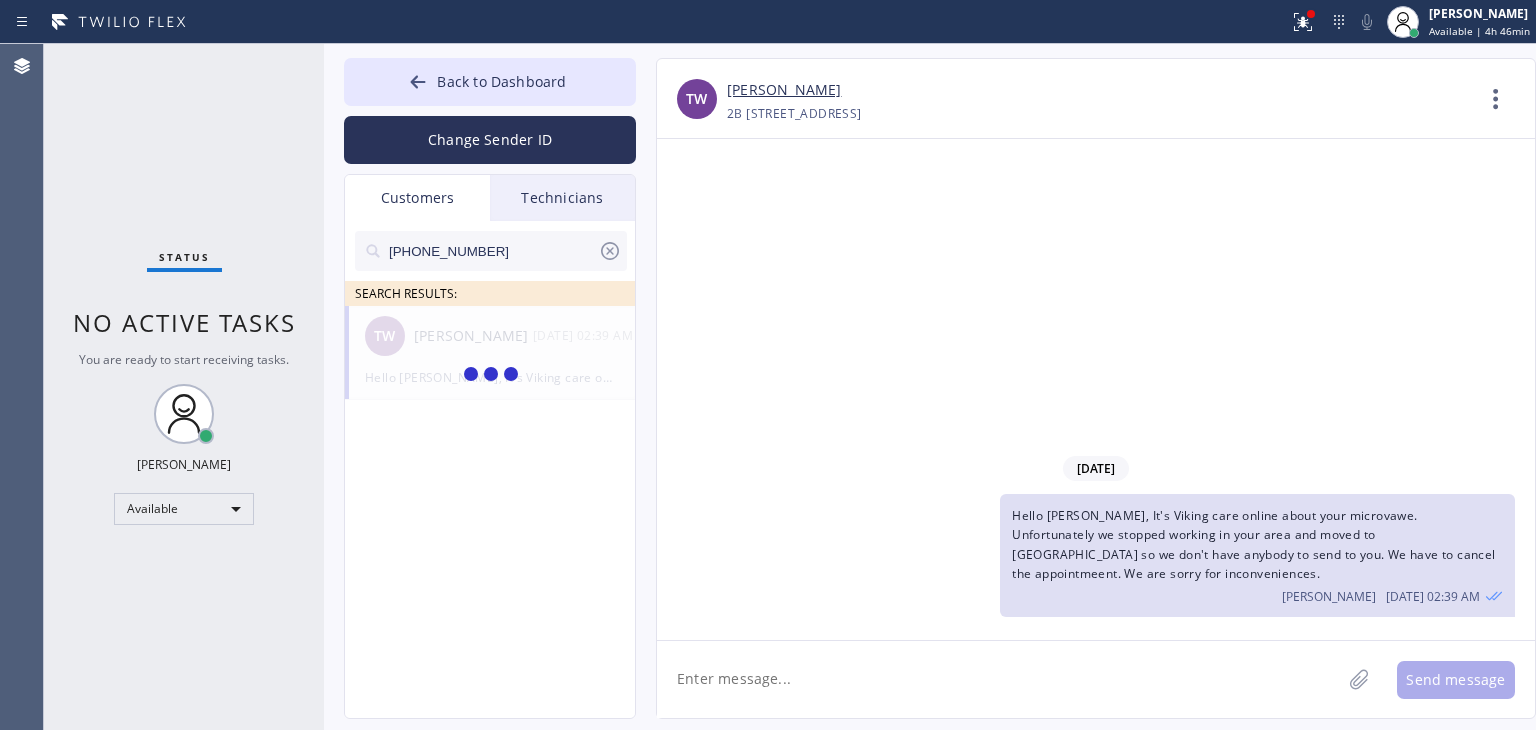 click on "[PHONE_NUMBER]" at bounding box center (492, 251) 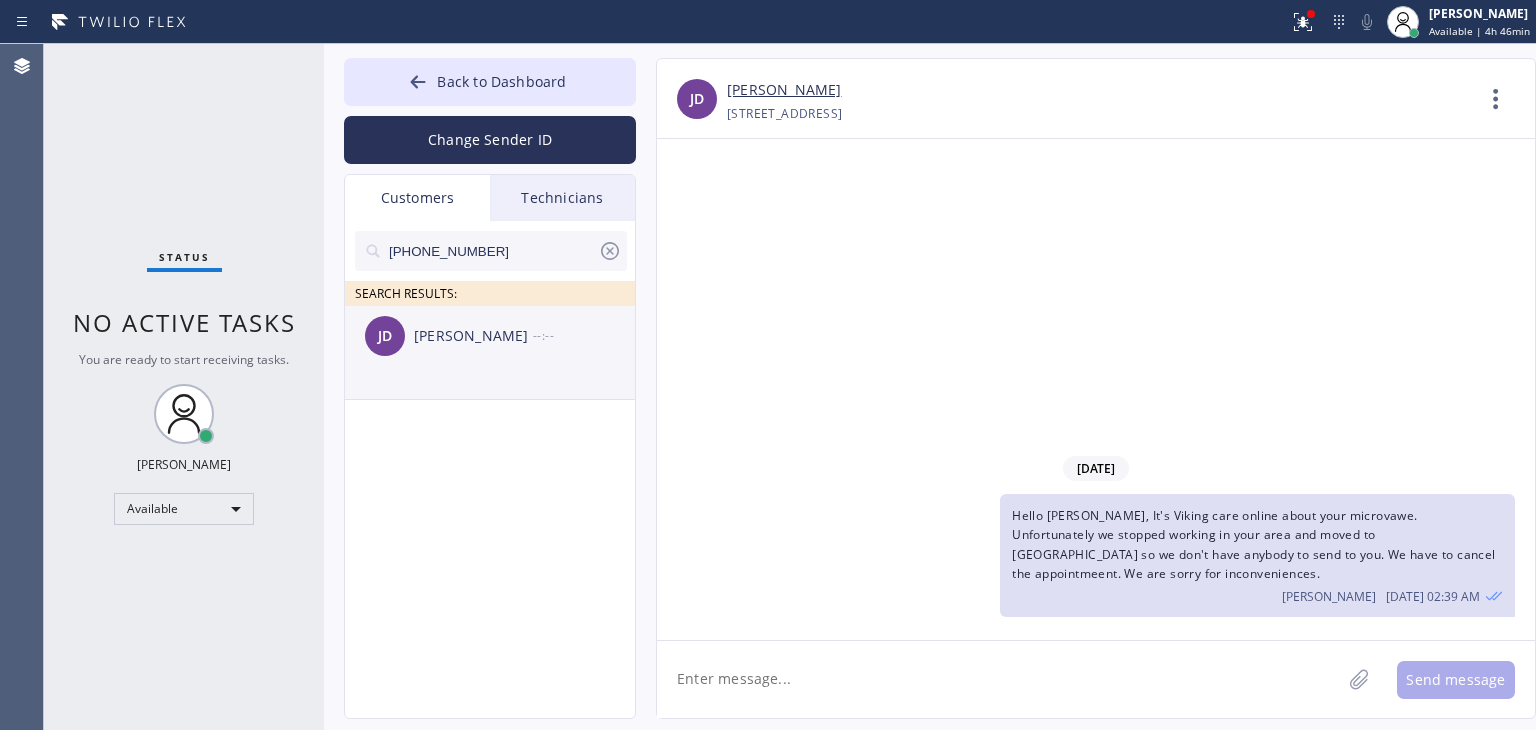 click on "[PERSON_NAME]" at bounding box center [473, 336] 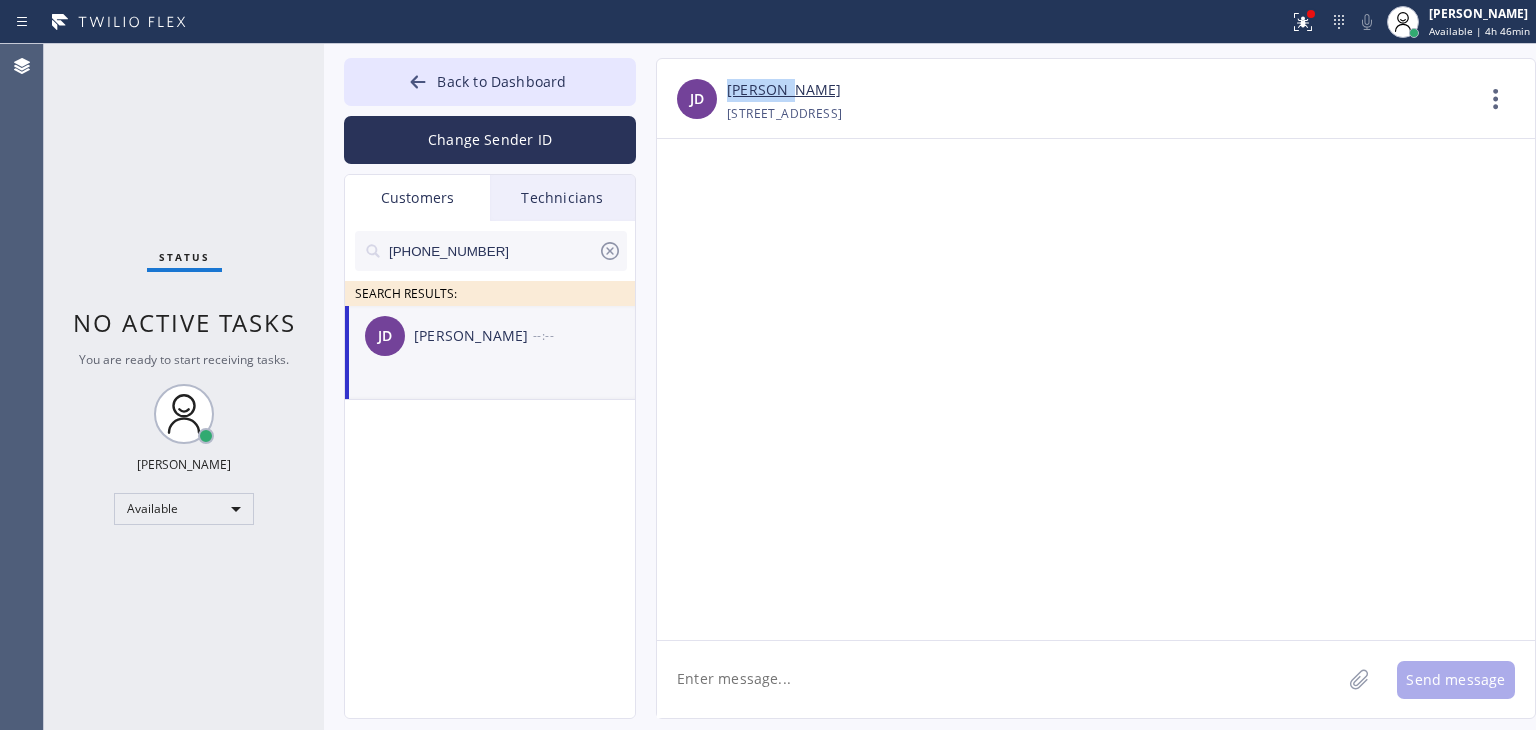 drag, startPoint x: 718, startPoint y: 80, endPoint x: 772, endPoint y: 97, distance: 56.61272 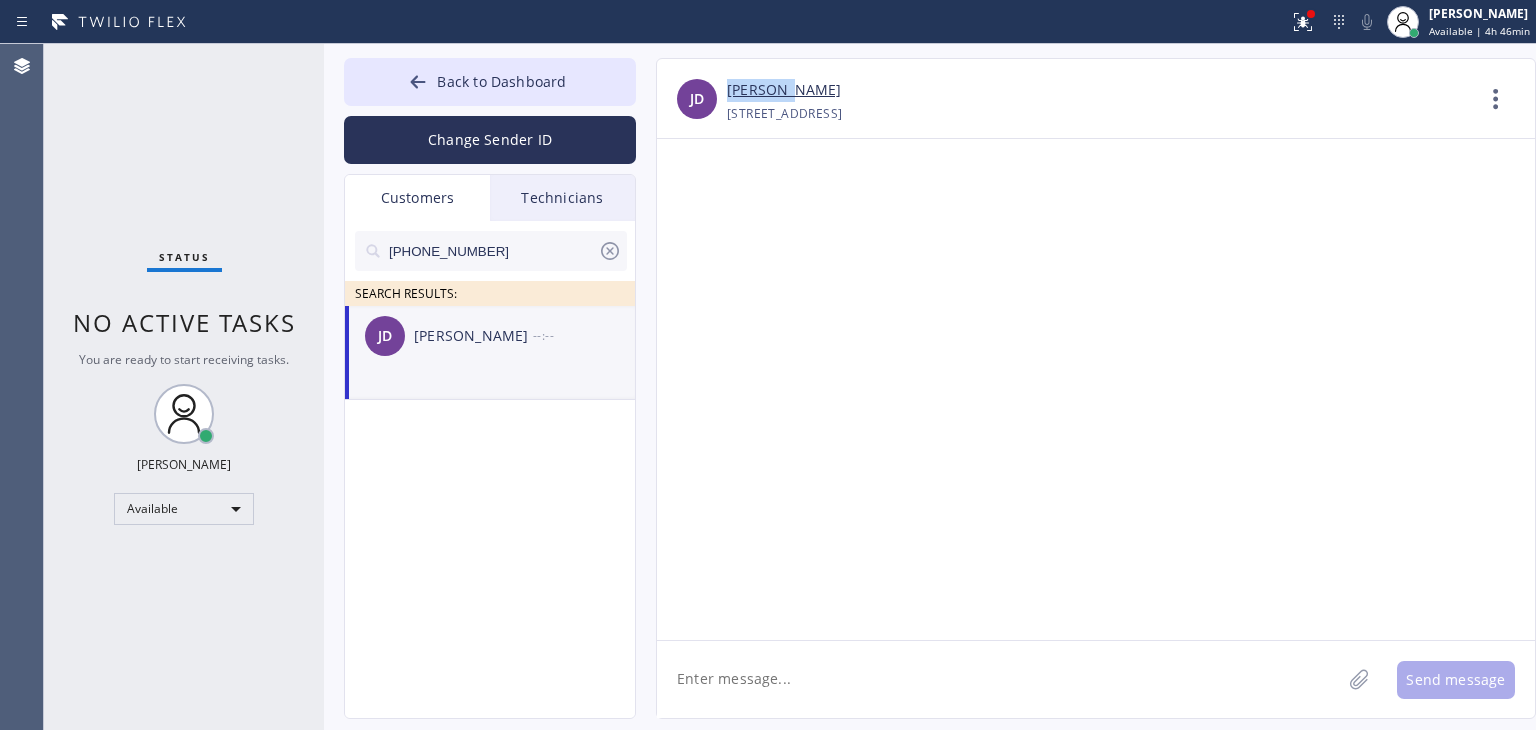 click on "[PERSON_NAME] [PHONE_NUMBER] Choose phone number [PHONE_NUMBER] [STREET_ADDRESS] Contact Full Information Call to Customer" at bounding box center [1096, 103] 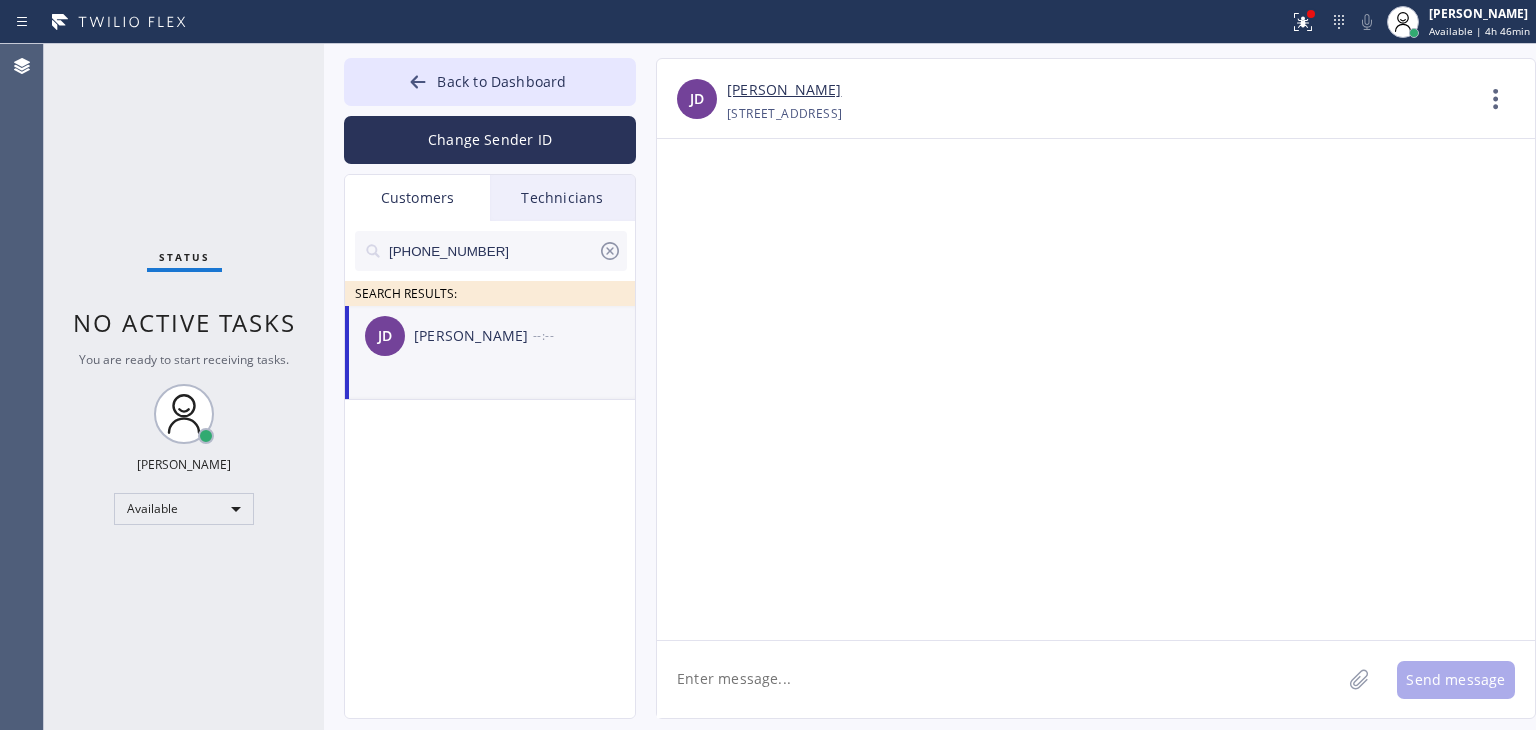click 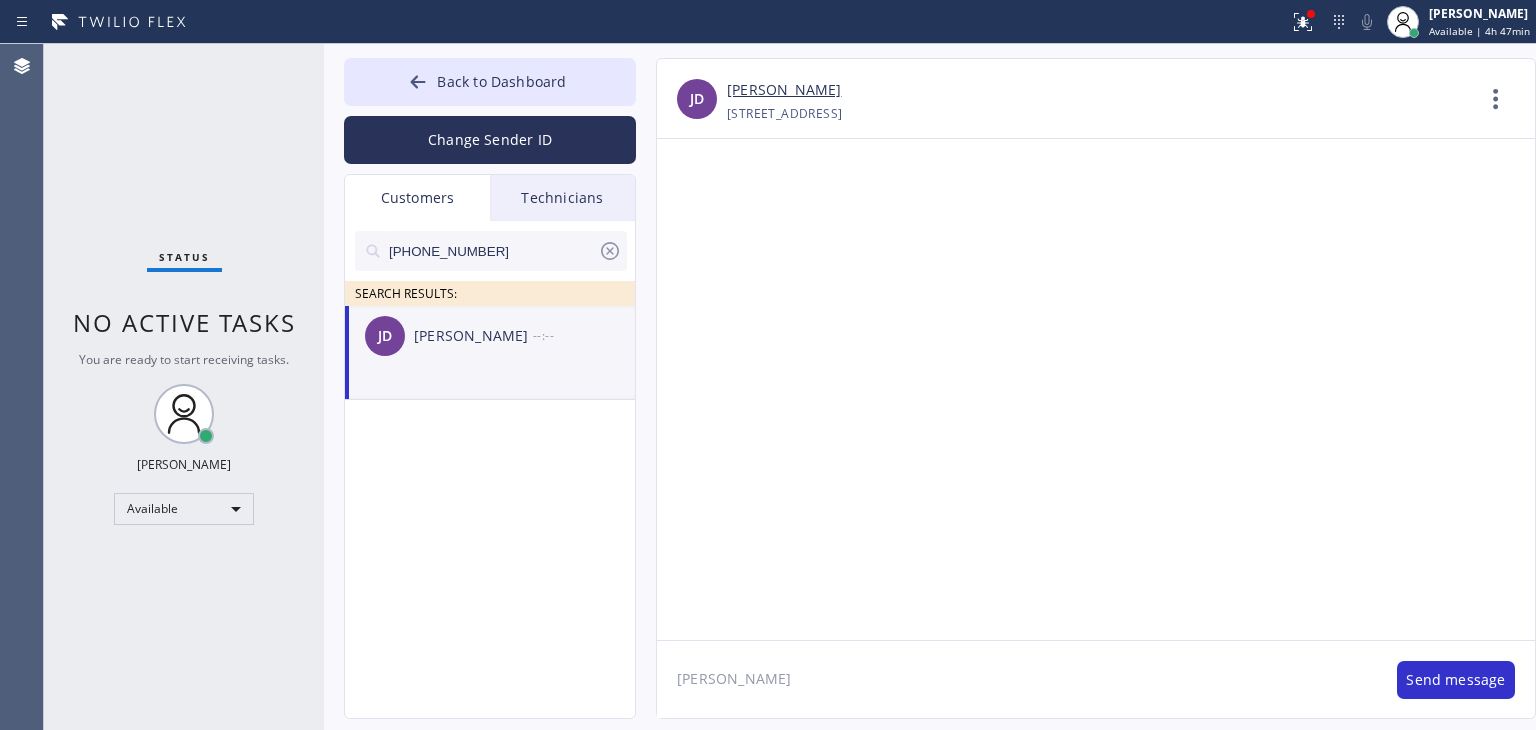 click on "[PERSON_NAME]" 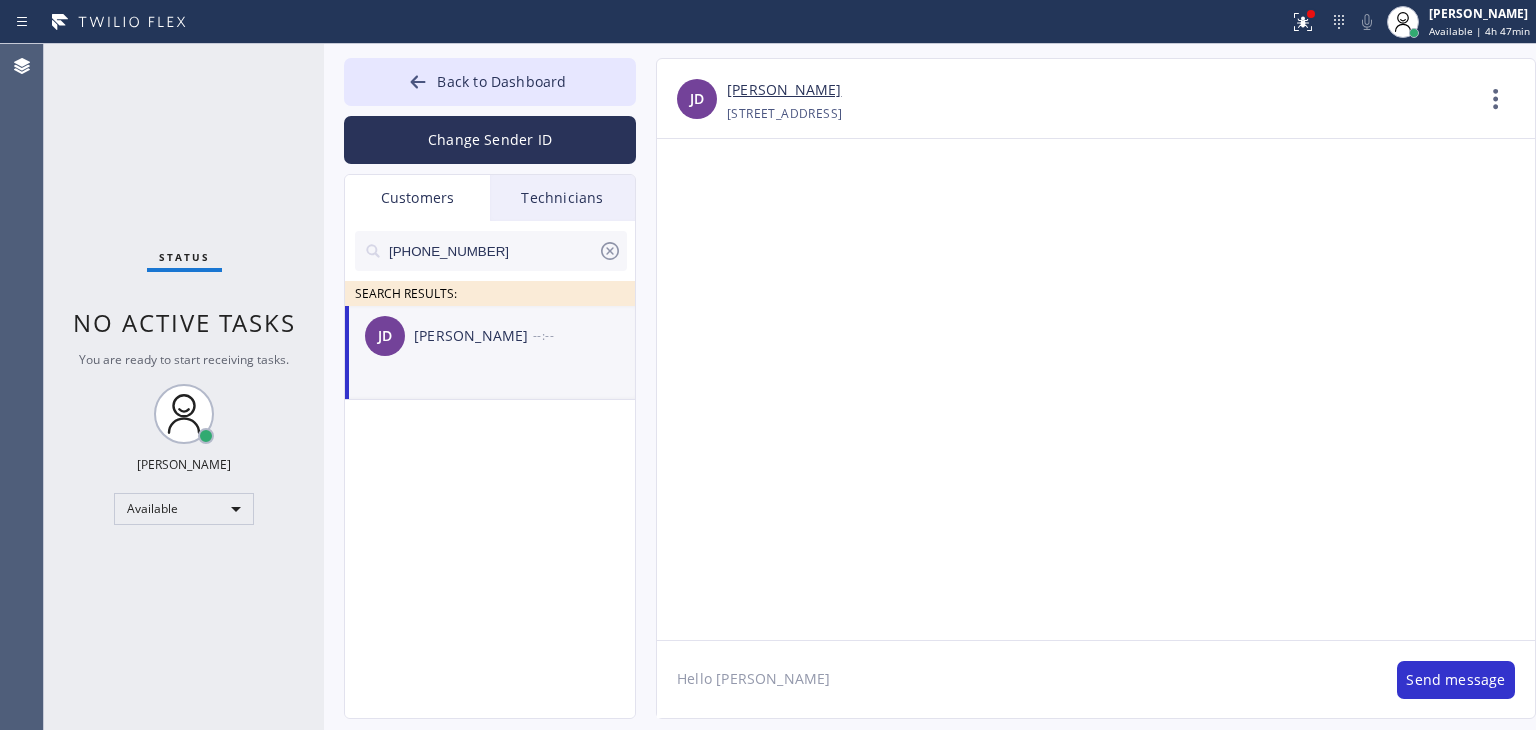 click on "Hello [PERSON_NAME]" 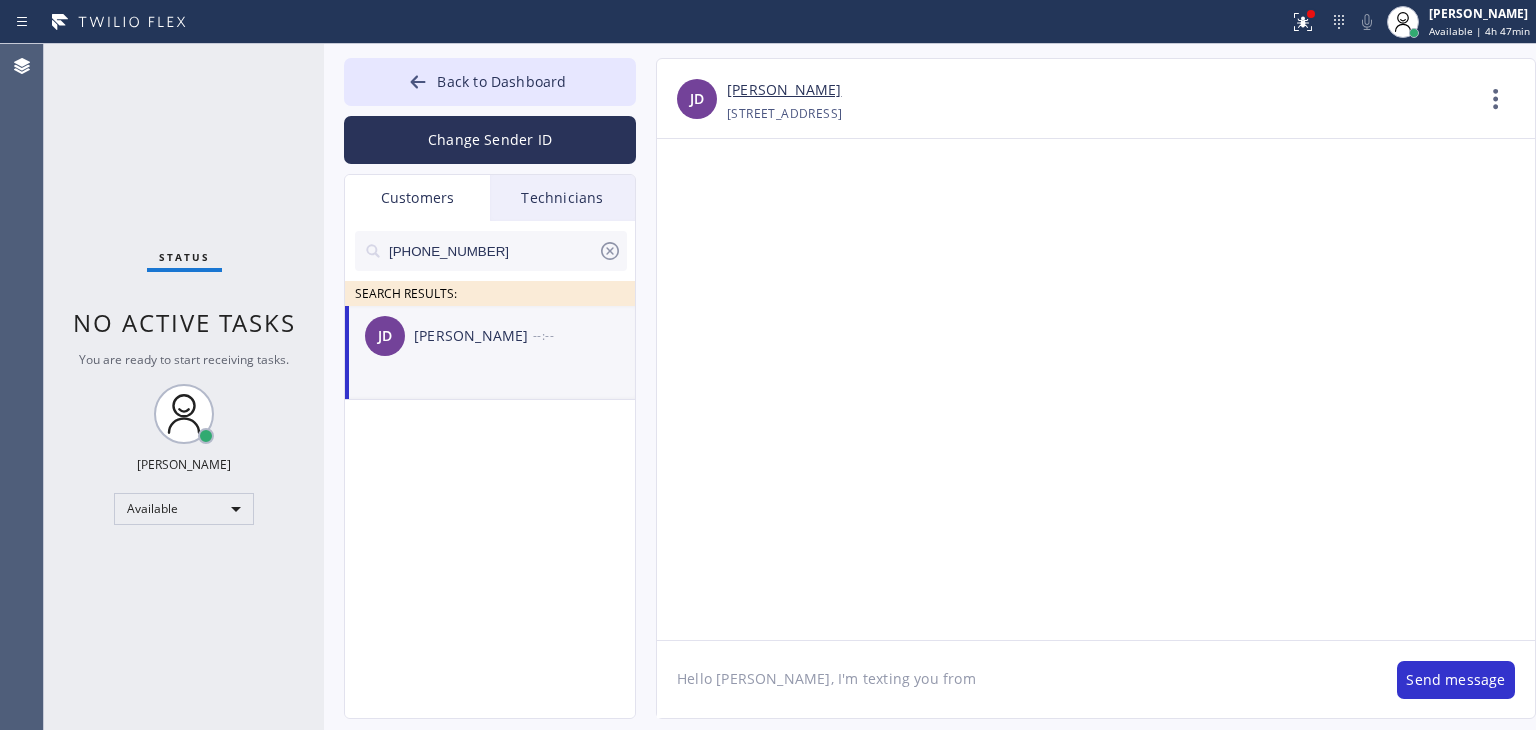 paste on "Viking Appliance Repair Pros" 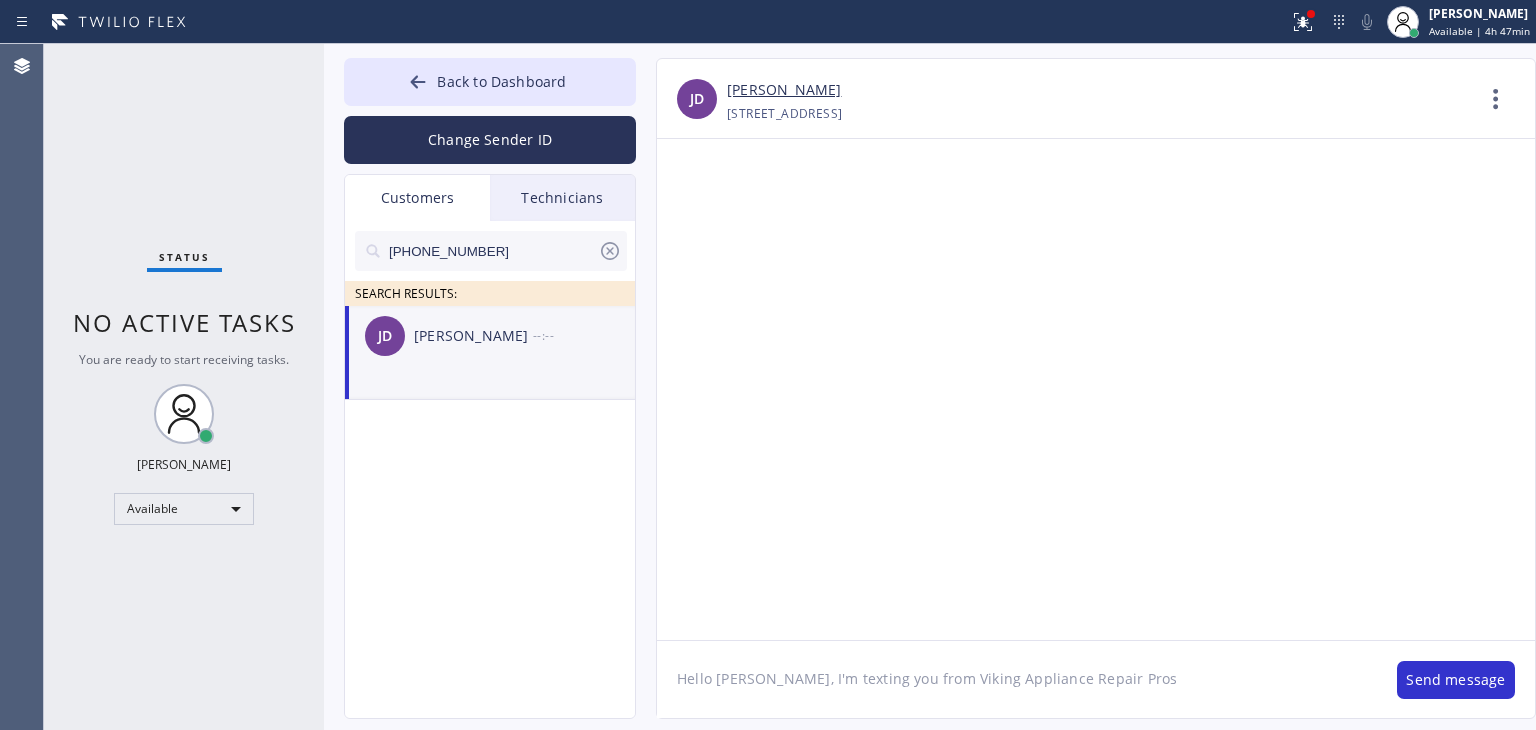 click on "Hello [PERSON_NAME], I'm texting you from Viking Appliance Repair Pros" 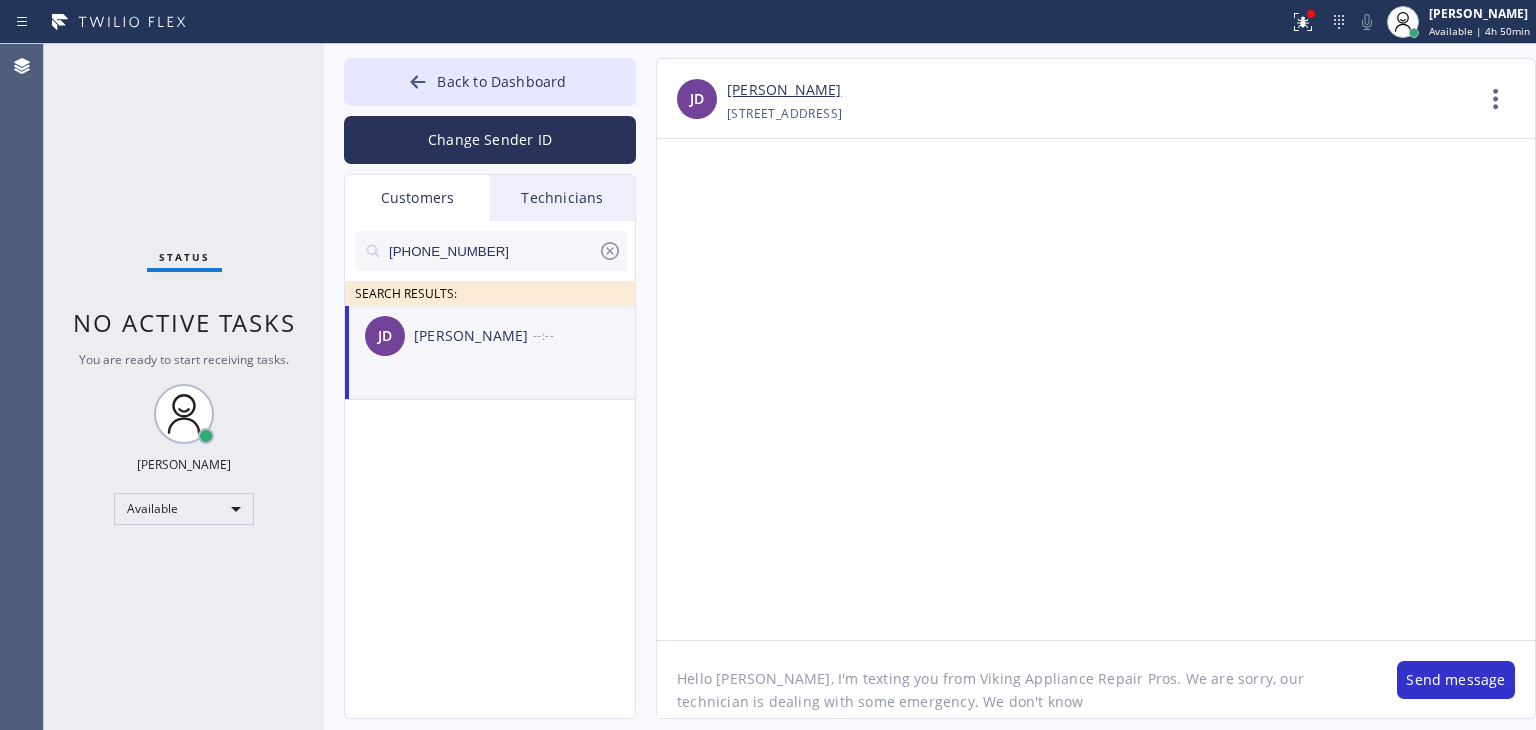 click on "Hello [PERSON_NAME], I'm texting you from Viking Appliance Repair Pros. We are sorry, our technician is dealing with some emergency. We don't know" 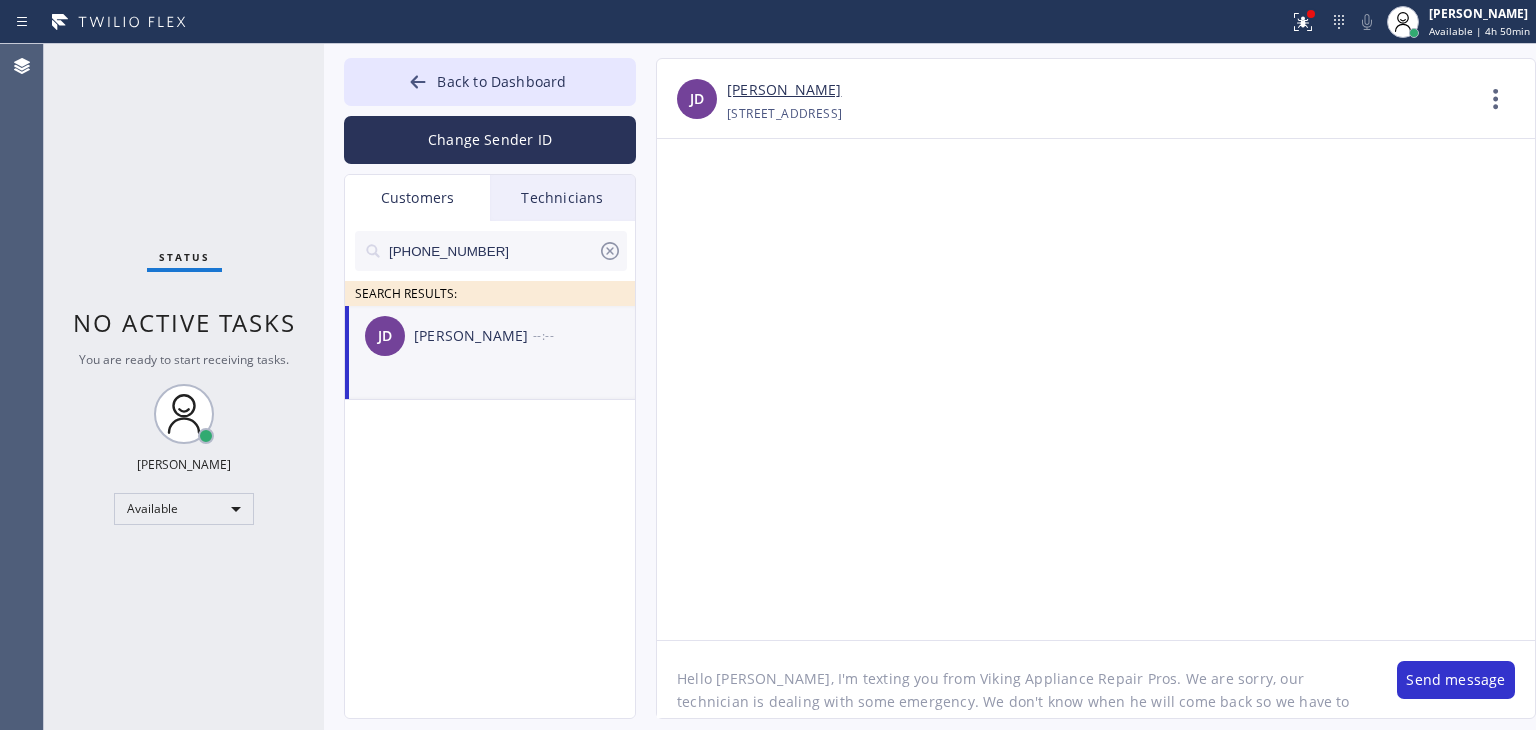 scroll, scrollTop: 16, scrollLeft: 0, axis: vertical 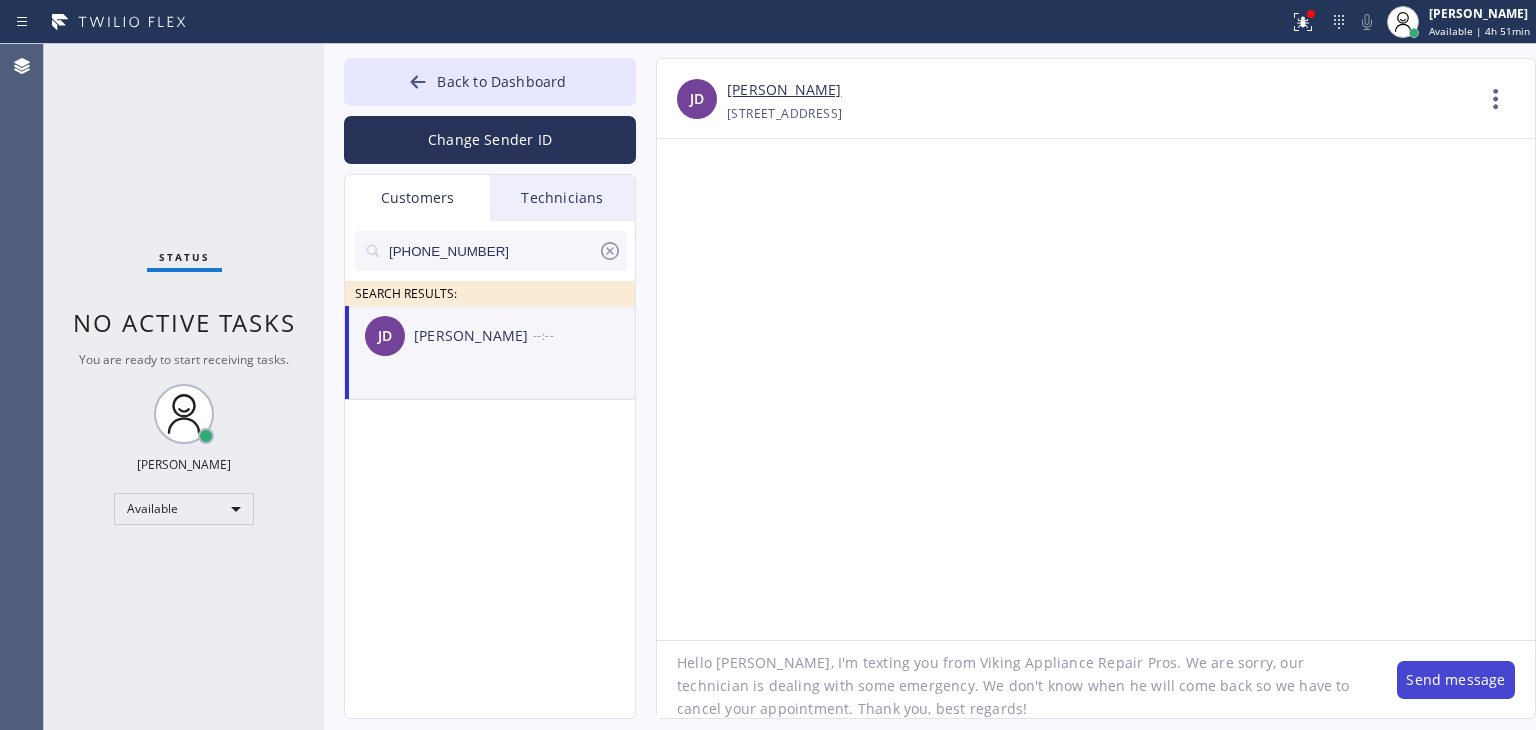 type on "Hello [PERSON_NAME], I'm texting you from Viking Appliance Repair Pros. We are sorry, our technician is dealing with some emergency. We don't know when he will come back so we have to cancel your appointment. Thank you, best regards!" 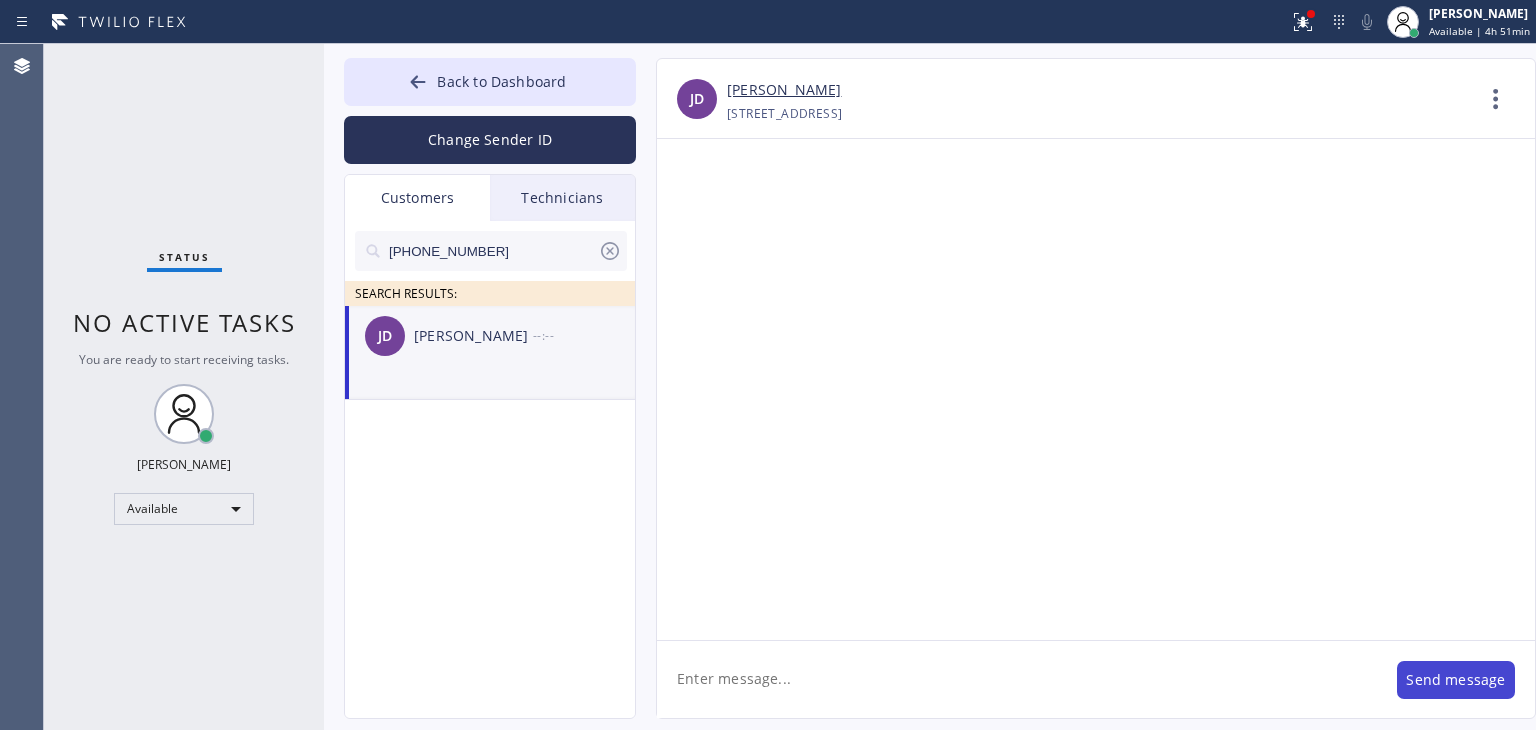 scroll, scrollTop: 0, scrollLeft: 0, axis: both 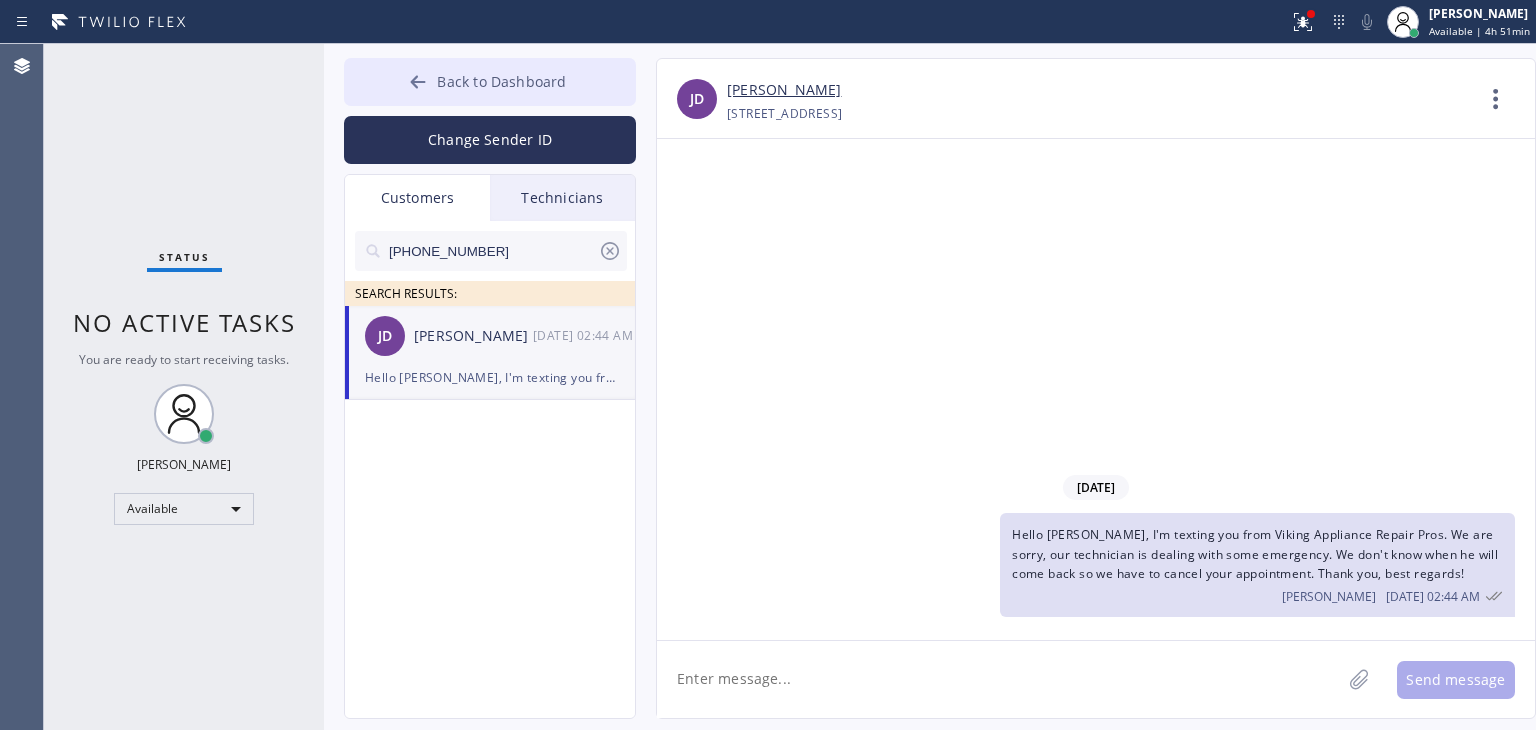 click on "Back to Dashboard" at bounding box center (501, 81) 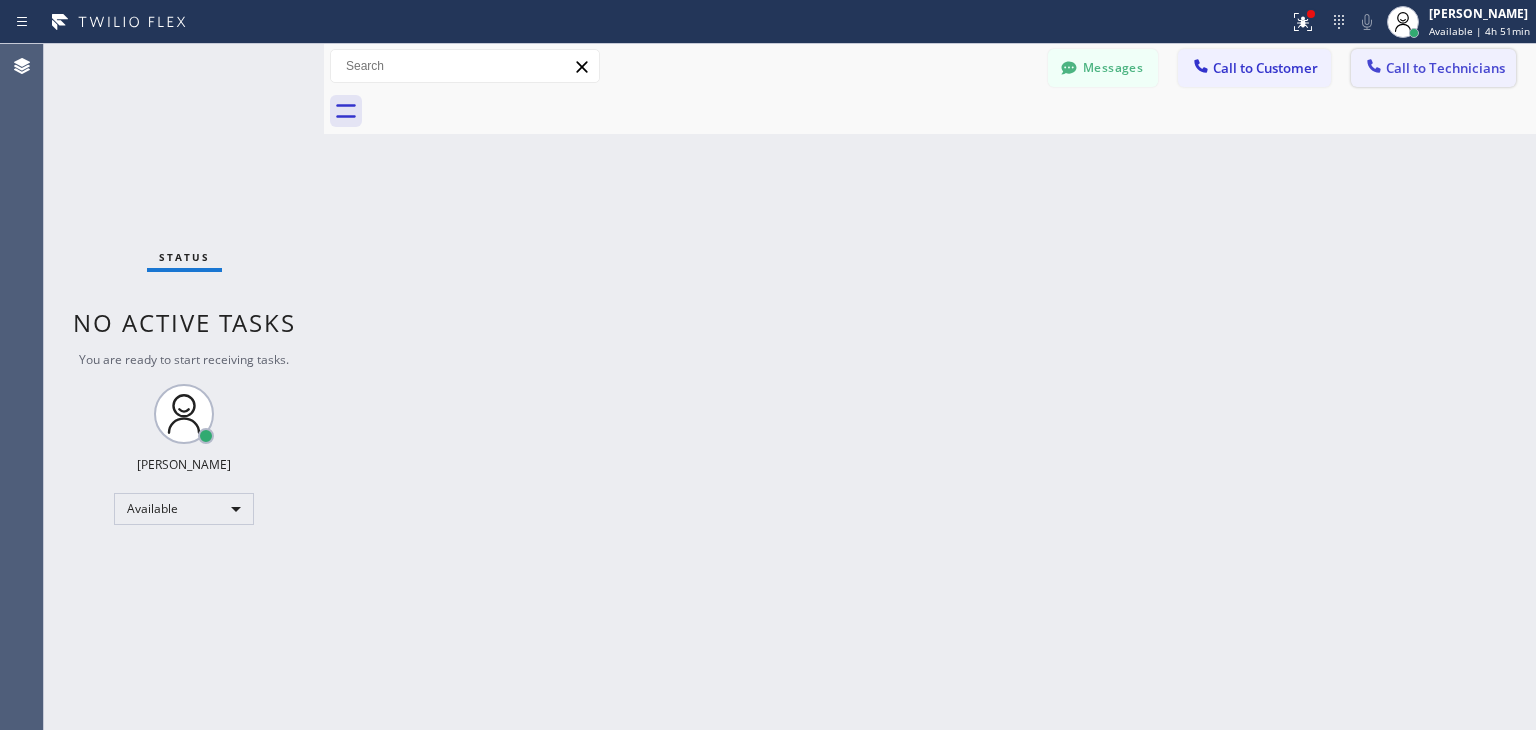 click on "Call to Technicians" at bounding box center (1433, 68) 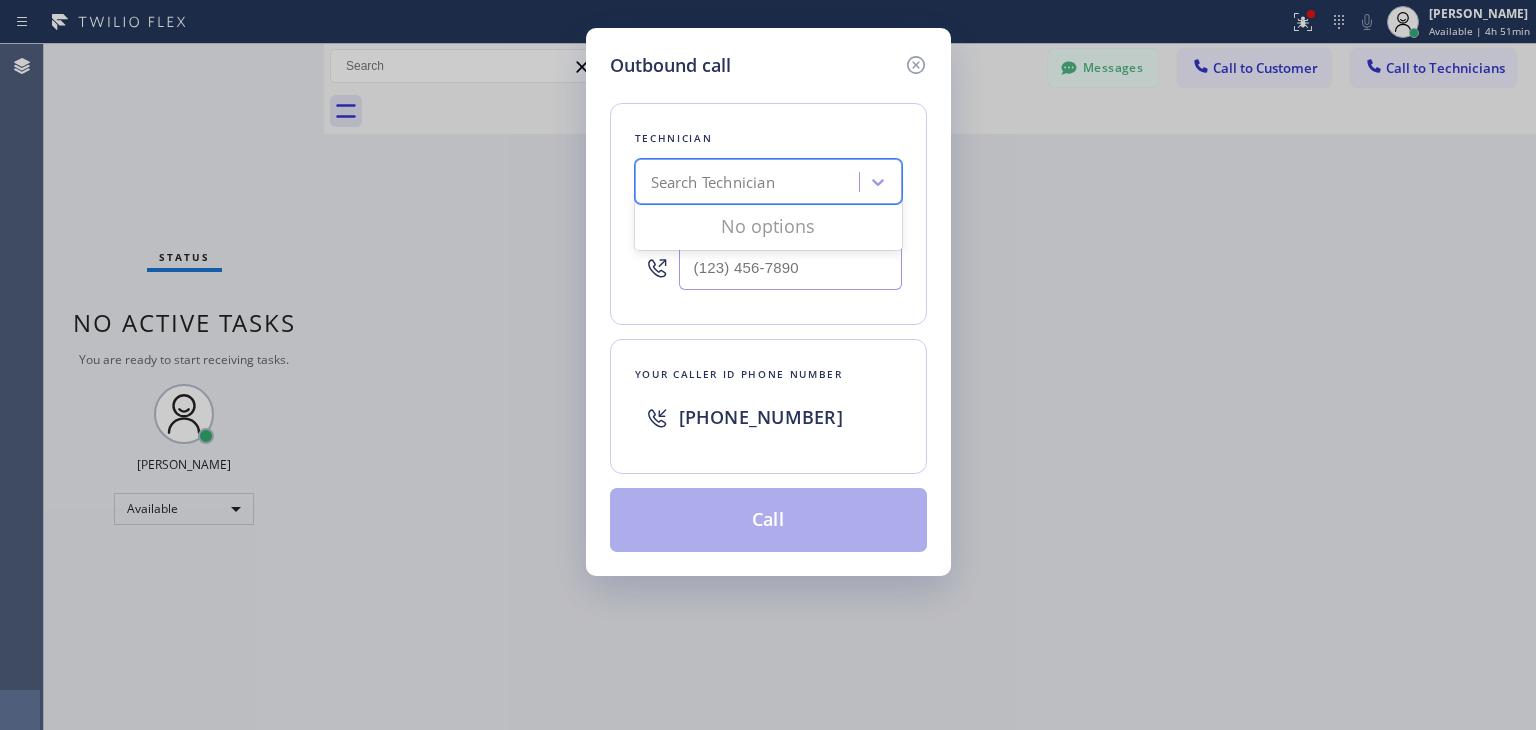 click on "Search Technician" at bounding box center (750, 182) 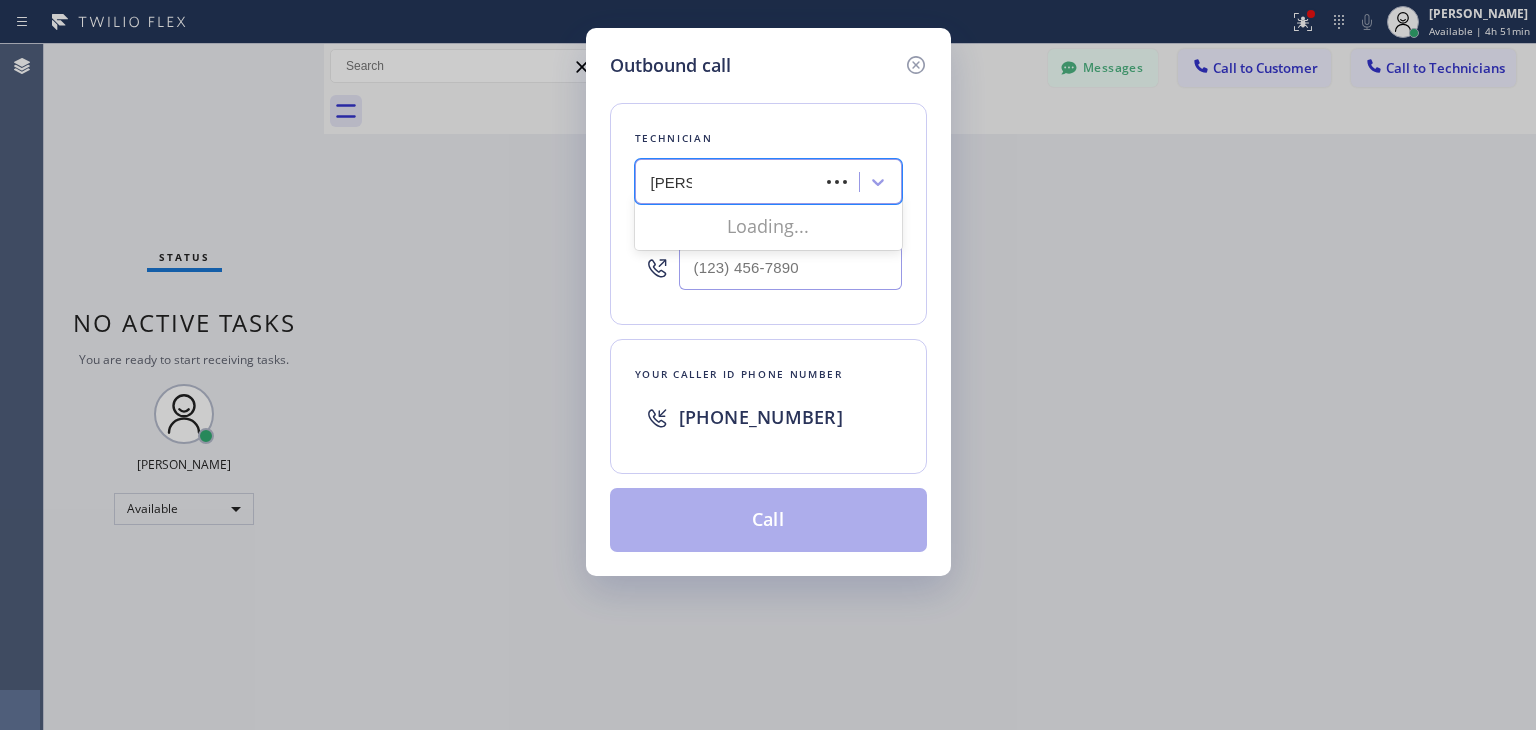 type on "[PERSON_NAME]" 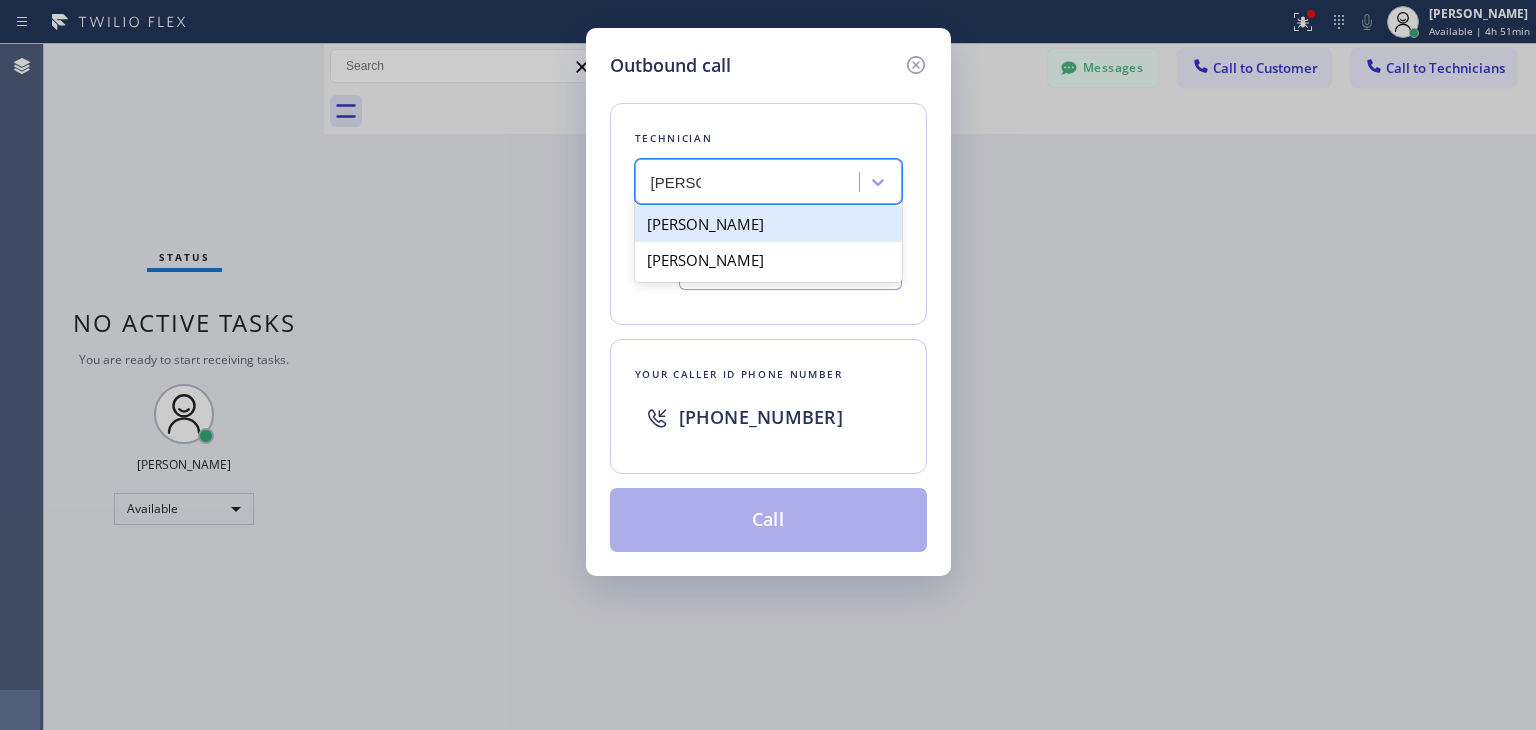 click on "[PERSON_NAME]" at bounding box center [768, 224] 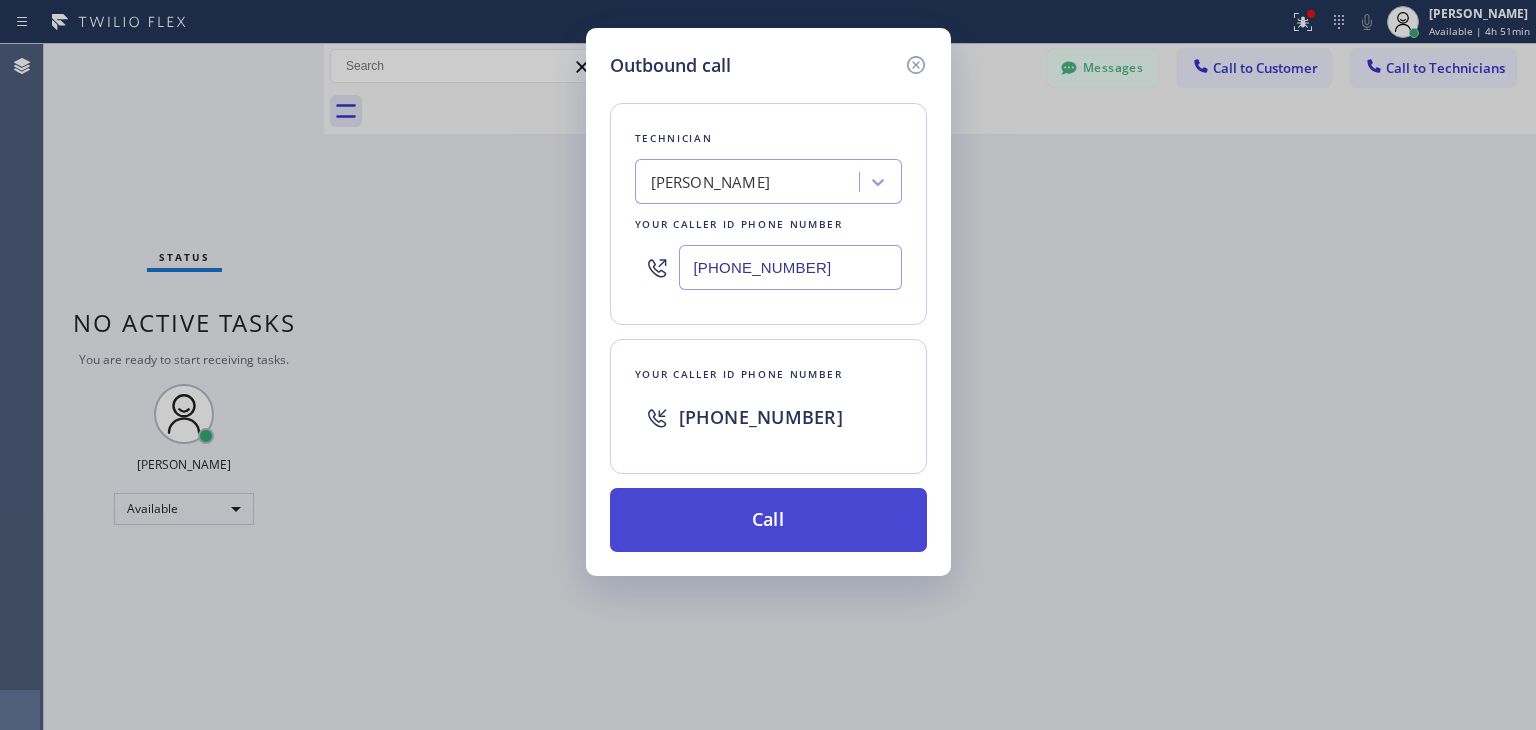 drag, startPoint x: 753, startPoint y: 551, endPoint x: 788, endPoint y: 509, distance: 54.67175 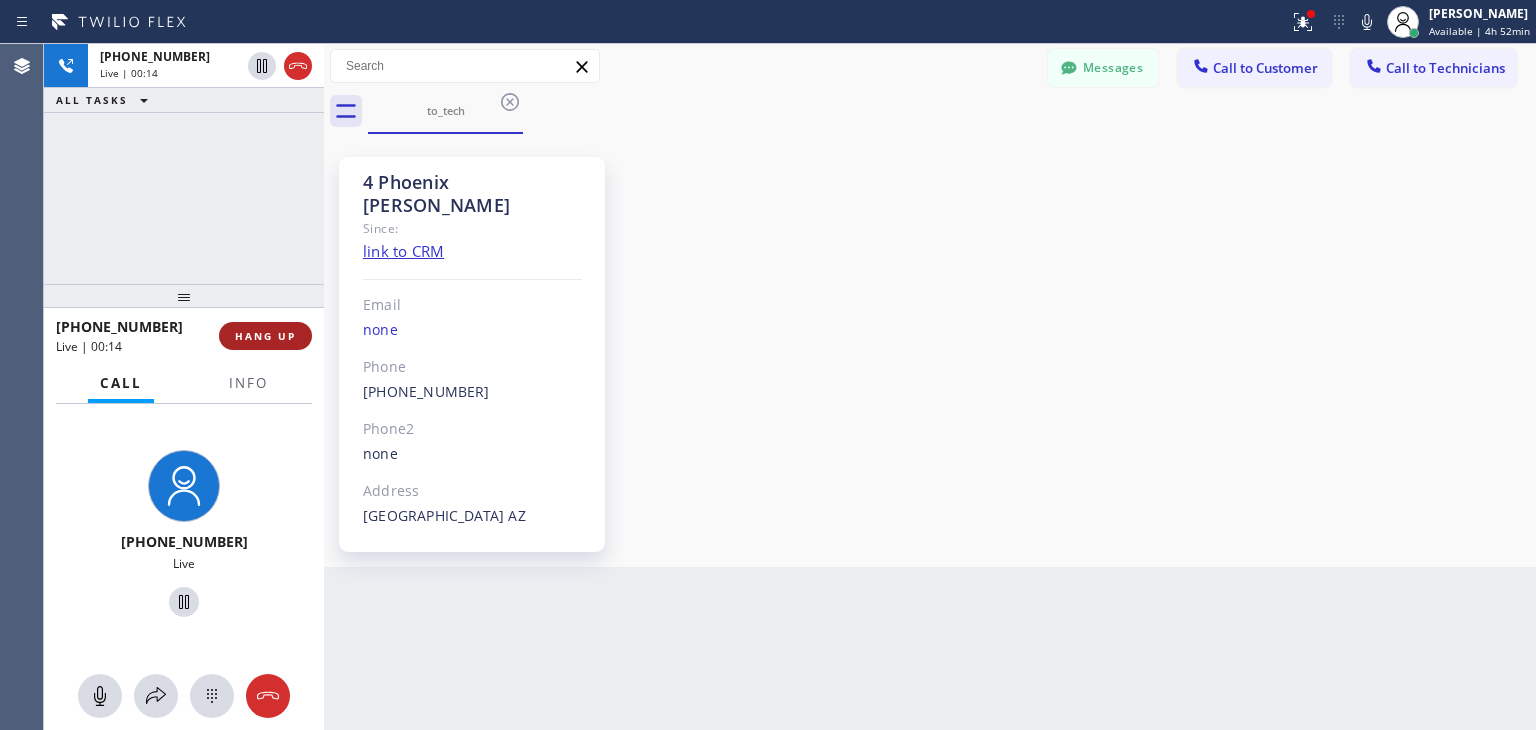 click on "HANG UP" at bounding box center [265, 336] 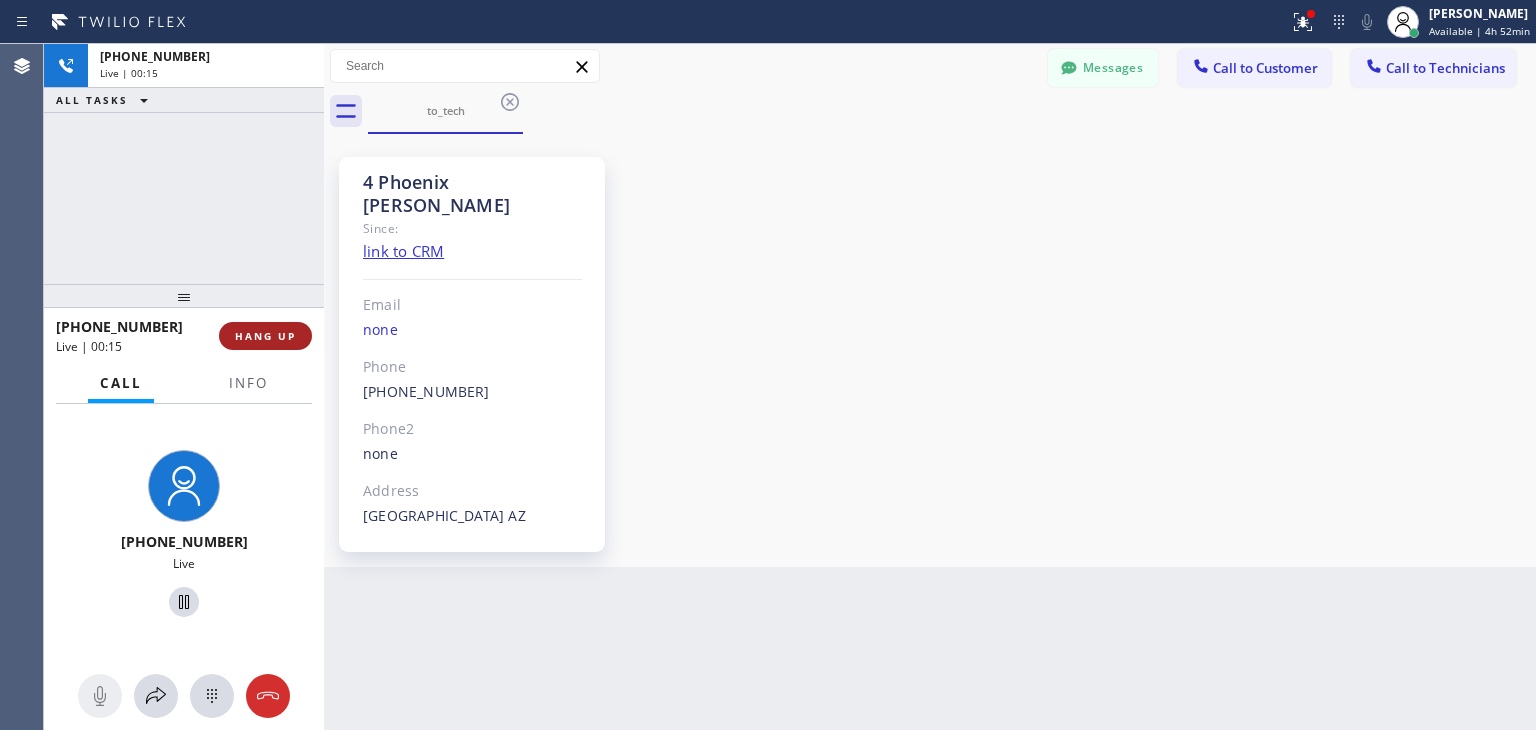 click on "HANG UP" at bounding box center [265, 336] 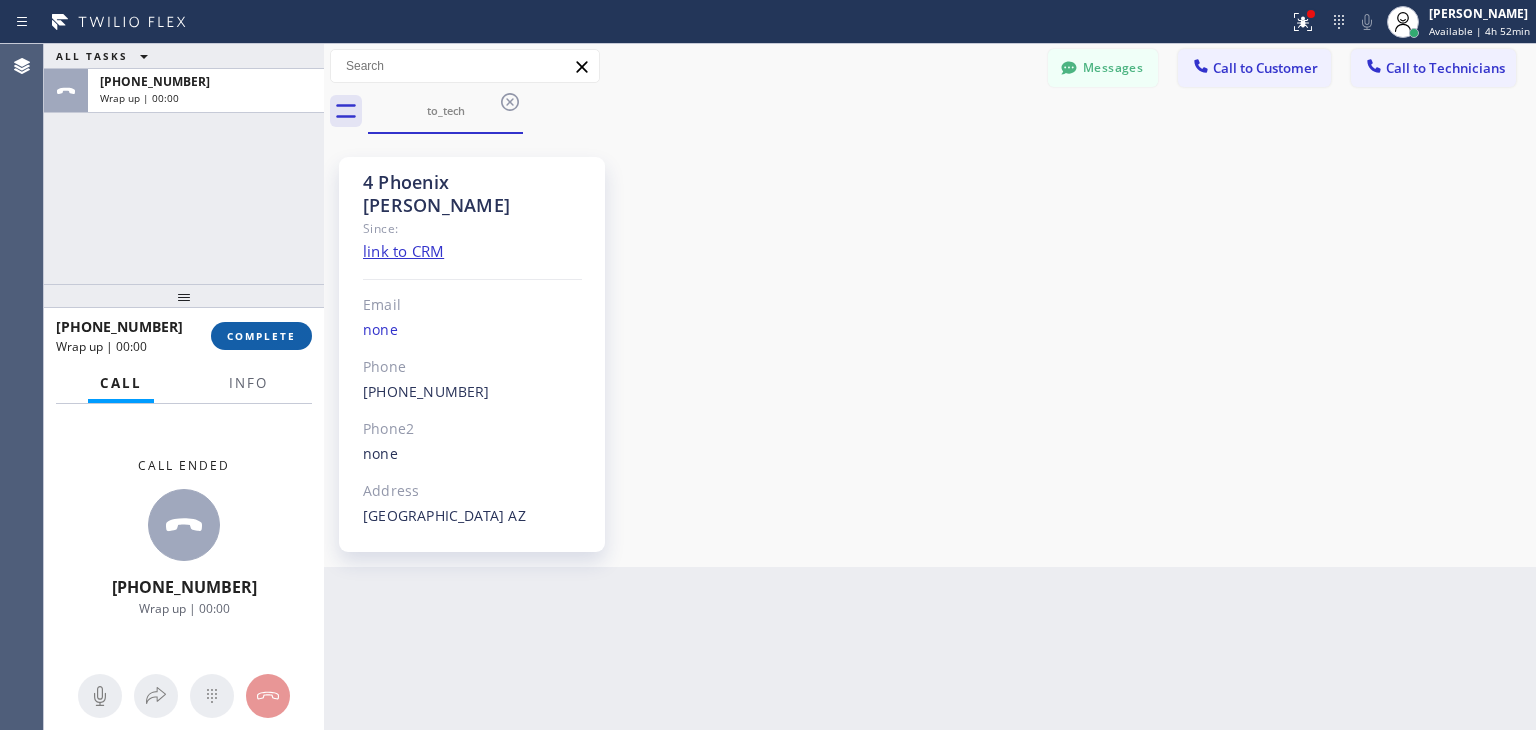 click on "COMPLETE" at bounding box center (261, 336) 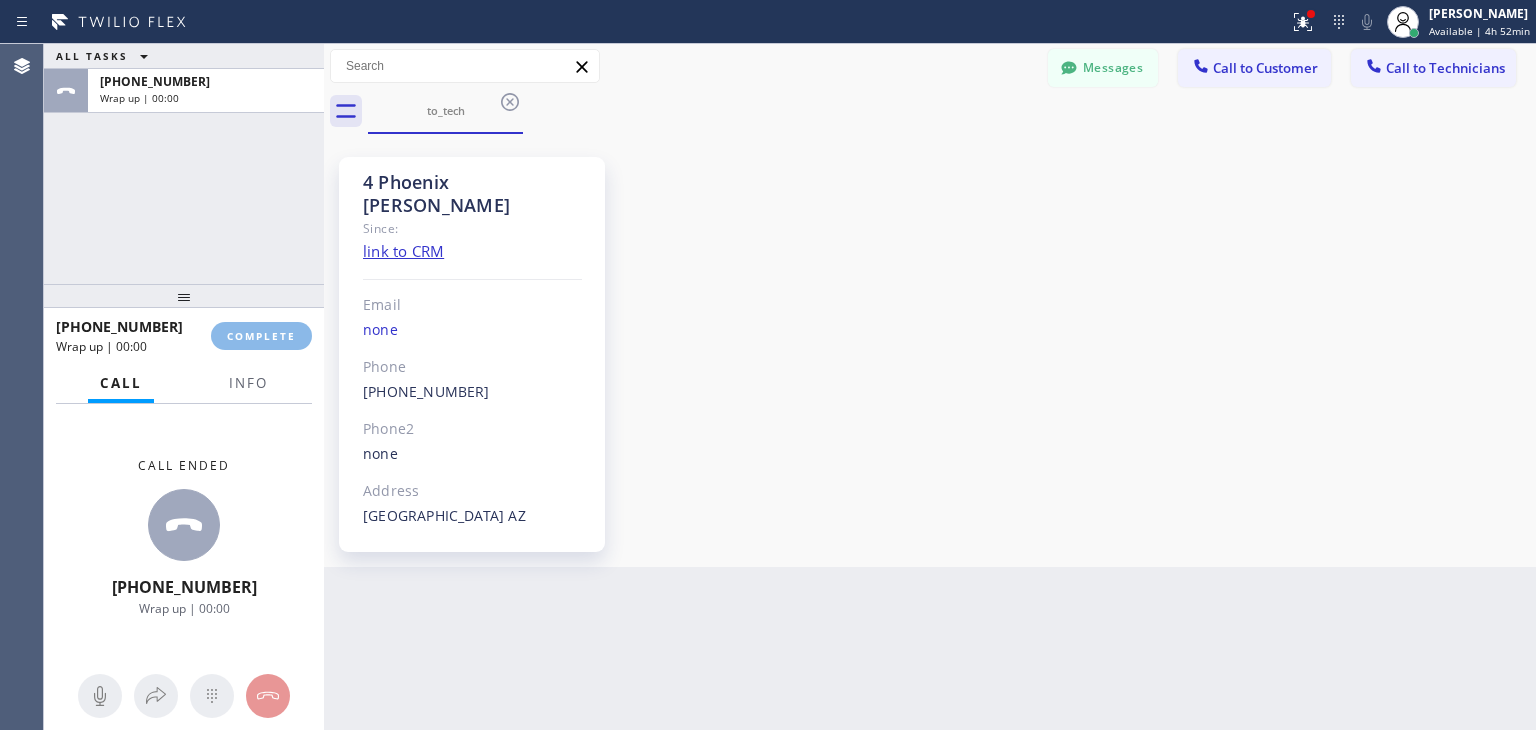 click on "Status report Issues detected These issues could affect your workflow. Please contact your support team. View issues Download report Clear issues [PERSON_NAME] Available | 4h 52min Set your status Offline Available Unavailable Break Log out Agent Desktop Classify the call LOCATION NAME [GEOGRAPHIC_DATA] GE Monogram Inc Repair FROM PHONE [PHONE_NUMBER] TO PHONE [PHONE_NUMBER] Status: COMPLETED REASON: Existing Customer - ETA/PI/REDO/complain/cancel Save Classify the call LOCATION NAME [GEOGRAPHIC_DATA] GE Monogram Inc Repair FROM PHONE [PHONE_NUMBER] TO PHONE [PHONE_NUMBER] Status: COMPLETED REASON: Existing Customer - ETA/PI/REDO/complain/cancel Save Classify the call LOCATION NAME [MEDICAL_DATA] Electrical FROM PHONE [PHONE_NUMBER] TO PHONE [PHONE_NUMBER] Status: COMPLETED REASON: Existing Customer - ETA/PI/REDO/complain/cancel Save Classify the call LOCATION NAME Viking Repair Service FROM PHONE [PHONE_NUMBER] TO PHONE [PHONE_NUMBER] Status: COMPLETED REASON: Existing Customer - ETA/PI/REDO/complain/cancel Save Classify the call 0" at bounding box center (768, 365) 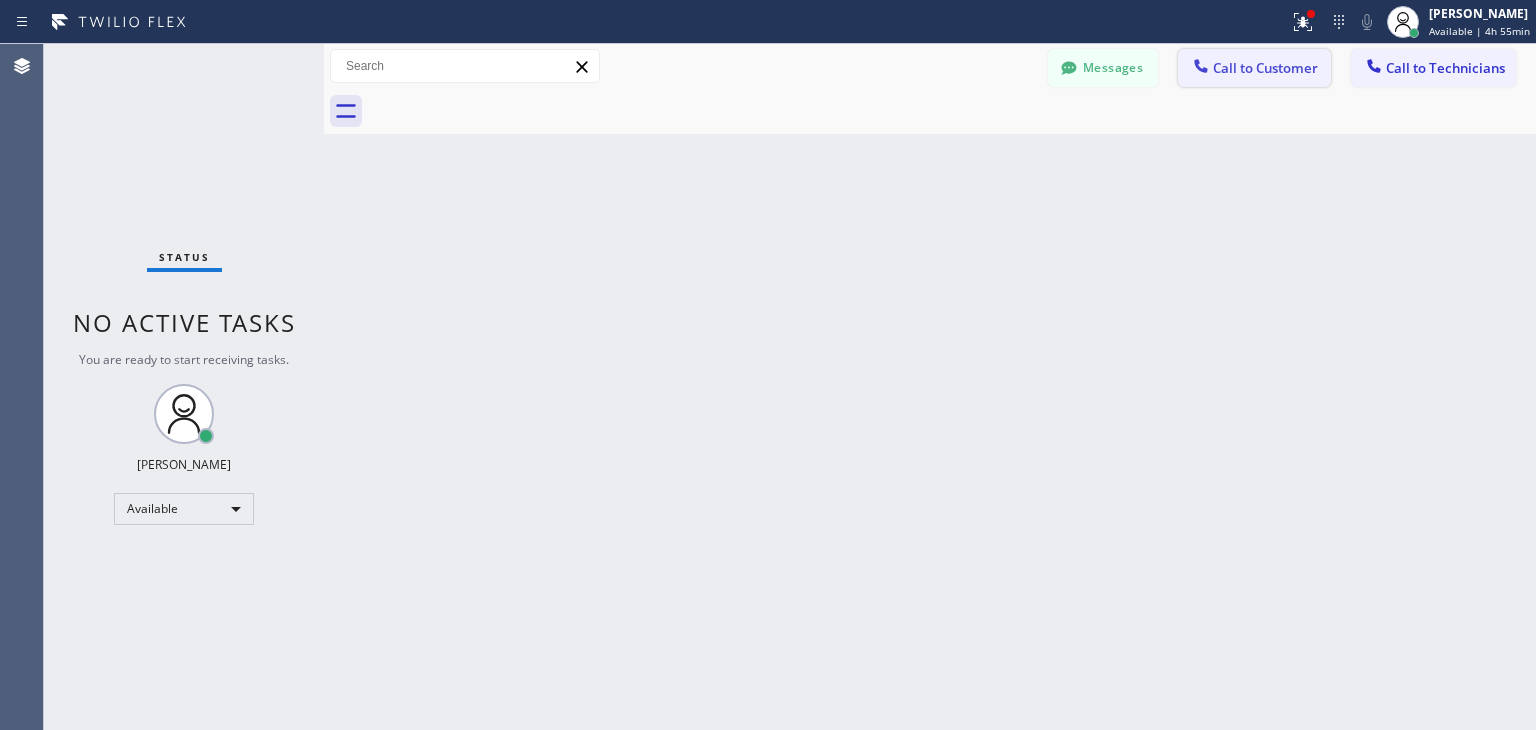 click on "Call to Customer" at bounding box center [1254, 68] 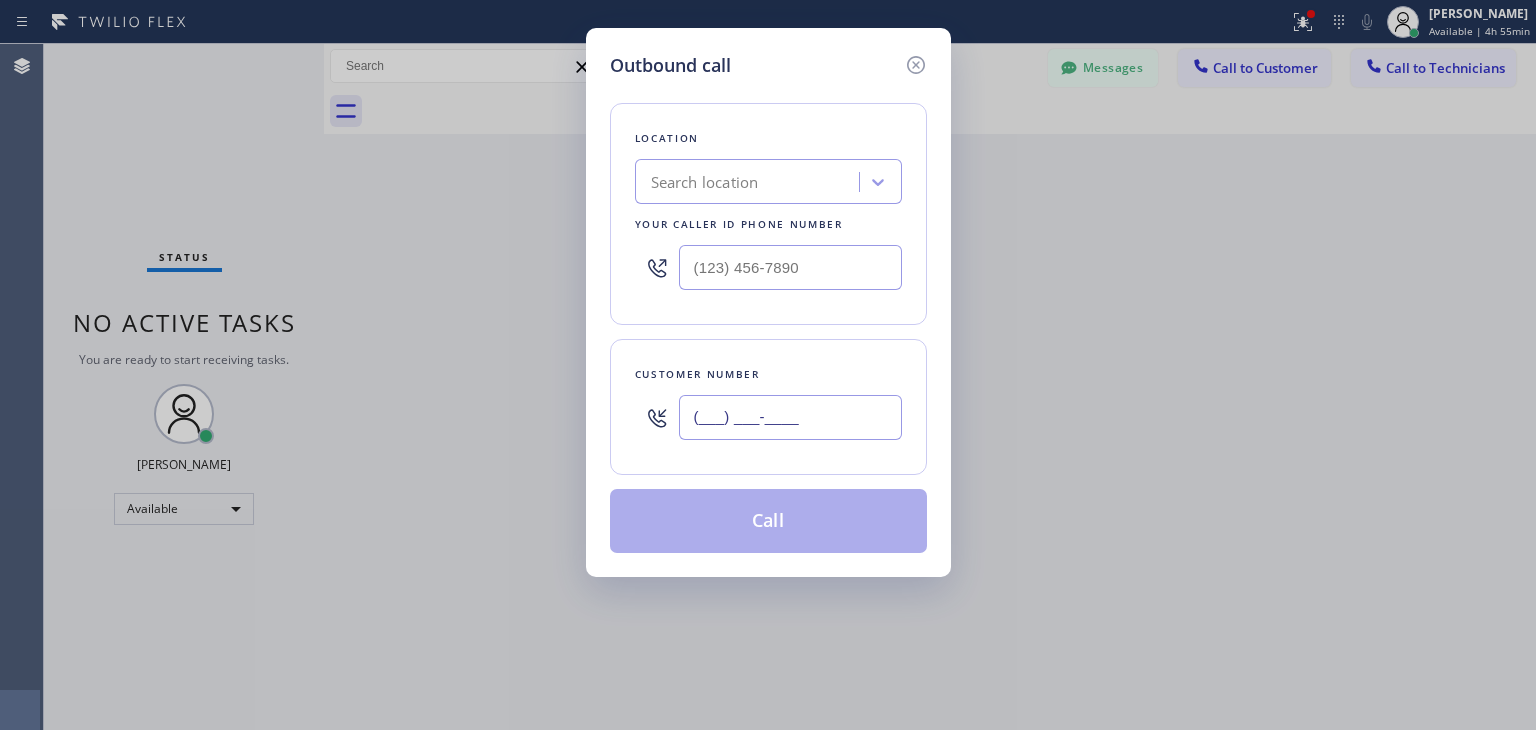 click on "(___) ___-____" at bounding box center (790, 417) 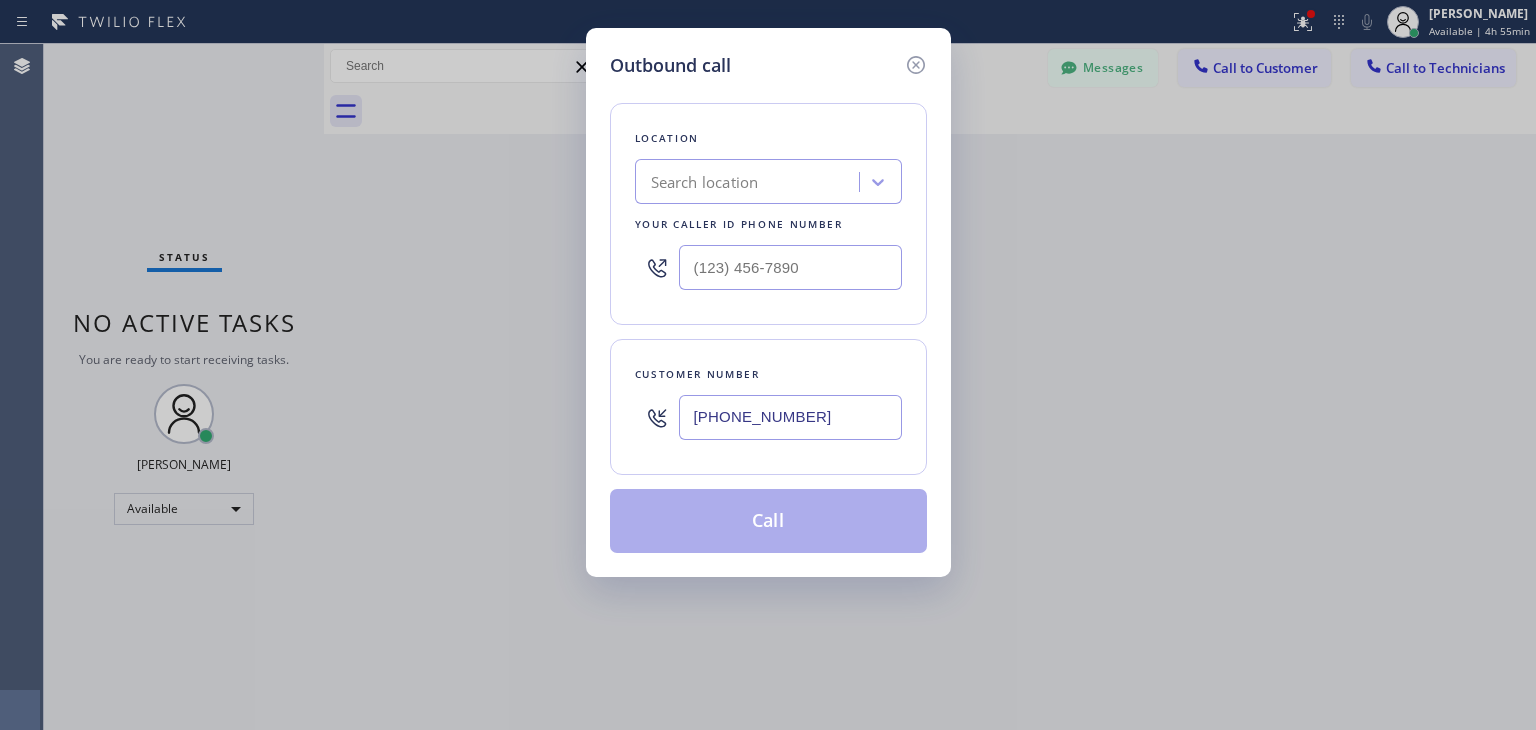 type on "[PHONE_NUMBER]" 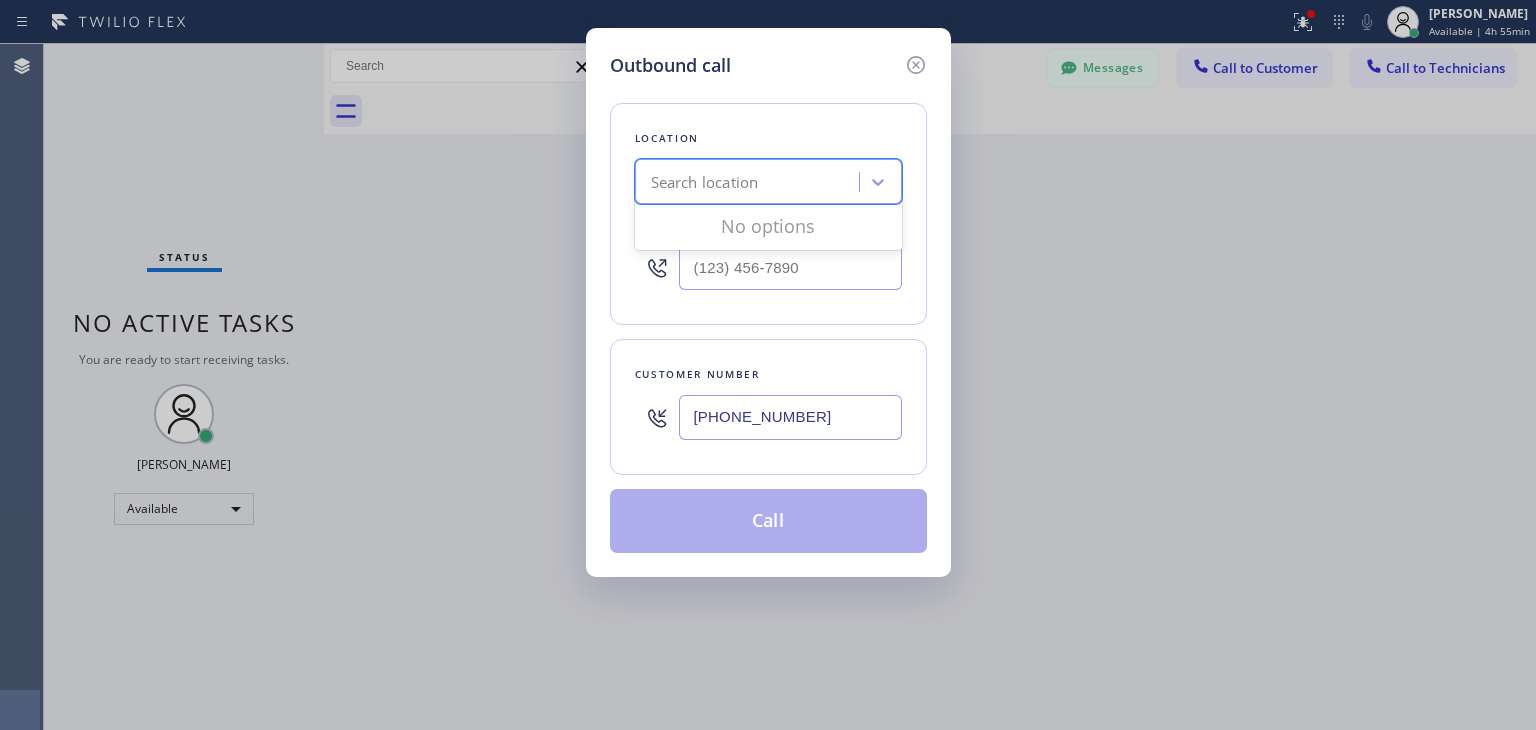 click on "Search location" at bounding box center (705, 182) 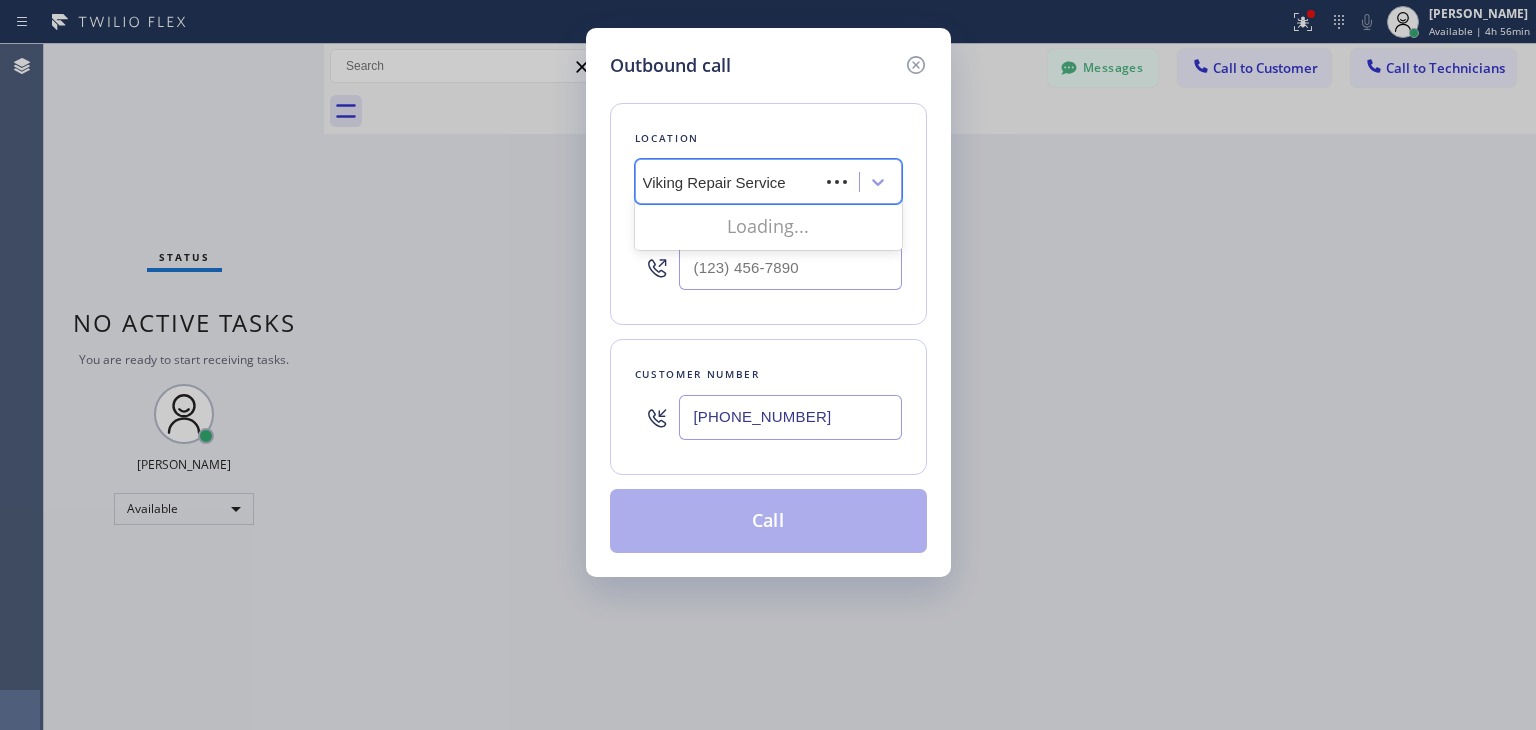 scroll, scrollTop: 0, scrollLeft: 0, axis: both 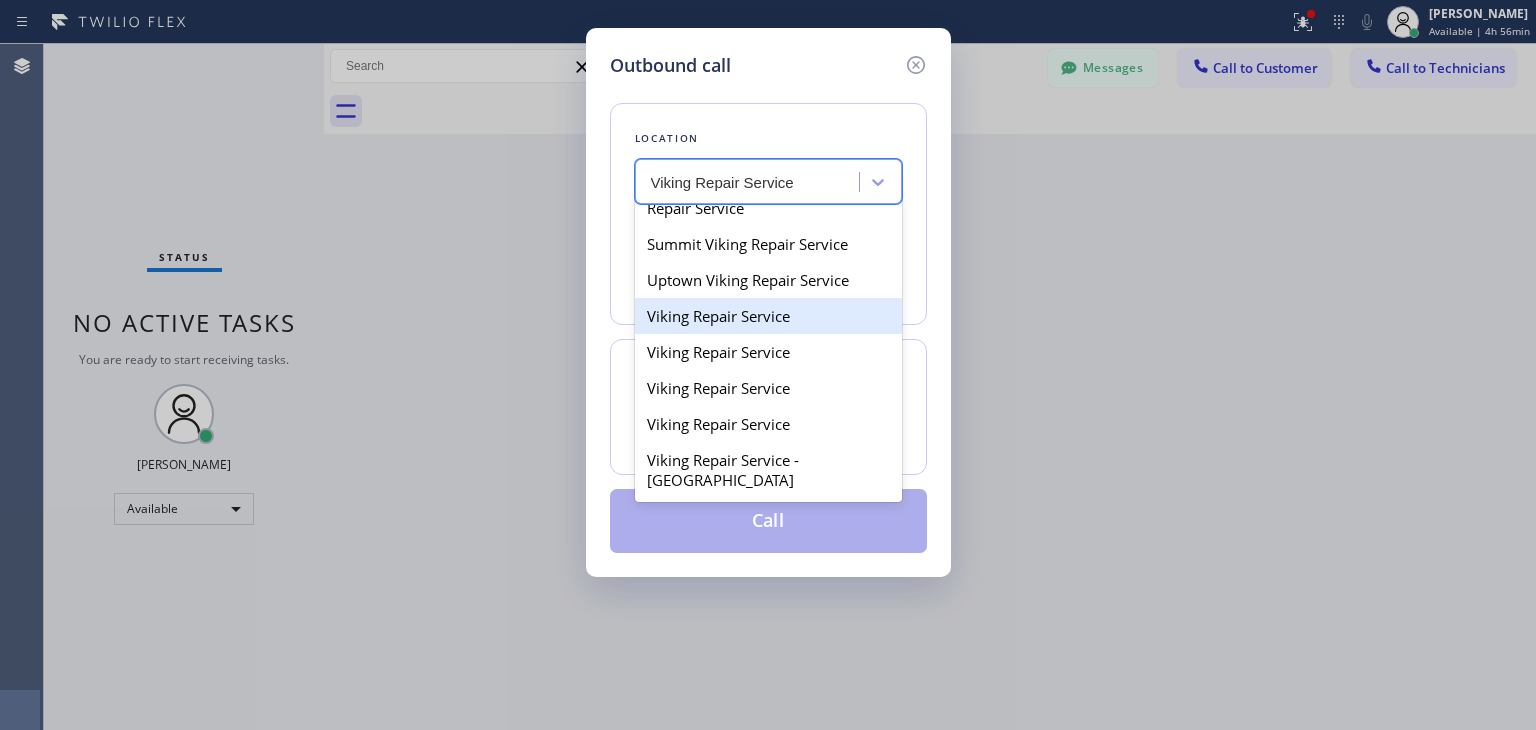 click on "Viking Repair Service" at bounding box center [768, 316] 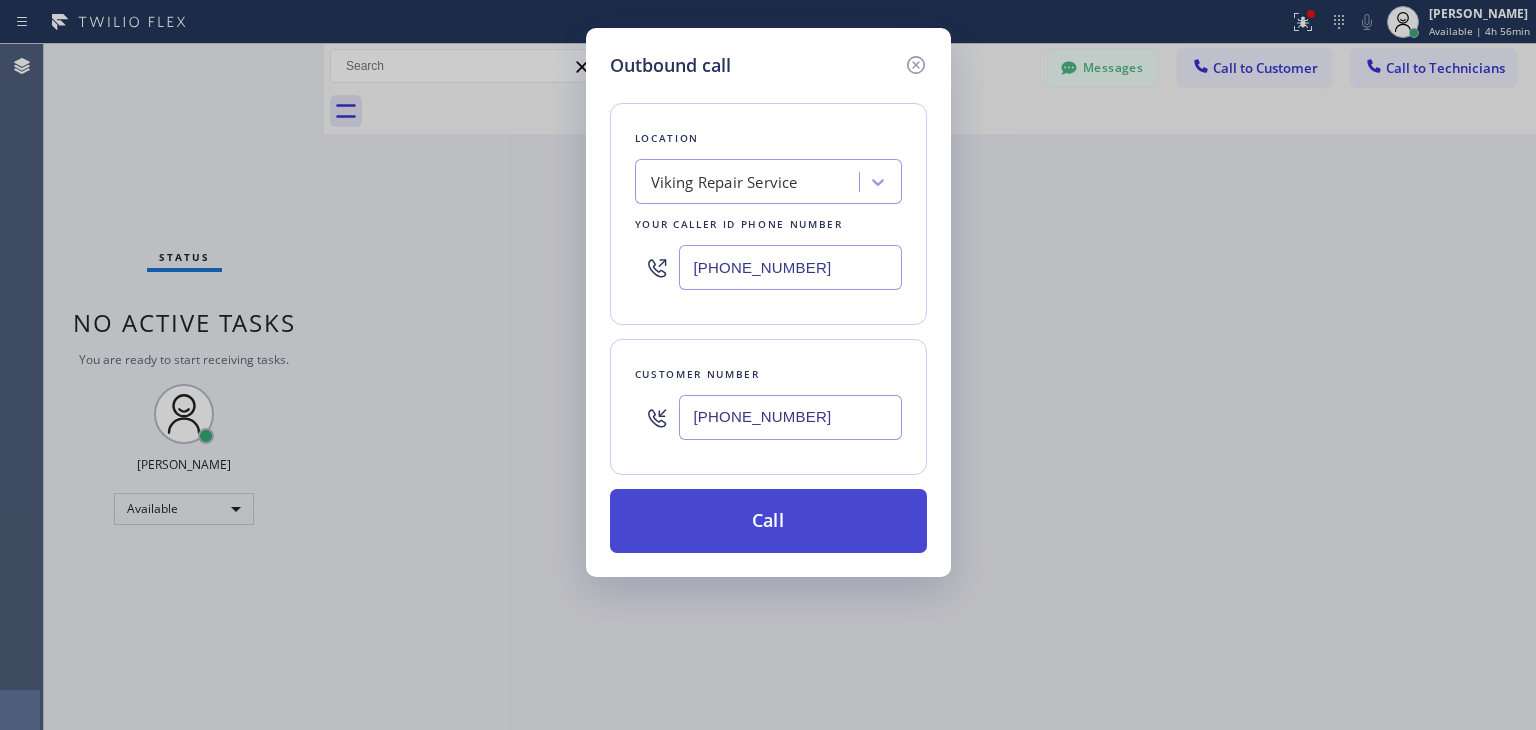click on "Call" at bounding box center (768, 521) 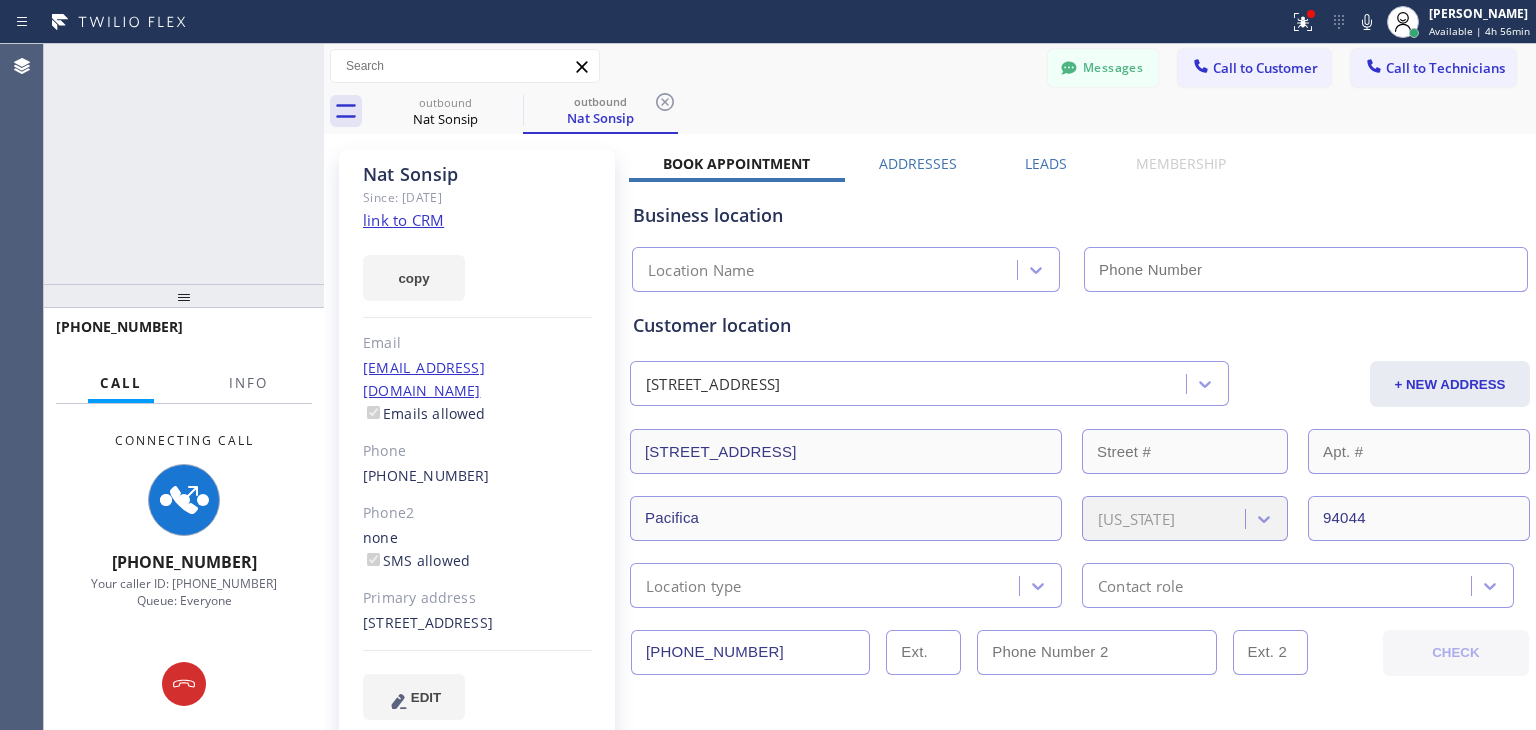 type on "[PHONE_NUMBER]" 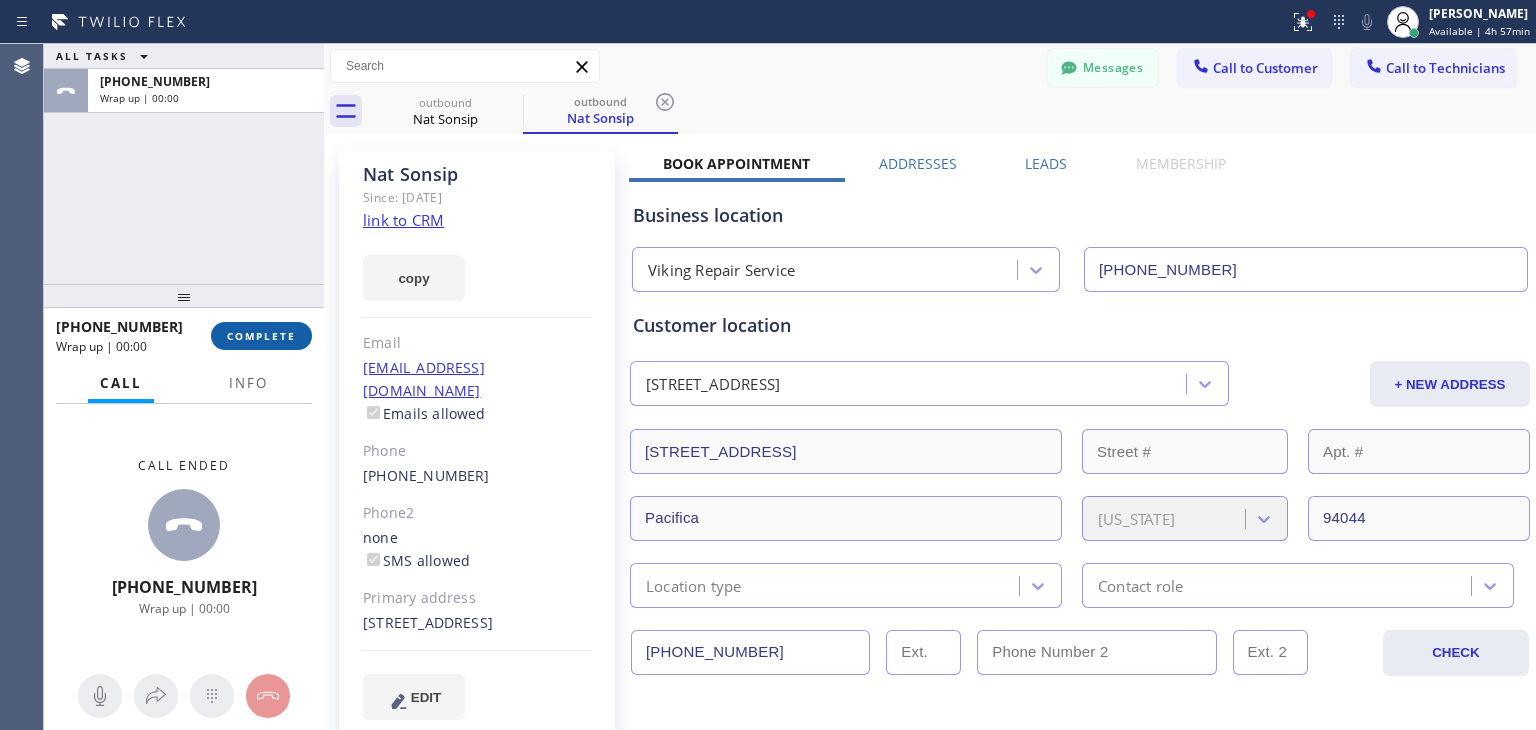 click on "COMPLETE" at bounding box center [261, 336] 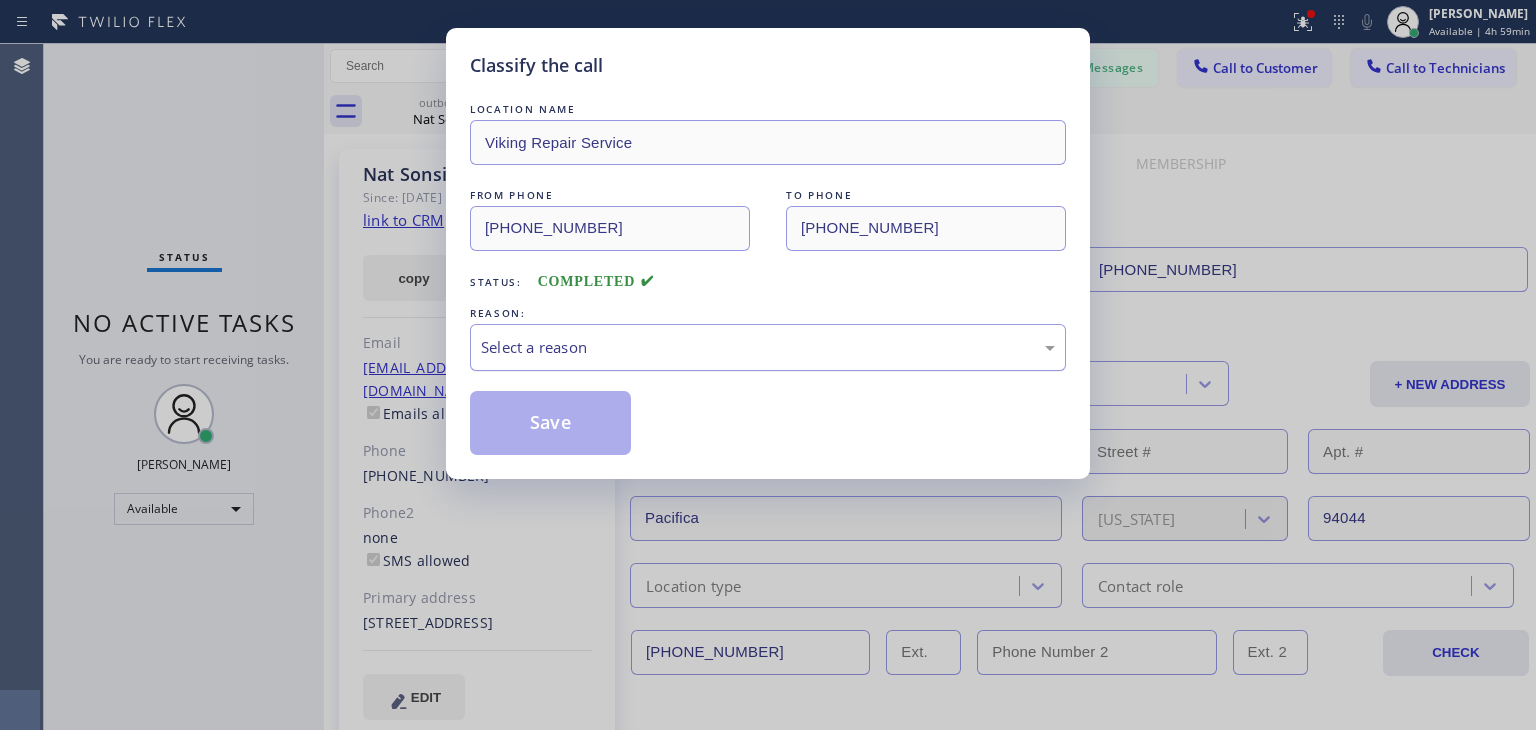 click on "Select a reason" at bounding box center (768, 347) 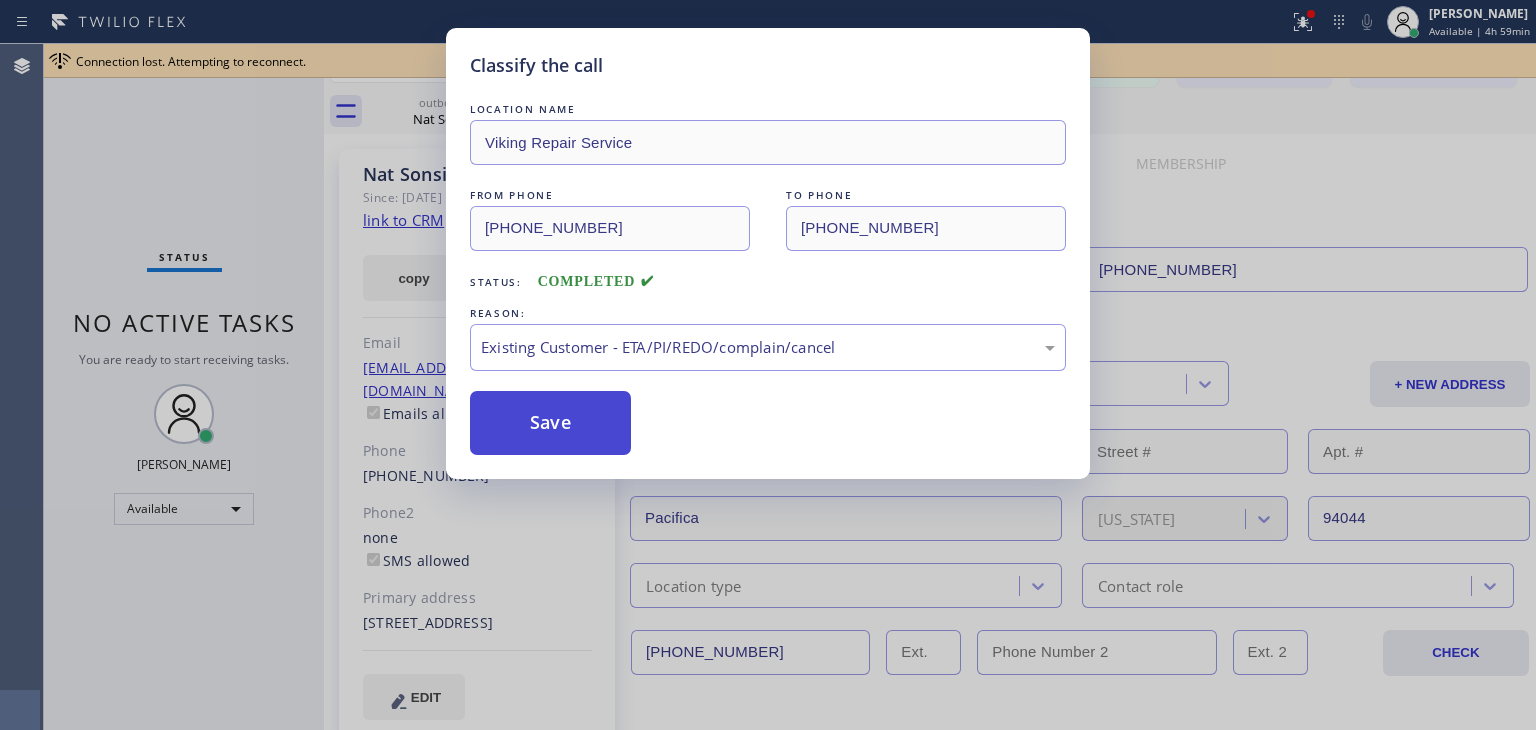 click on "Save" at bounding box center [550, 423] 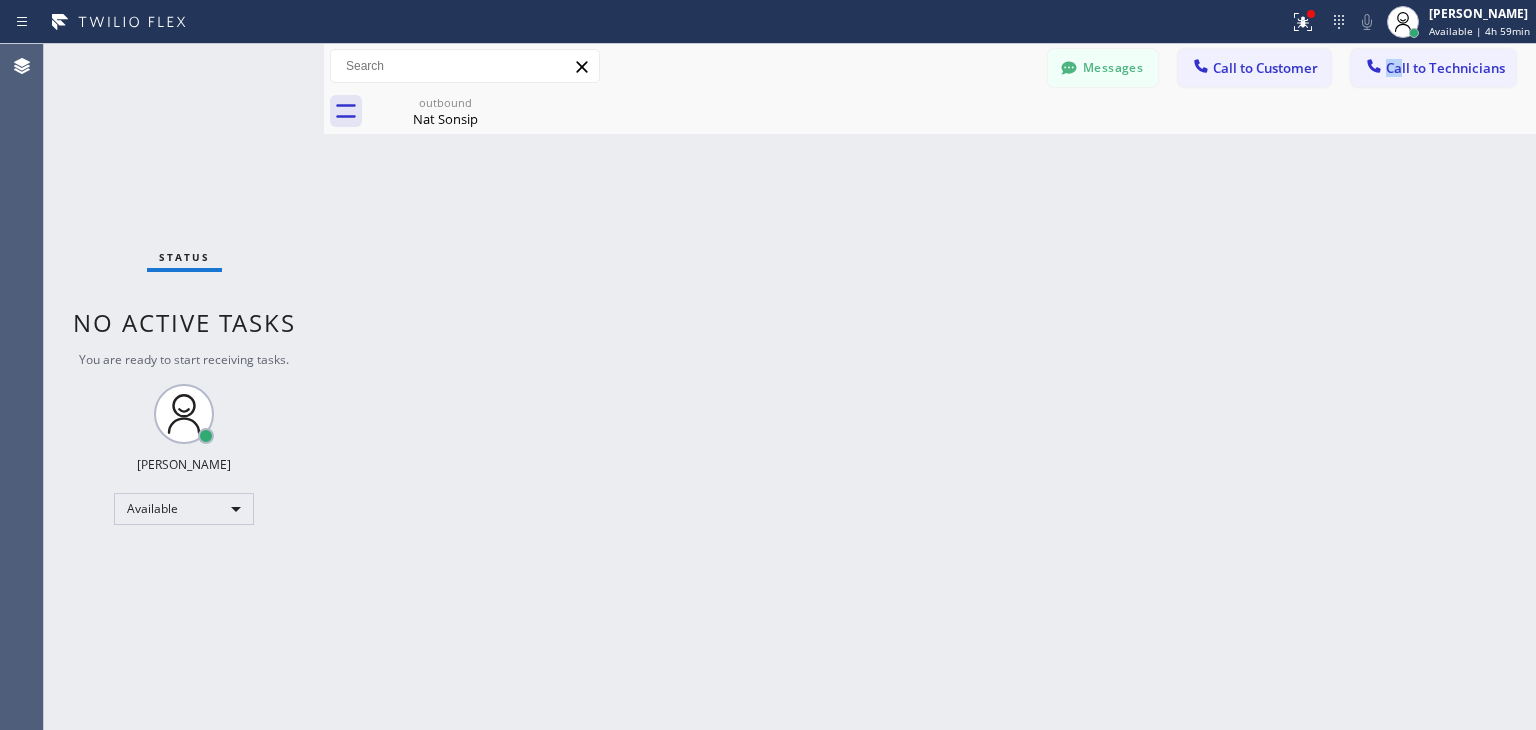 drag, startPoint x: 1337, startPoint y: 87, endPoint x: 1412, endPoint y: 87, distance: 75 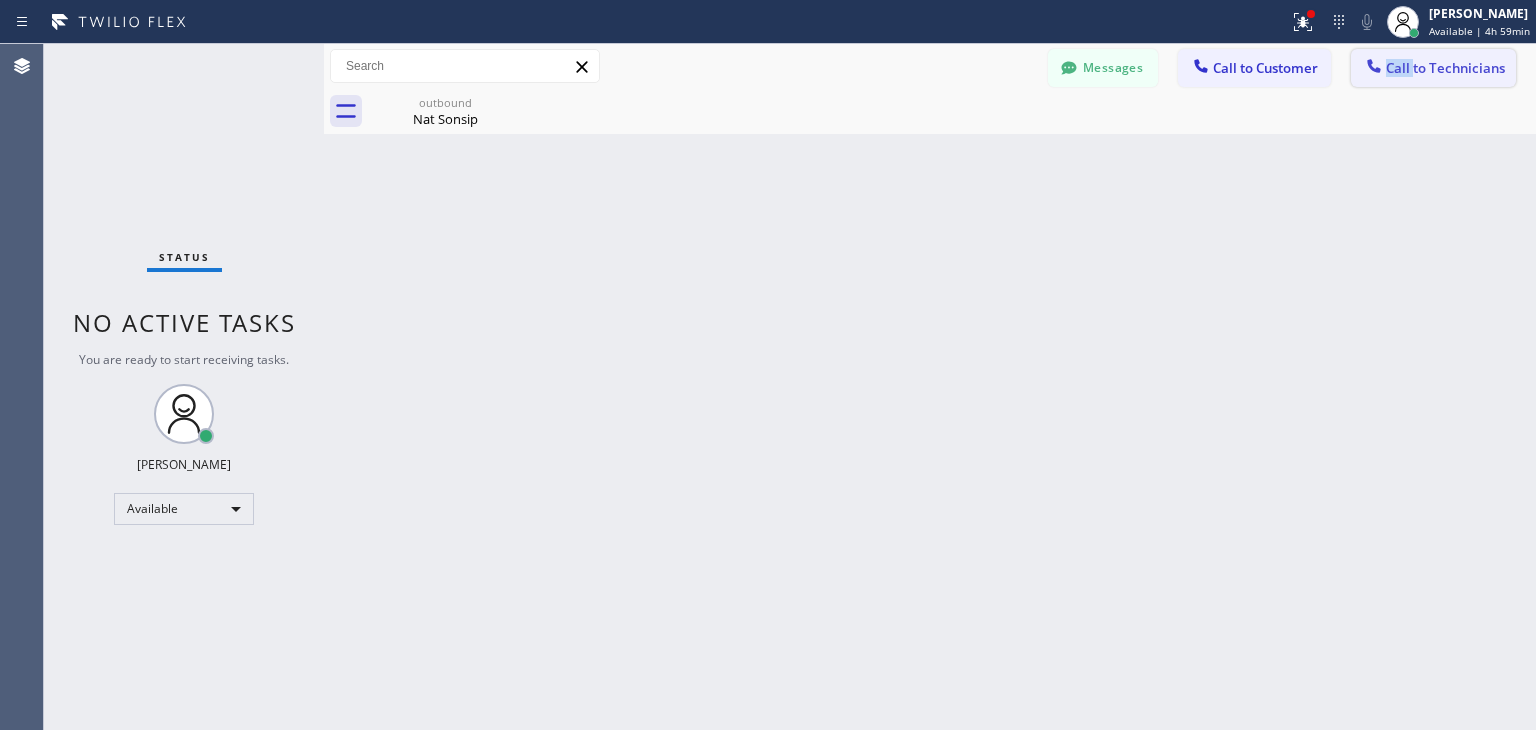 click on "Call to Technicians" at bounding box center (1445, 68) 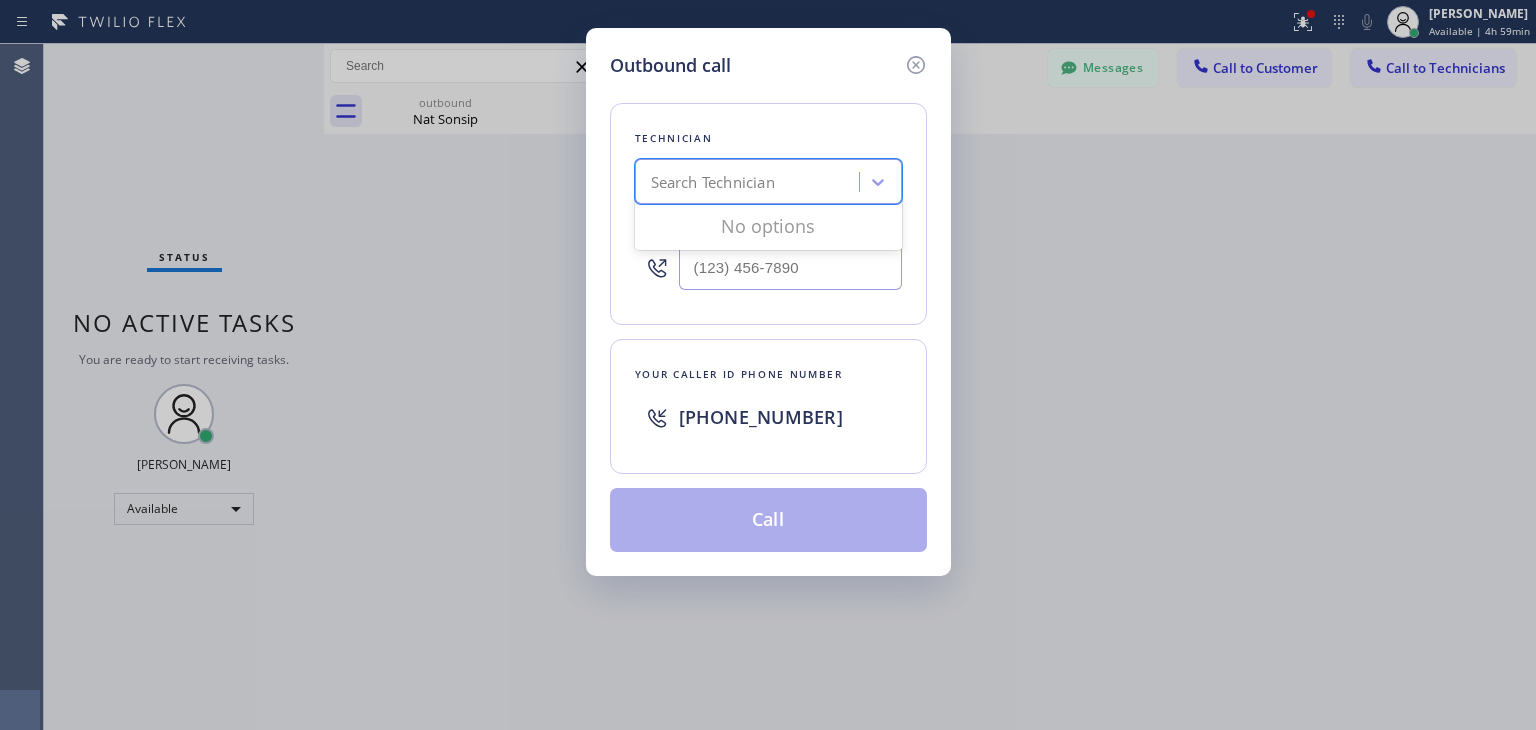 click on "Search Technician" at bounding box center (750, 182) 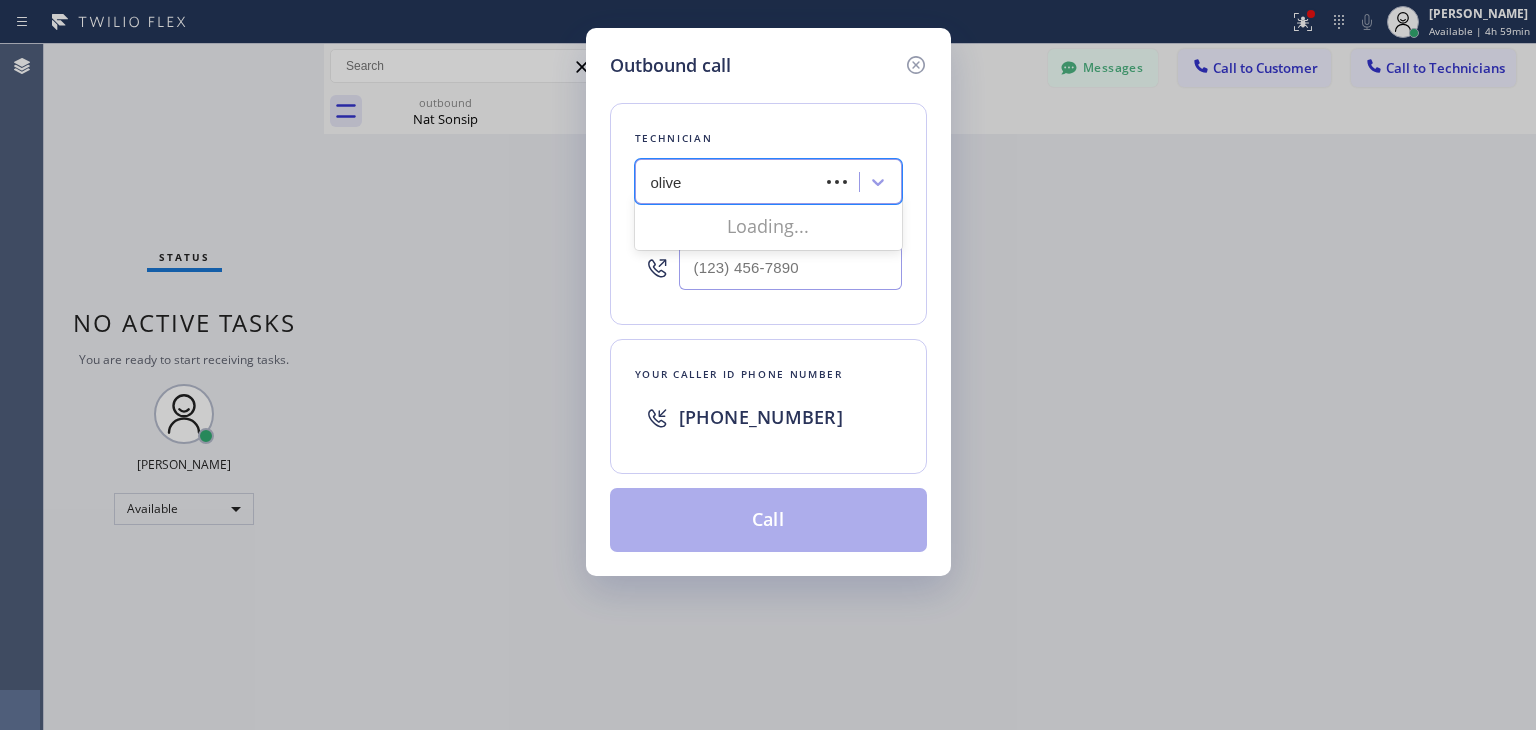 type on "[PERSON_NAME]" 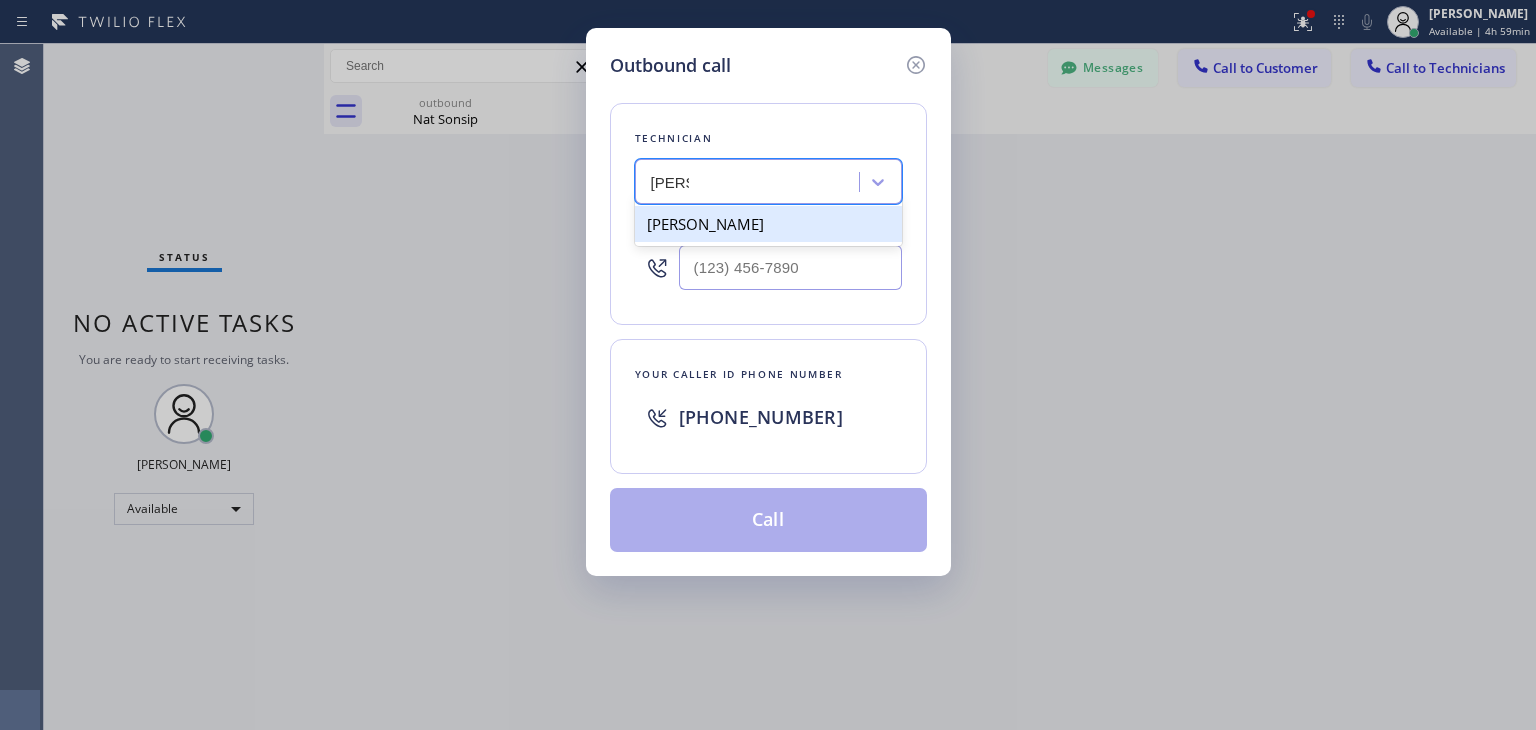 click on "[PERSON_NAME]" at bounding box center [768, 224] 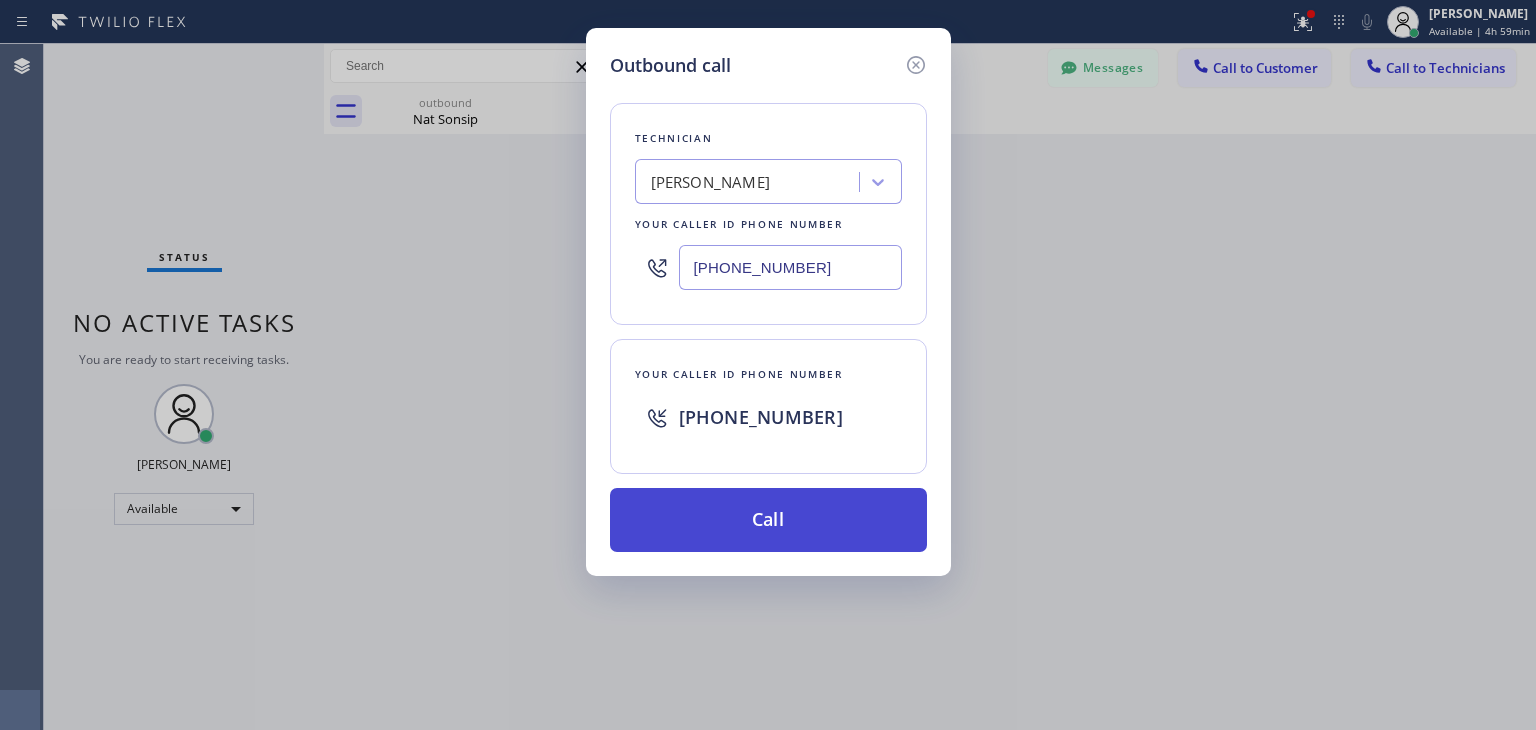 click on "Call" at bounding box center [768, 520] 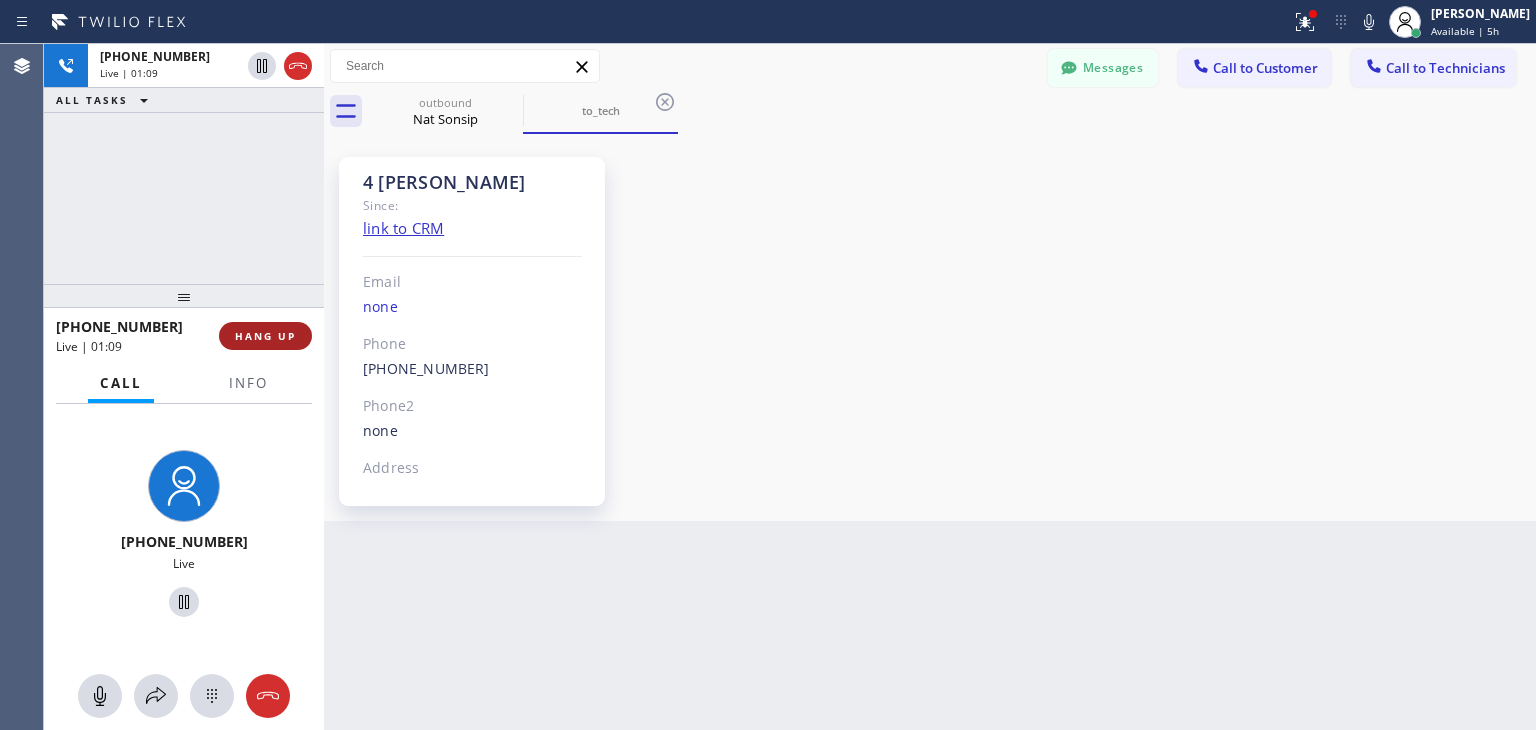click on "HANG UP" at bounding box center (265, 336) 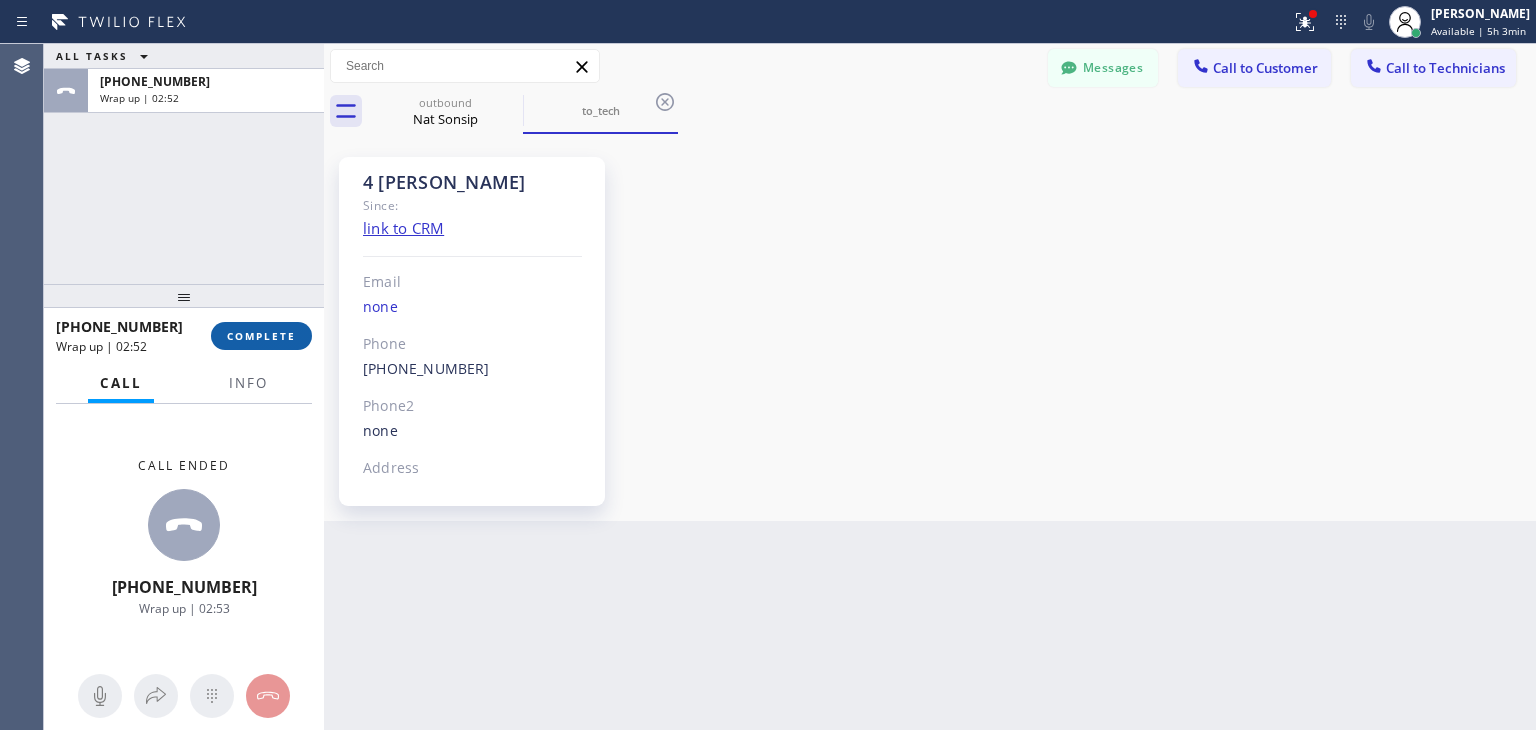 click on "COMPLETE" at bounding box center [261, 336] 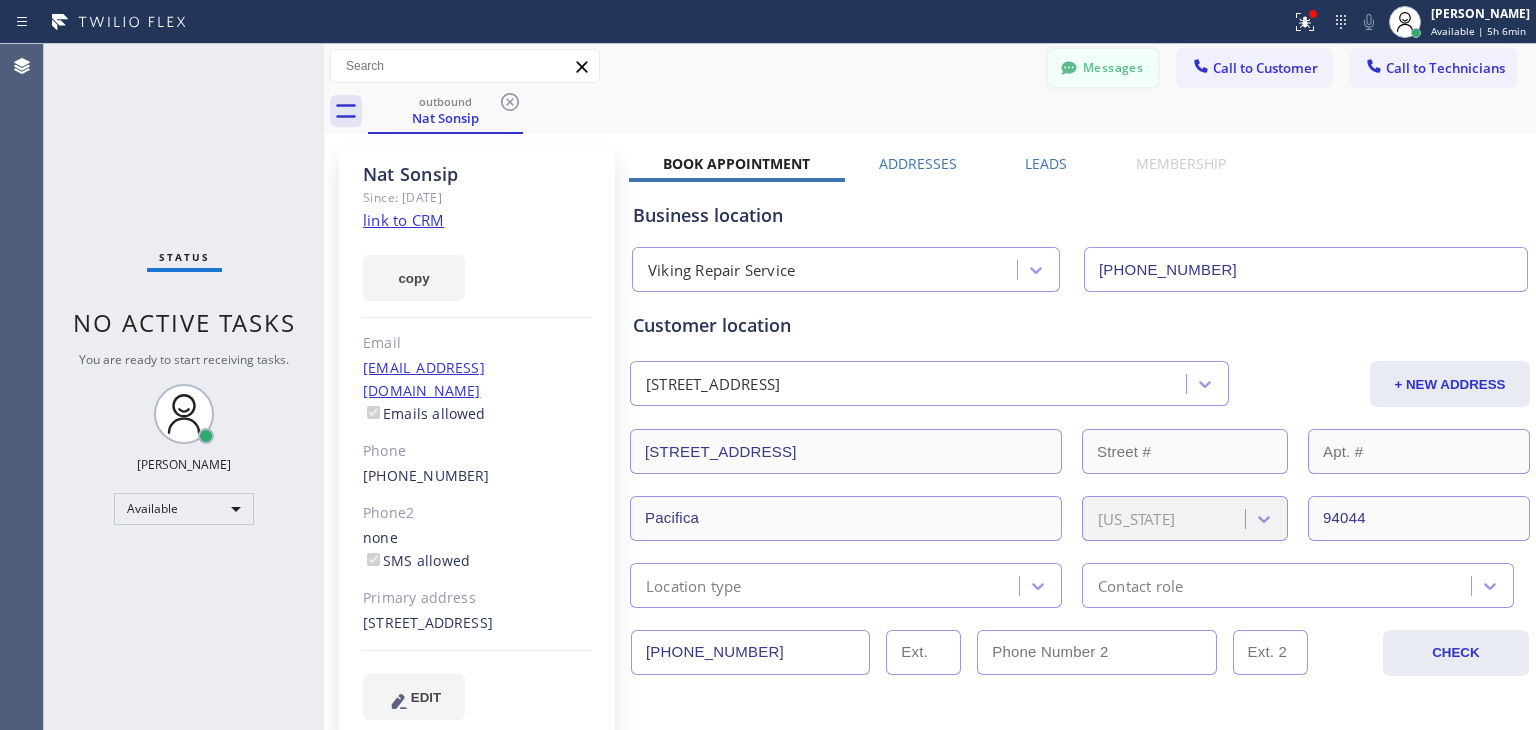 click on "Messages" at bounding box center (1103, 68) 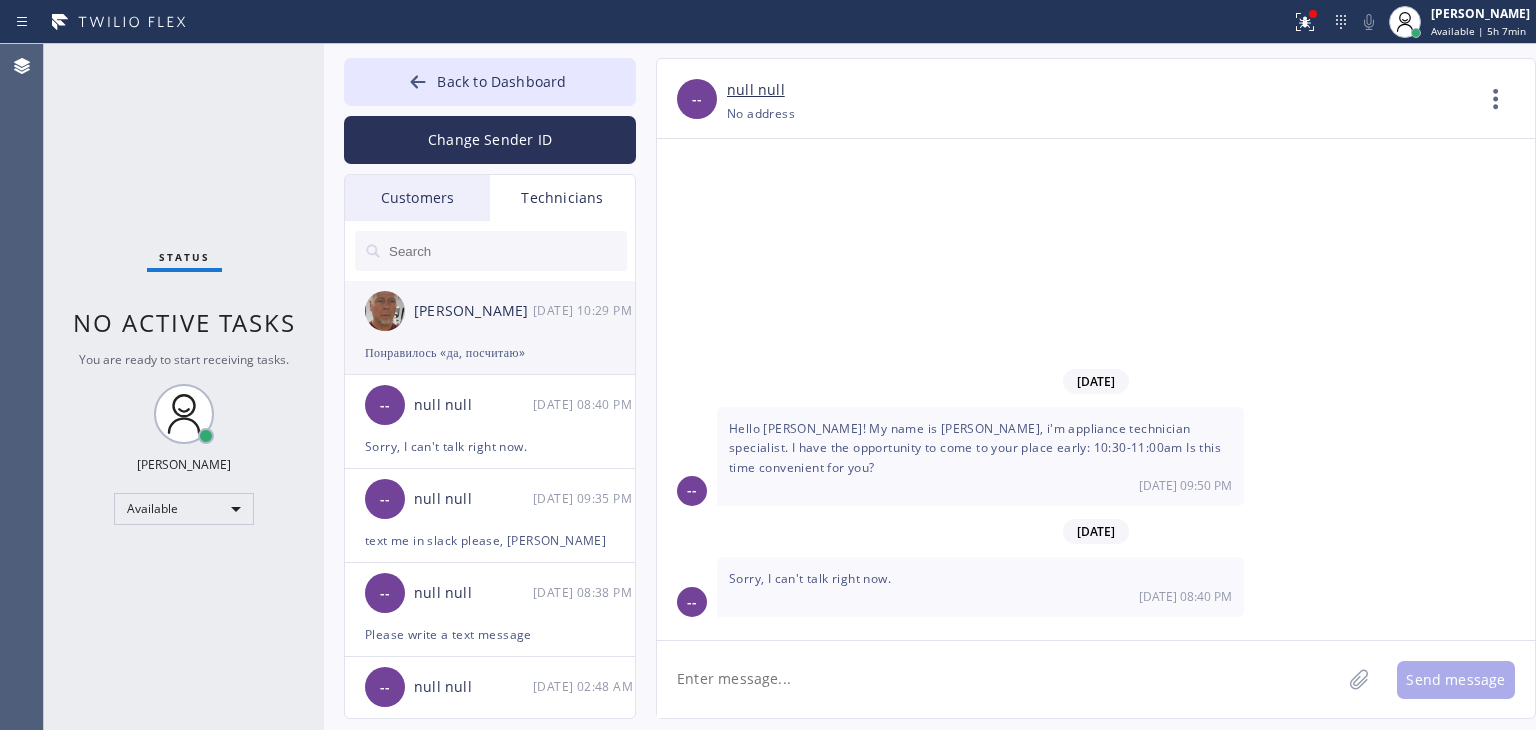click on "[PERSON_NAME]" at bounding box center (473, 311) 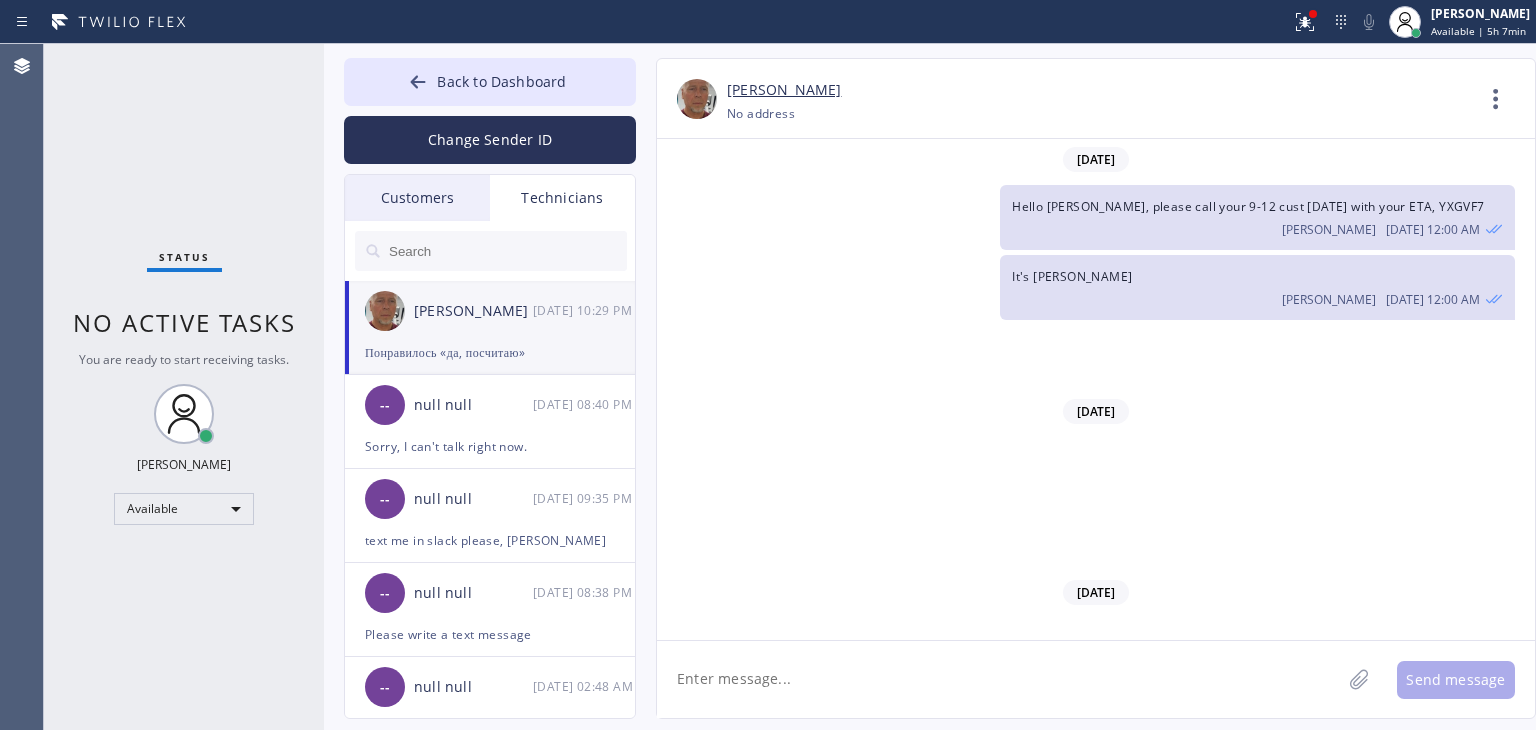 scroll, scrollTop: 14492, scrollLeft: 0, axis: vertical 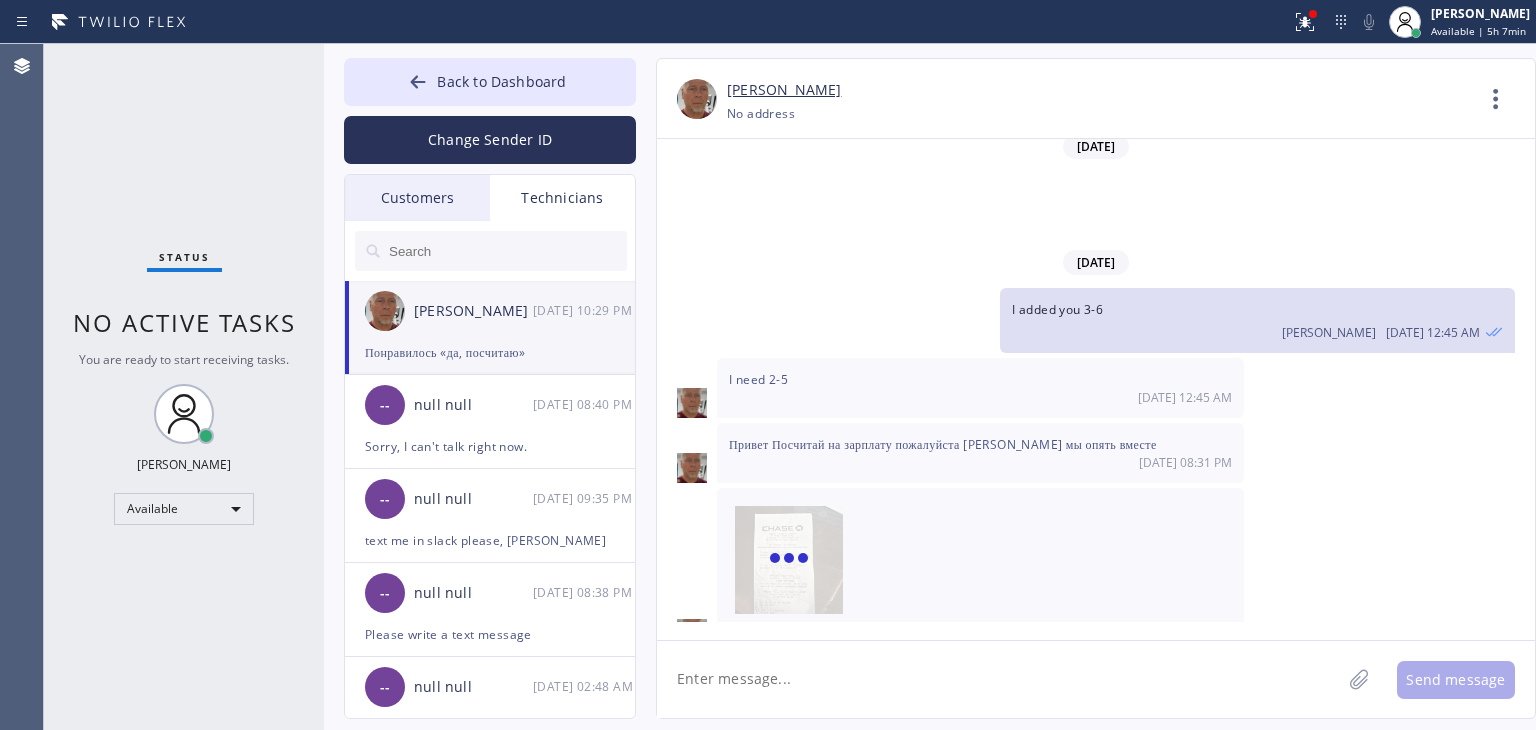 click 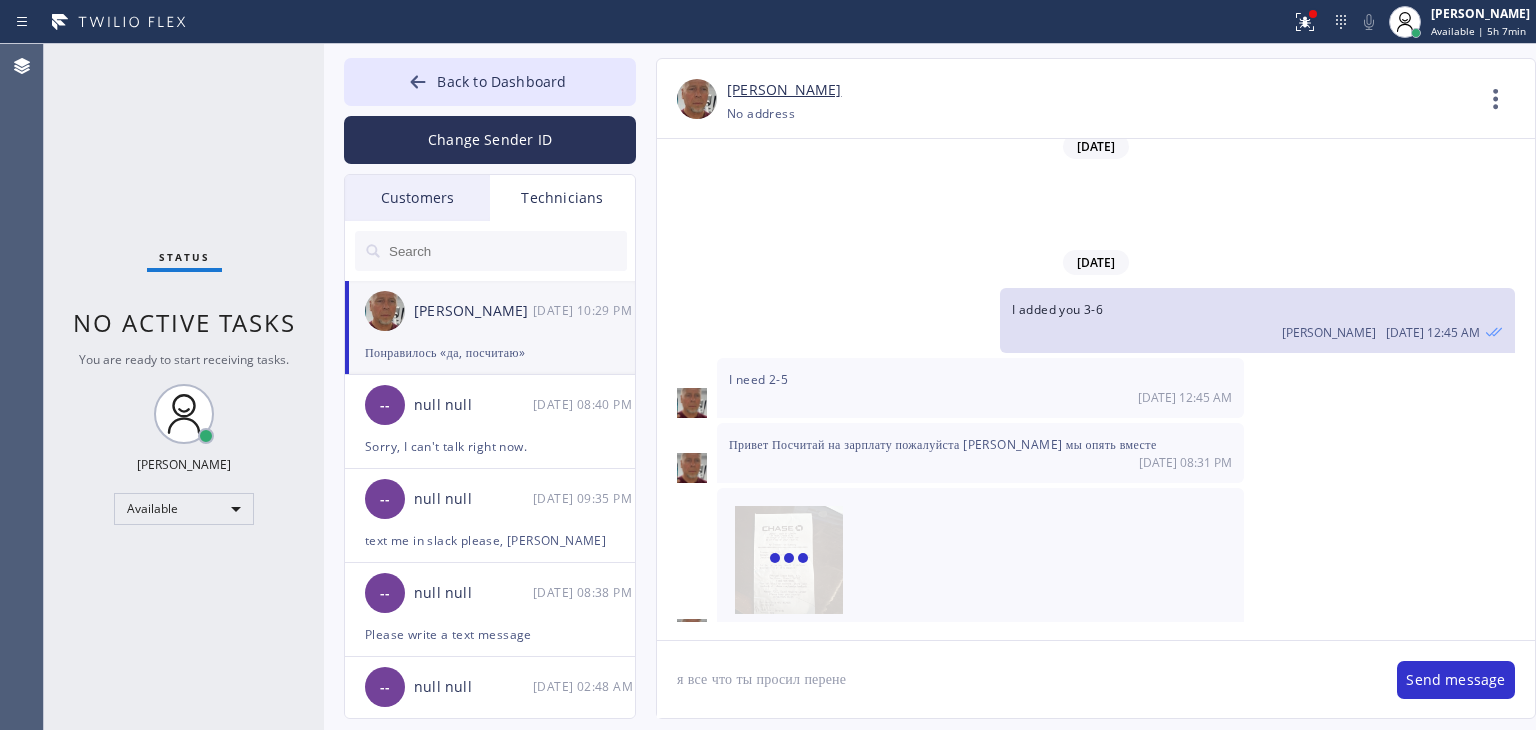 type on "я все что ты просил перенес" 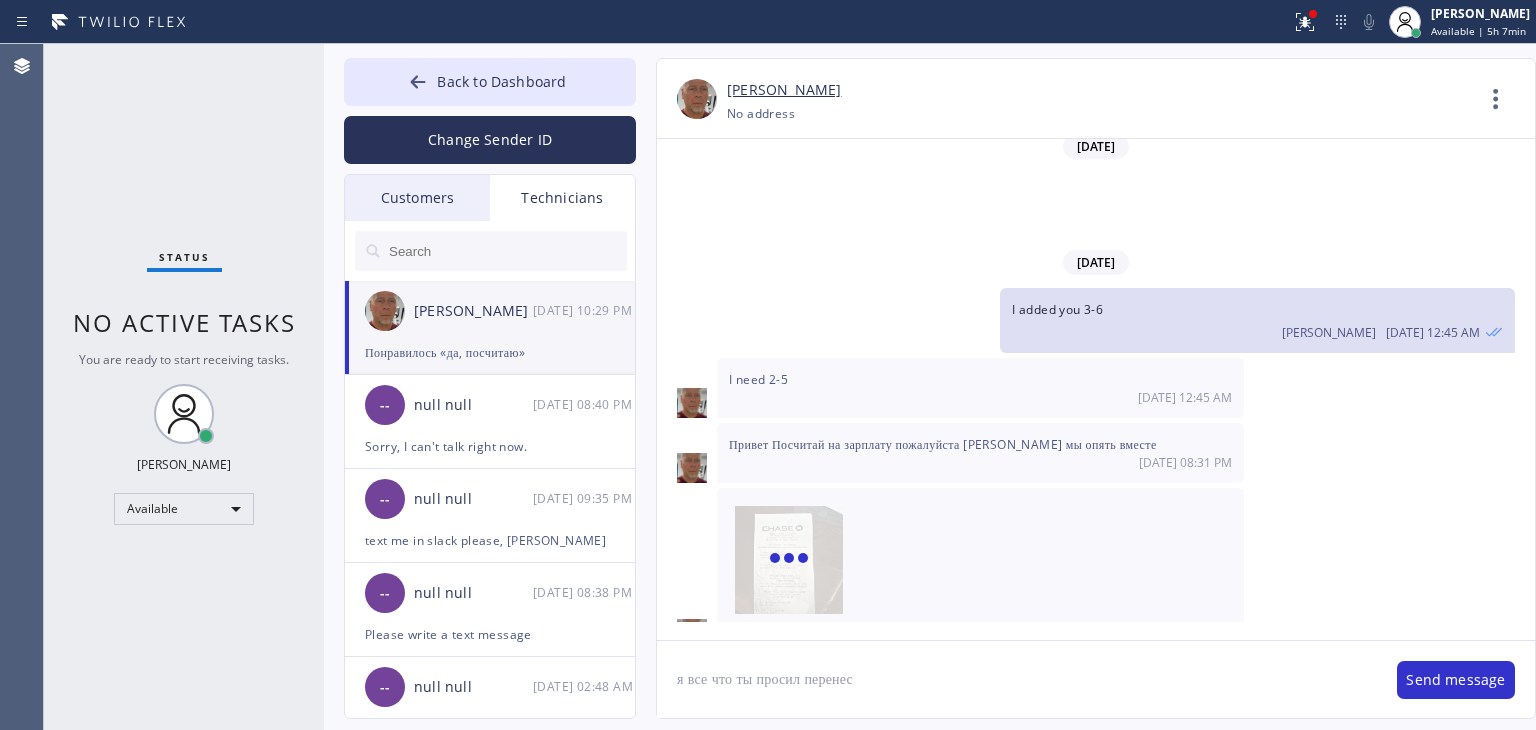 type 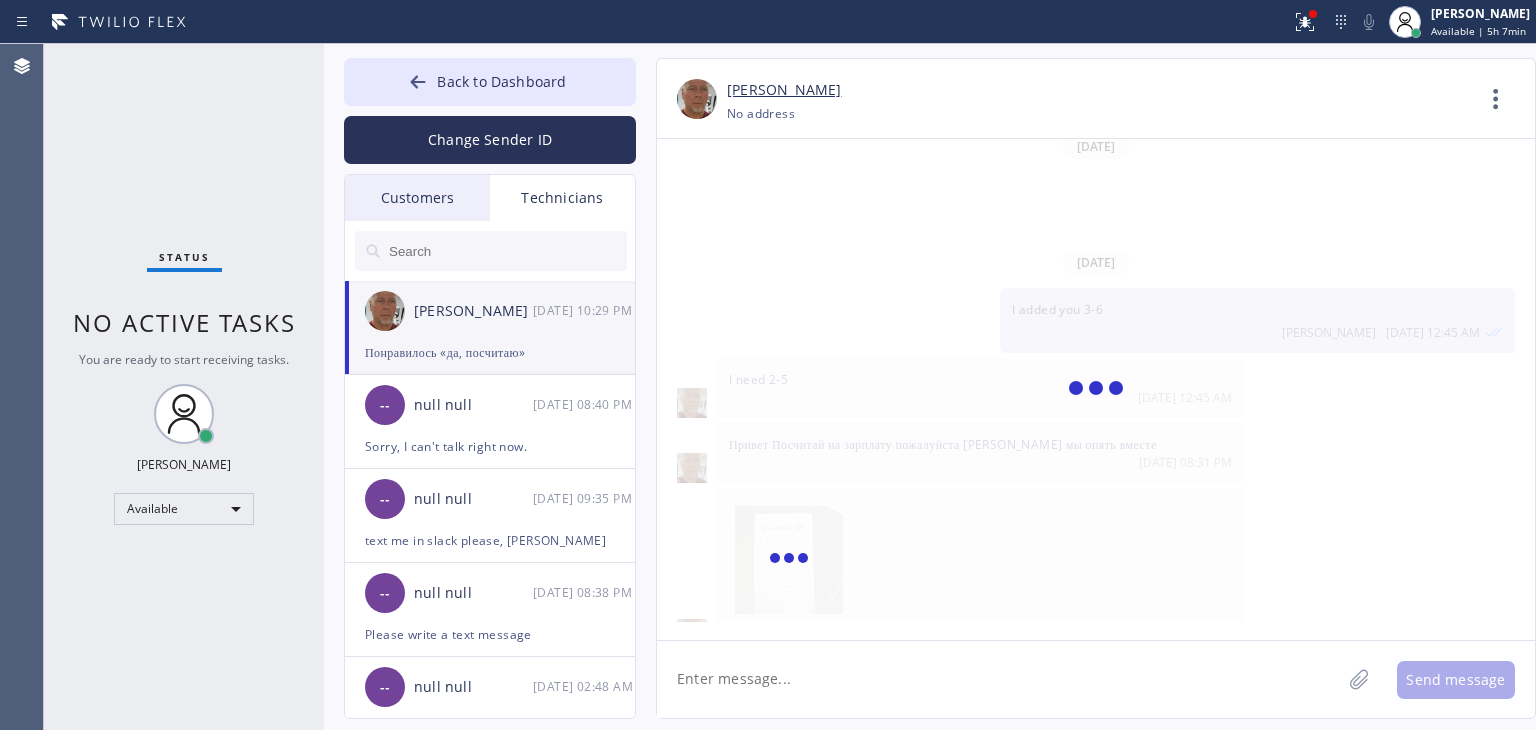 scroll, scrollTop: 14606, scrollLeft: 0, axis: vertical 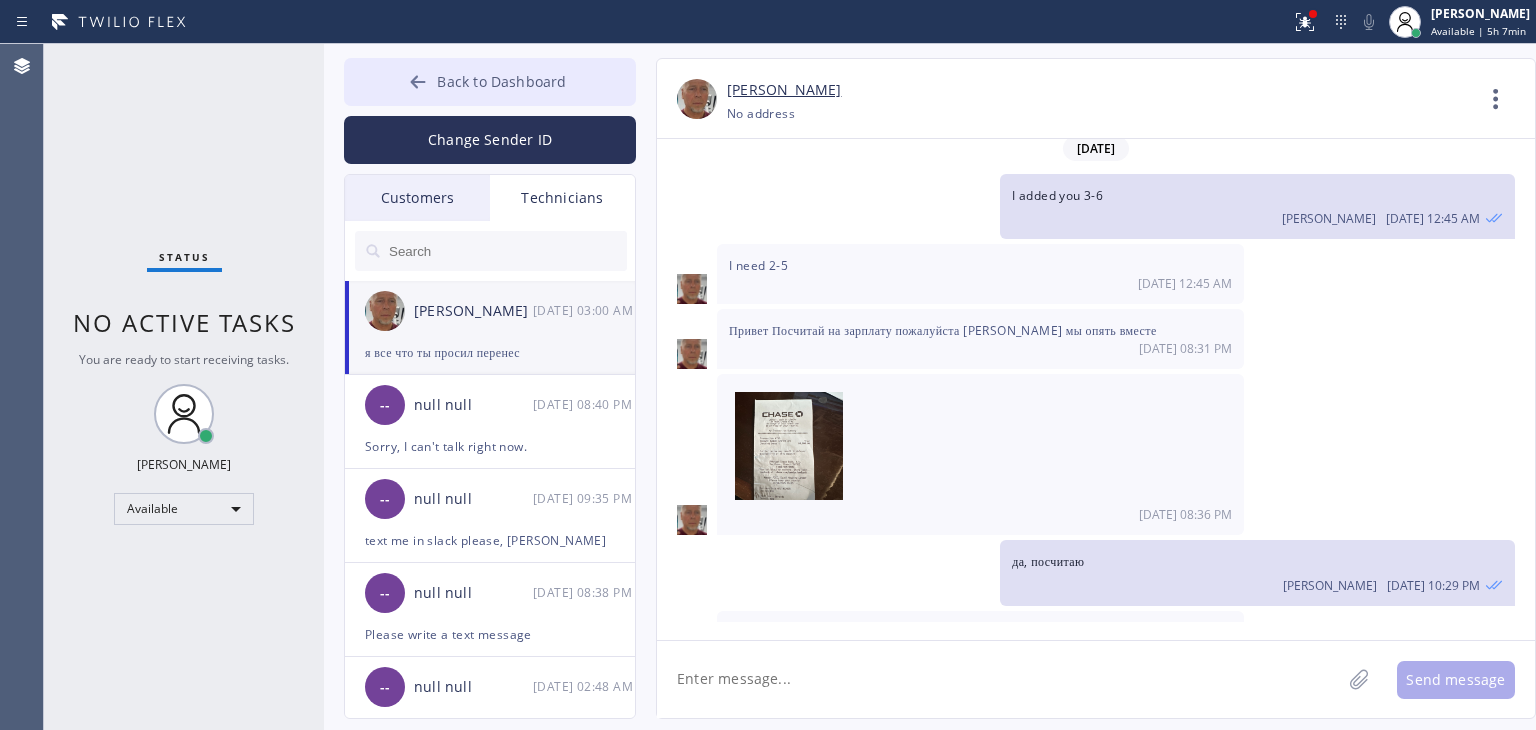 click on "Back to Dashboard" at bounding box center [490, 82] 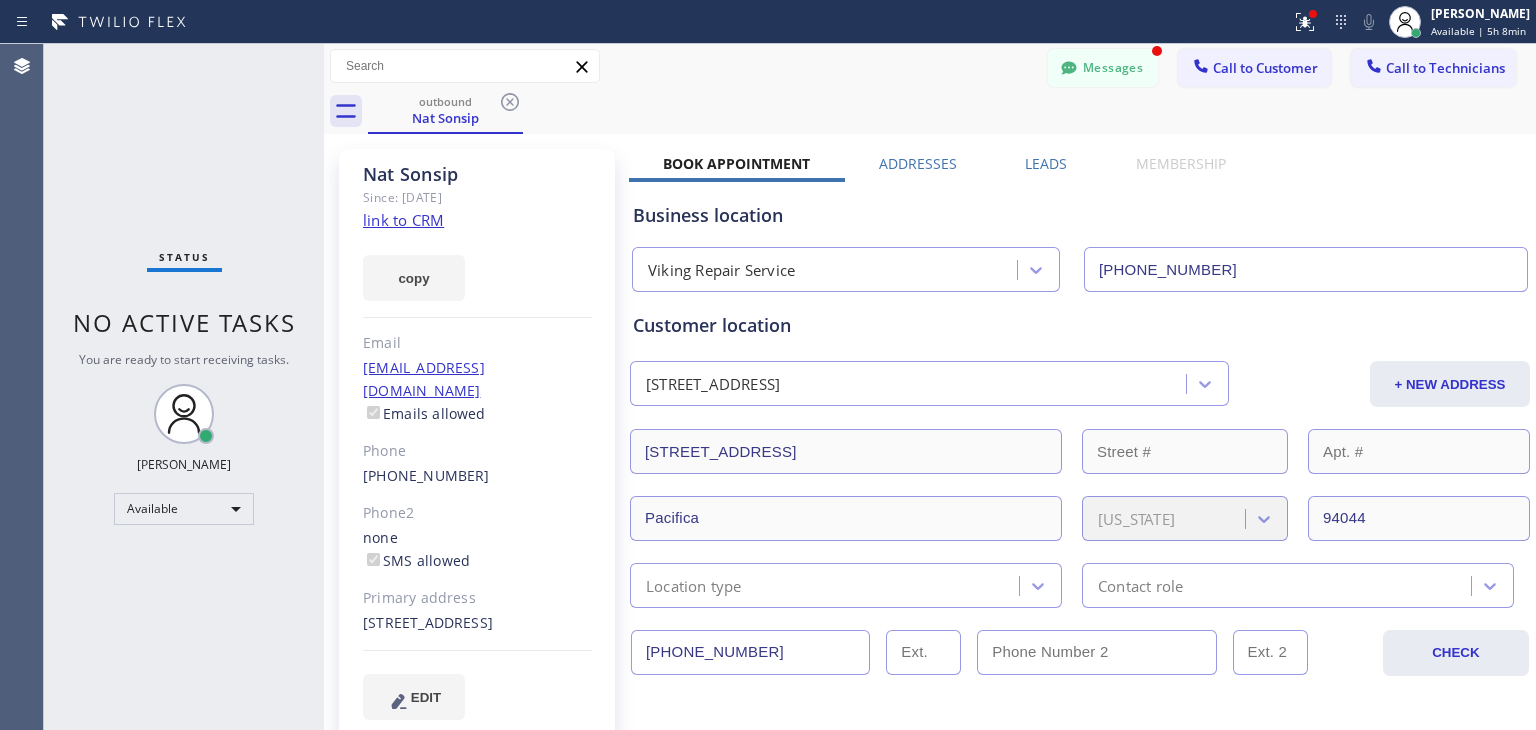 scroll, scrollTop: 14671, scrollLeft: 0, axis: vertical 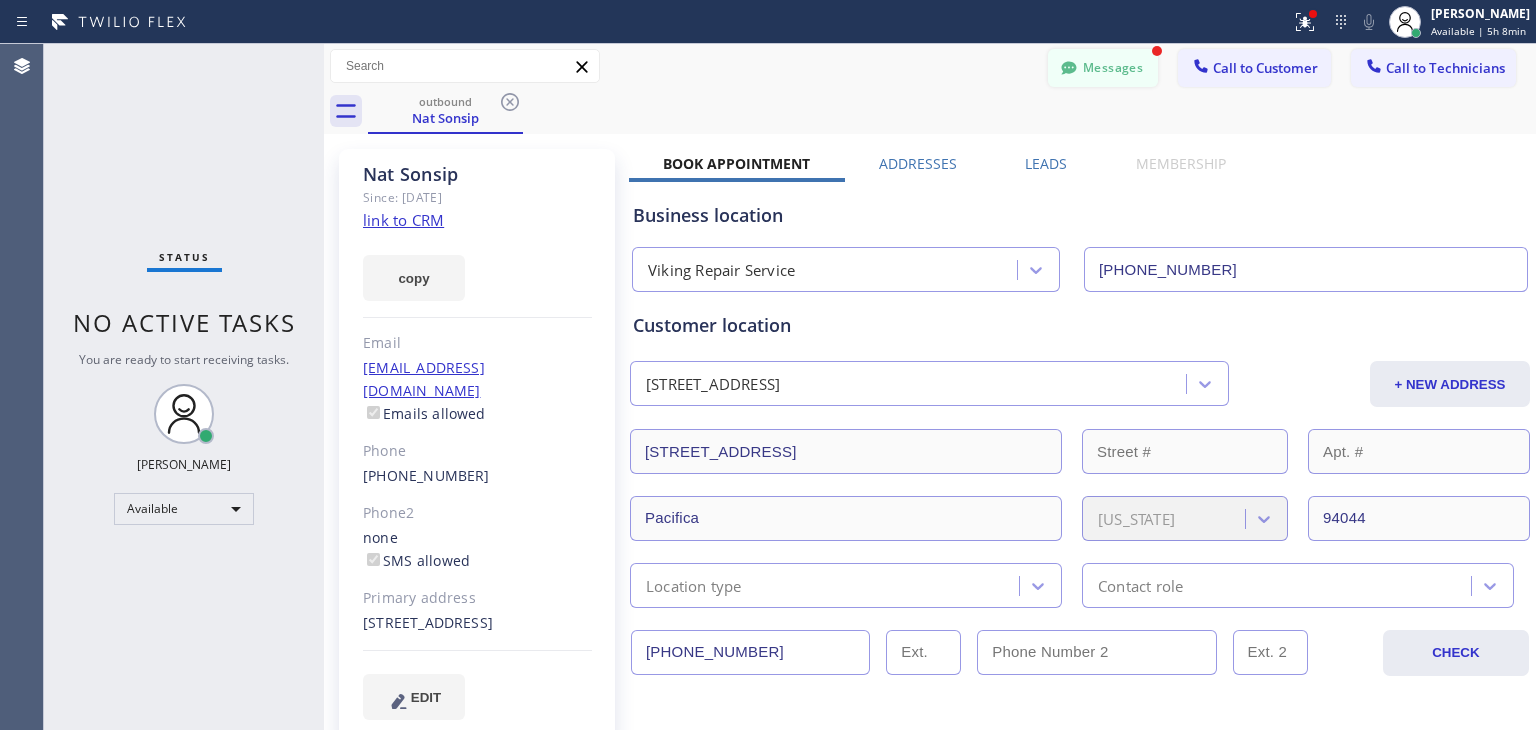 click on "Messages" at bounding box center [1103, 68] 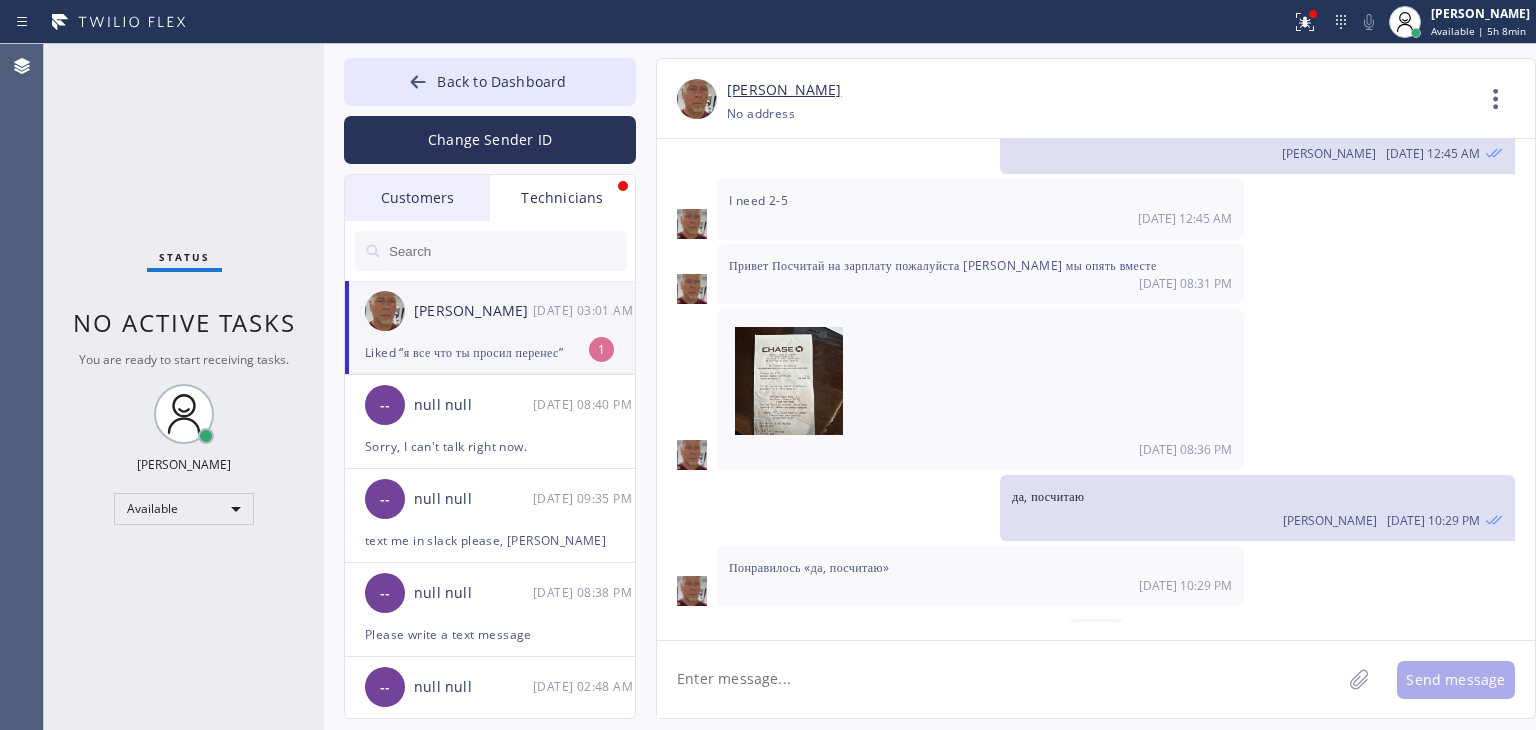 click on "Liked “я все что ты просил перенес”" at bounding box center (490, 352) 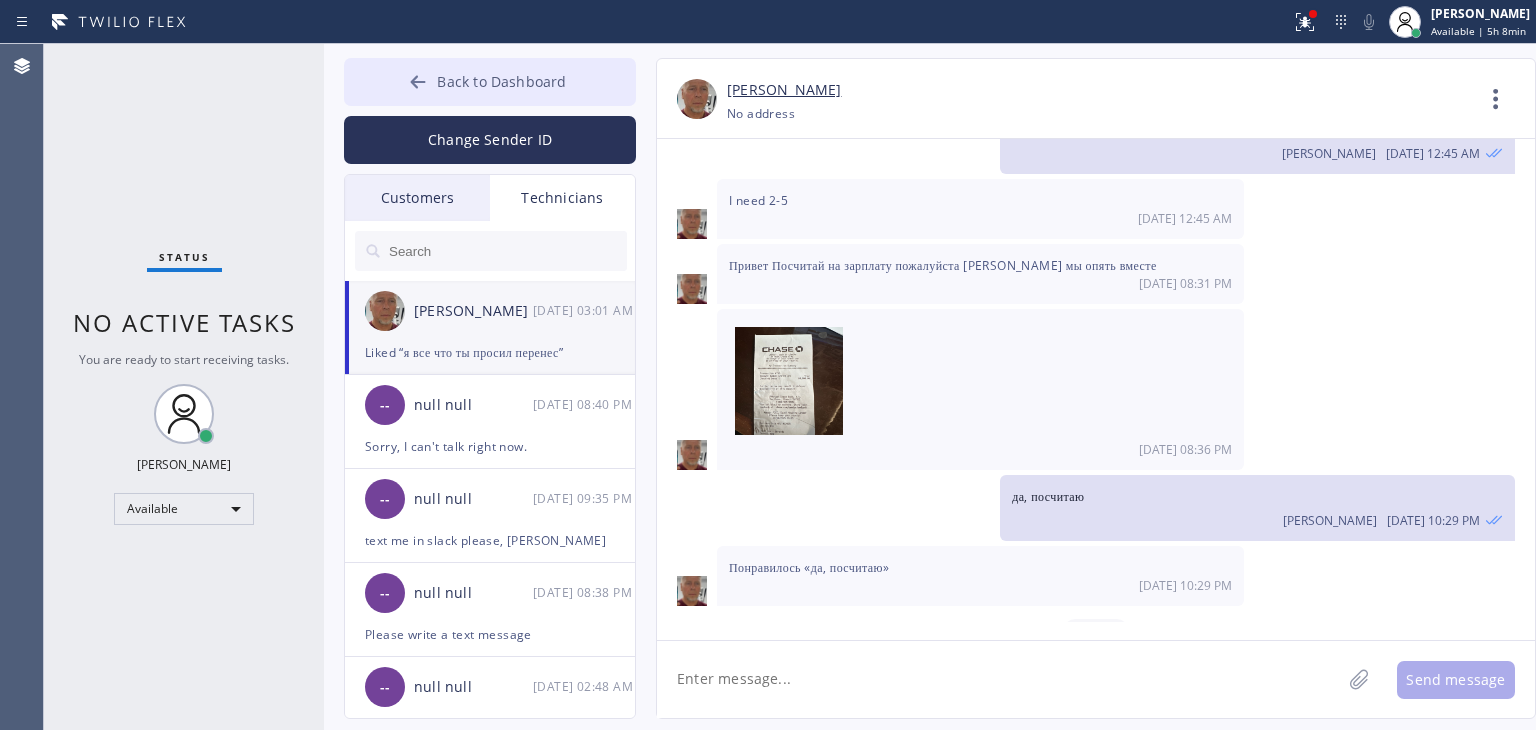 click on "Back to Dashboard" at bounding box center (490, 82) 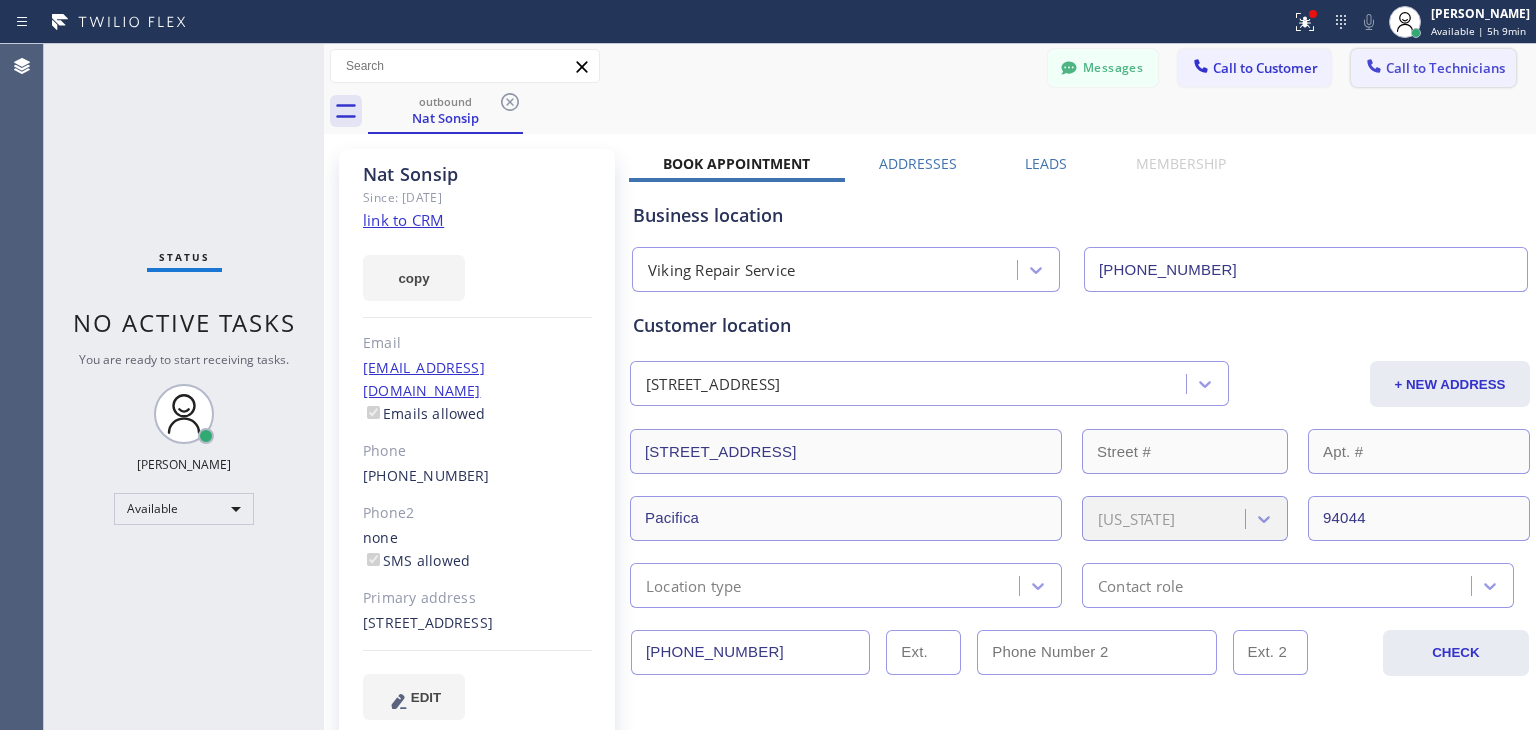 click on "Call to Technicians" at bounding box center [1445, 68] 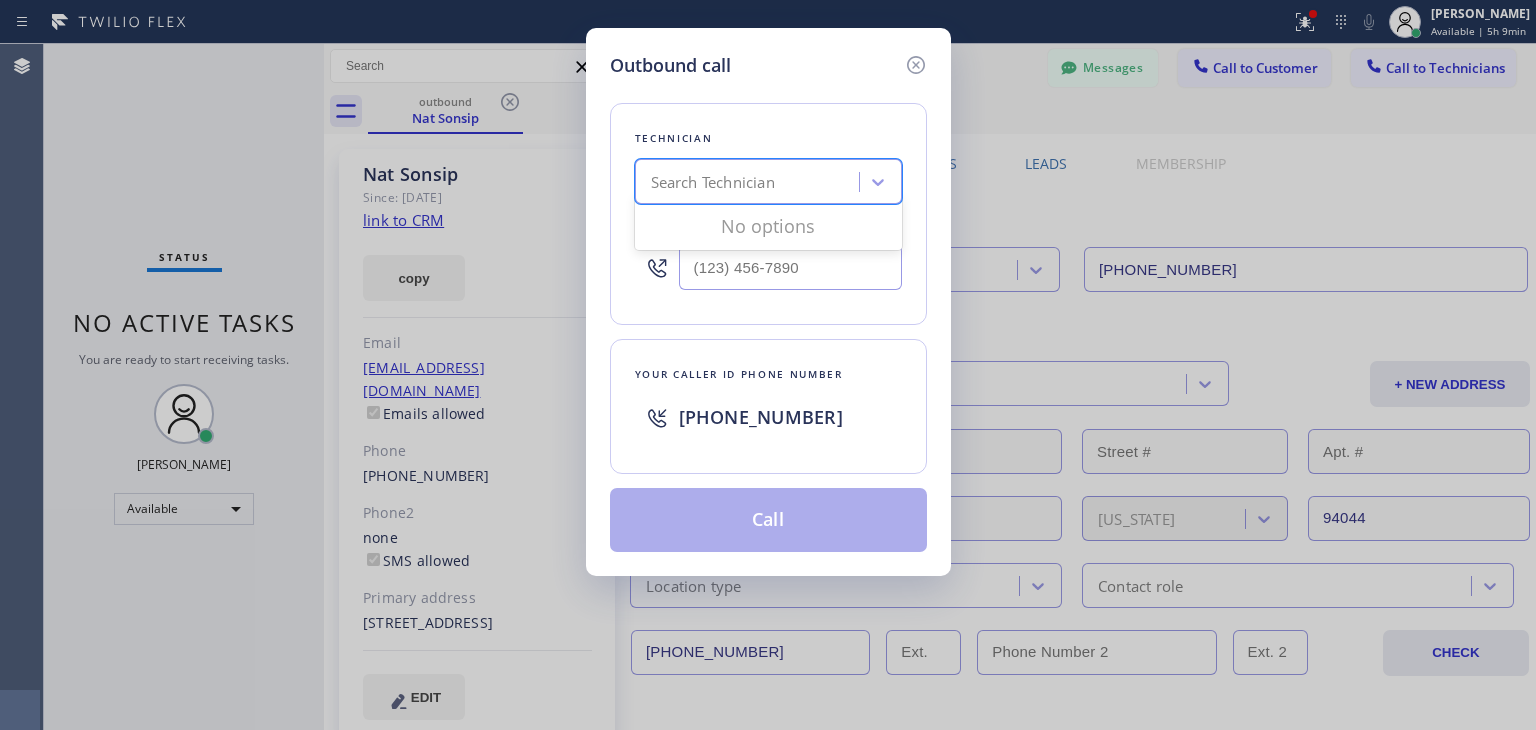 click on "Search Technician" at bounding box center [768, 181] 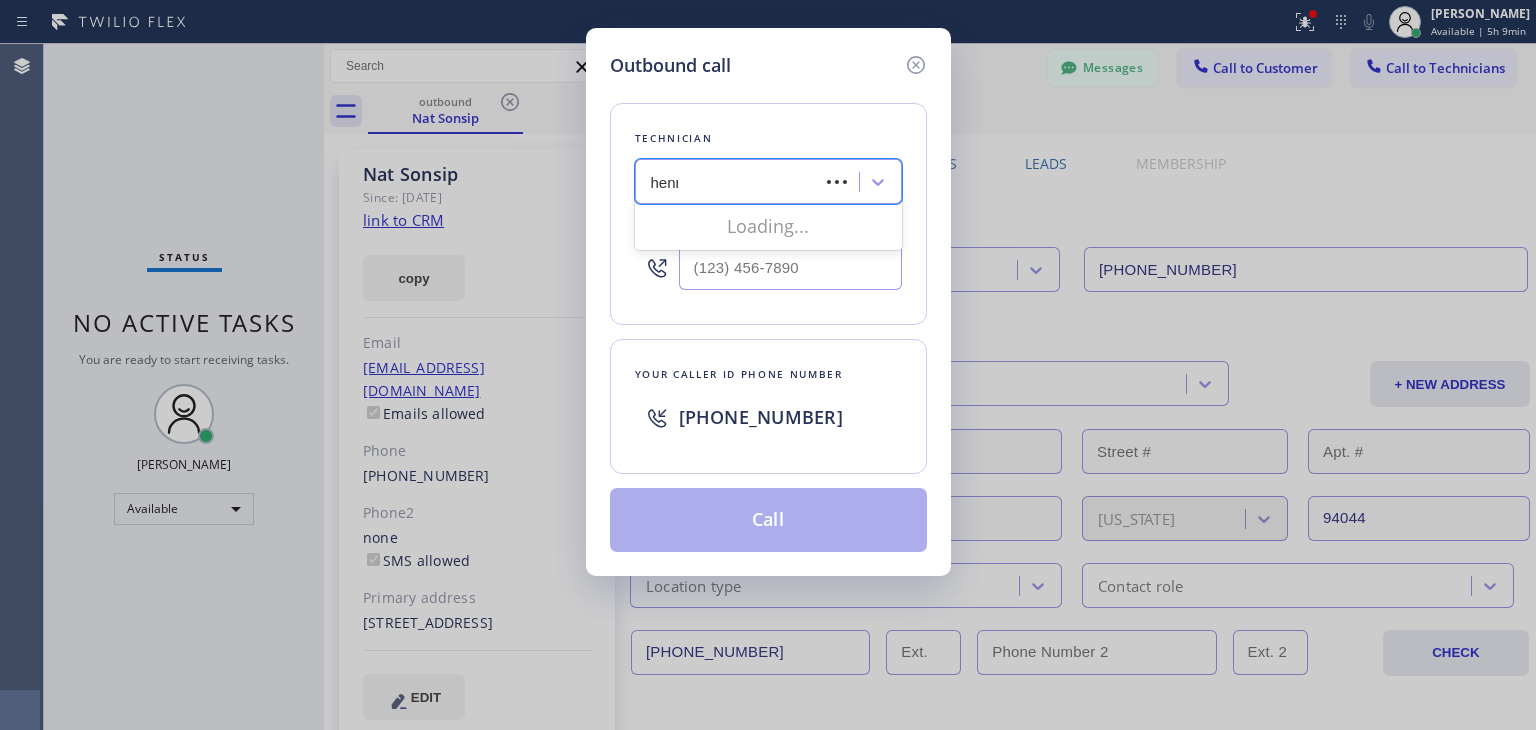 type on "[PERSON_NAME]" 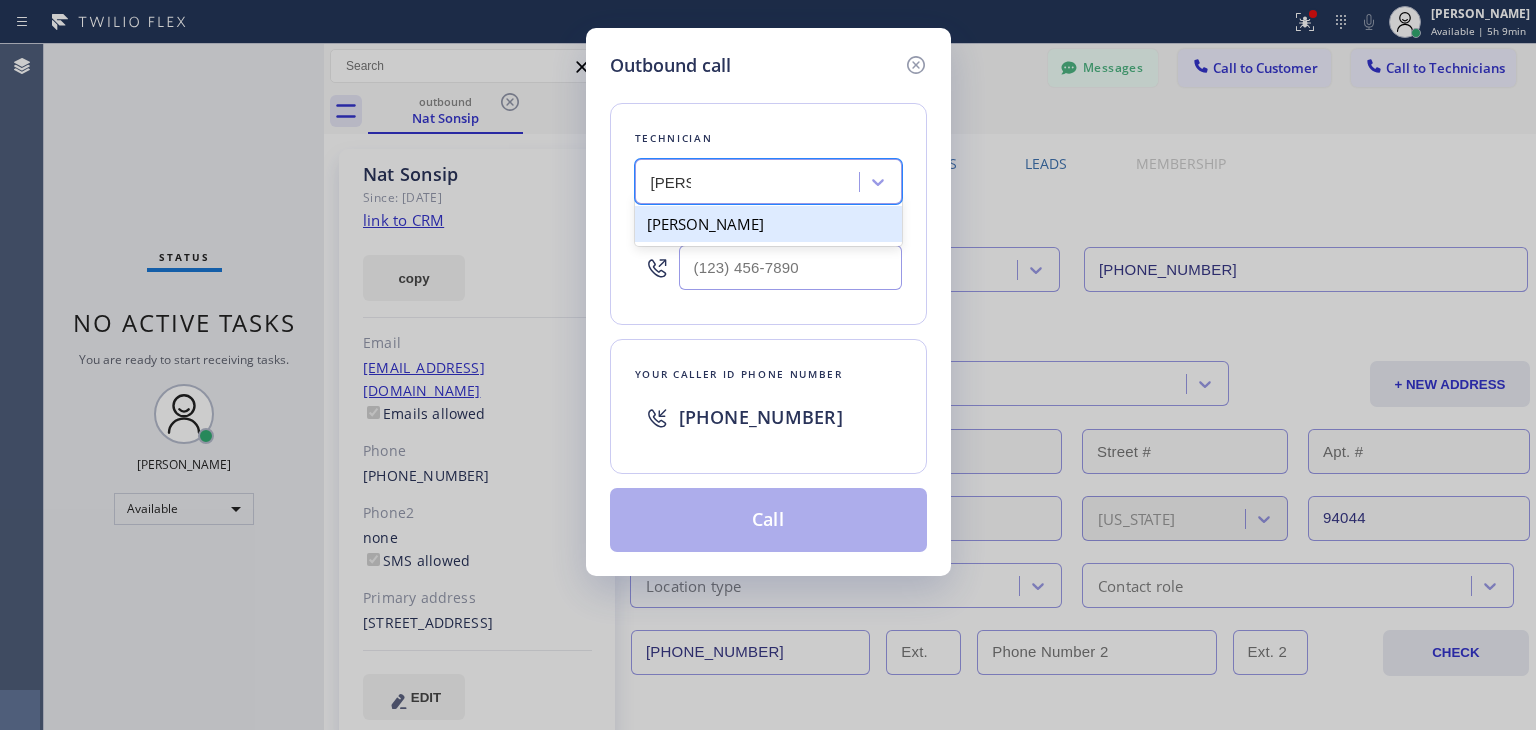 click on "[PERSON_NAME]" at bounding box center [768, 224] 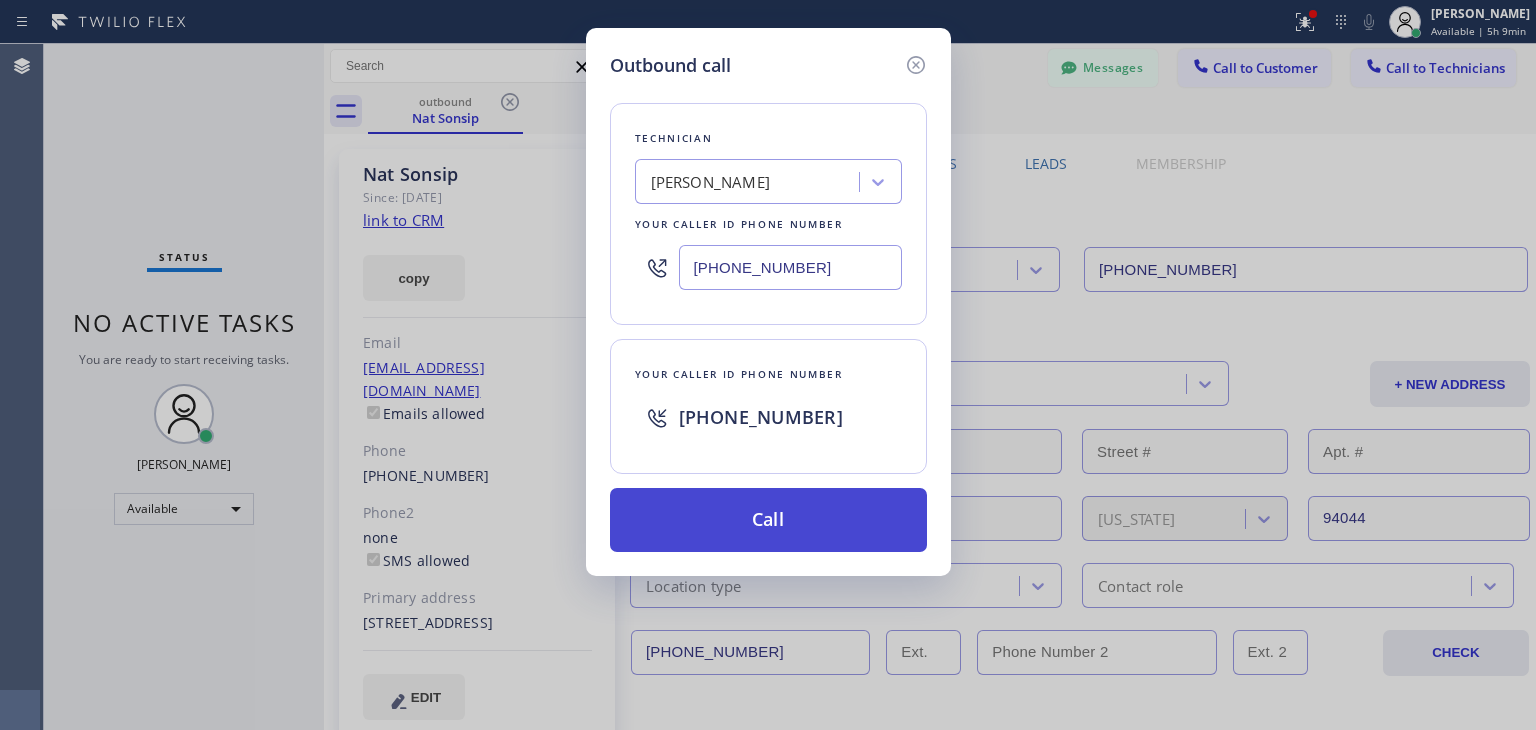 click on "Call" at bounding box center [768, 520] 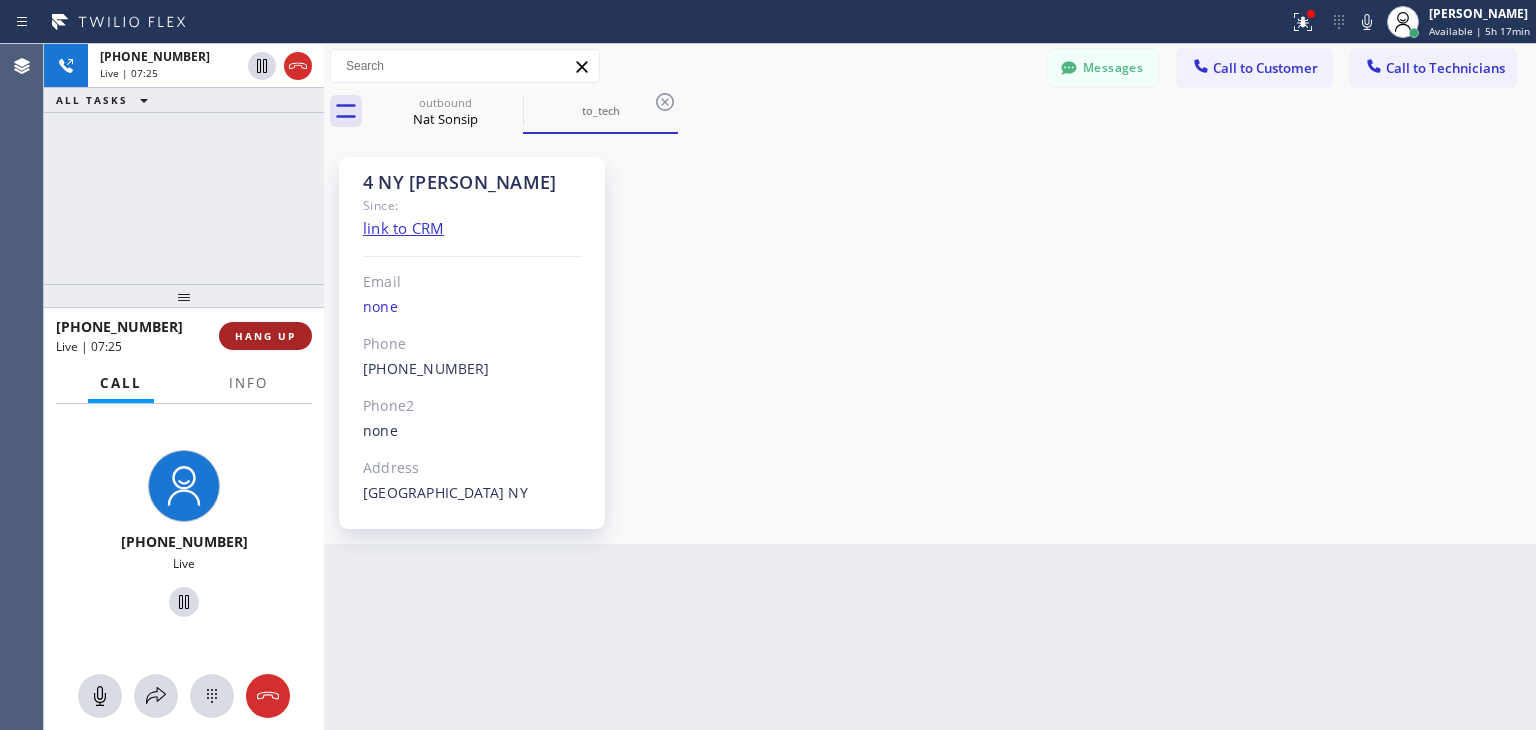 click on "HANG UP" at bounding box center (265, 336) 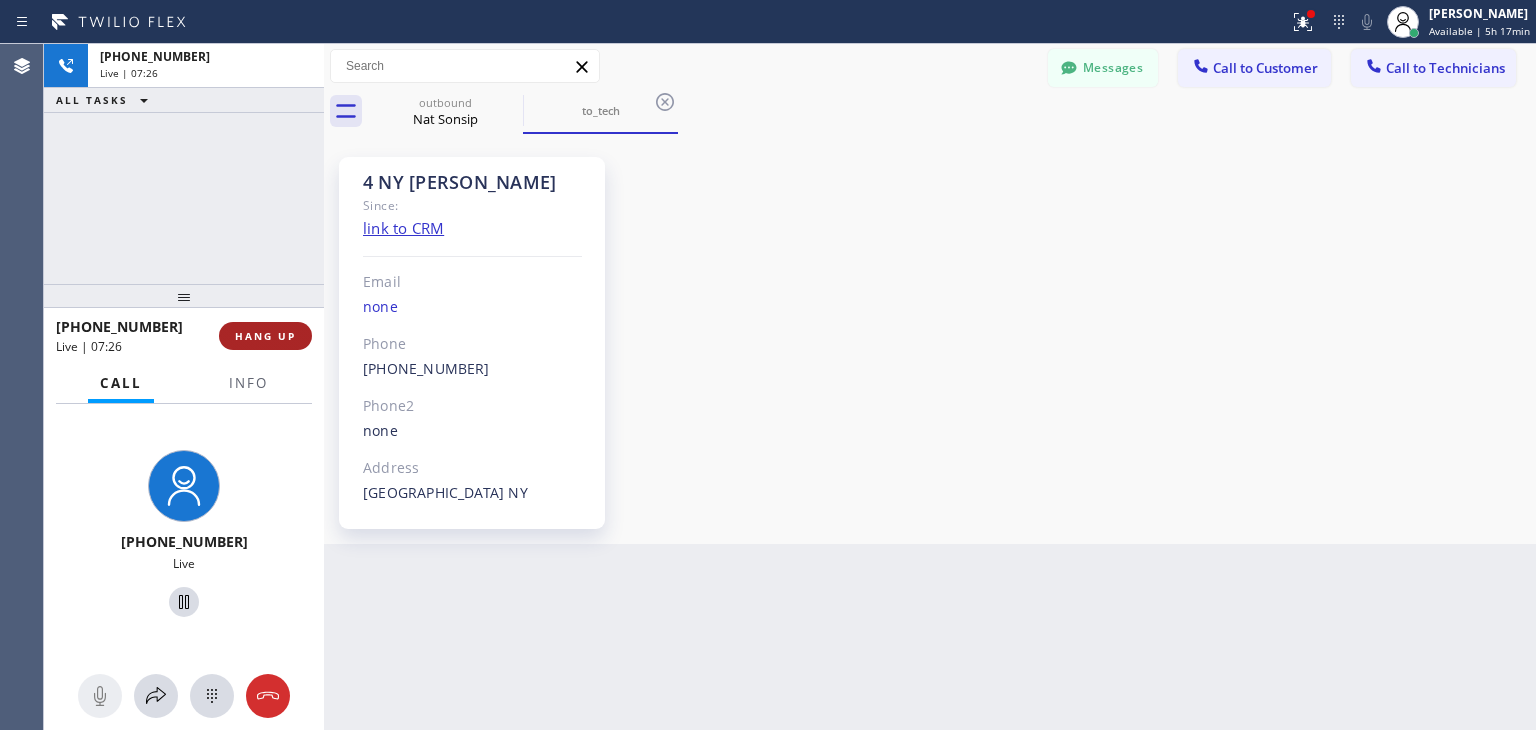 click on "HANG UP" at bounding box center [265, 336] 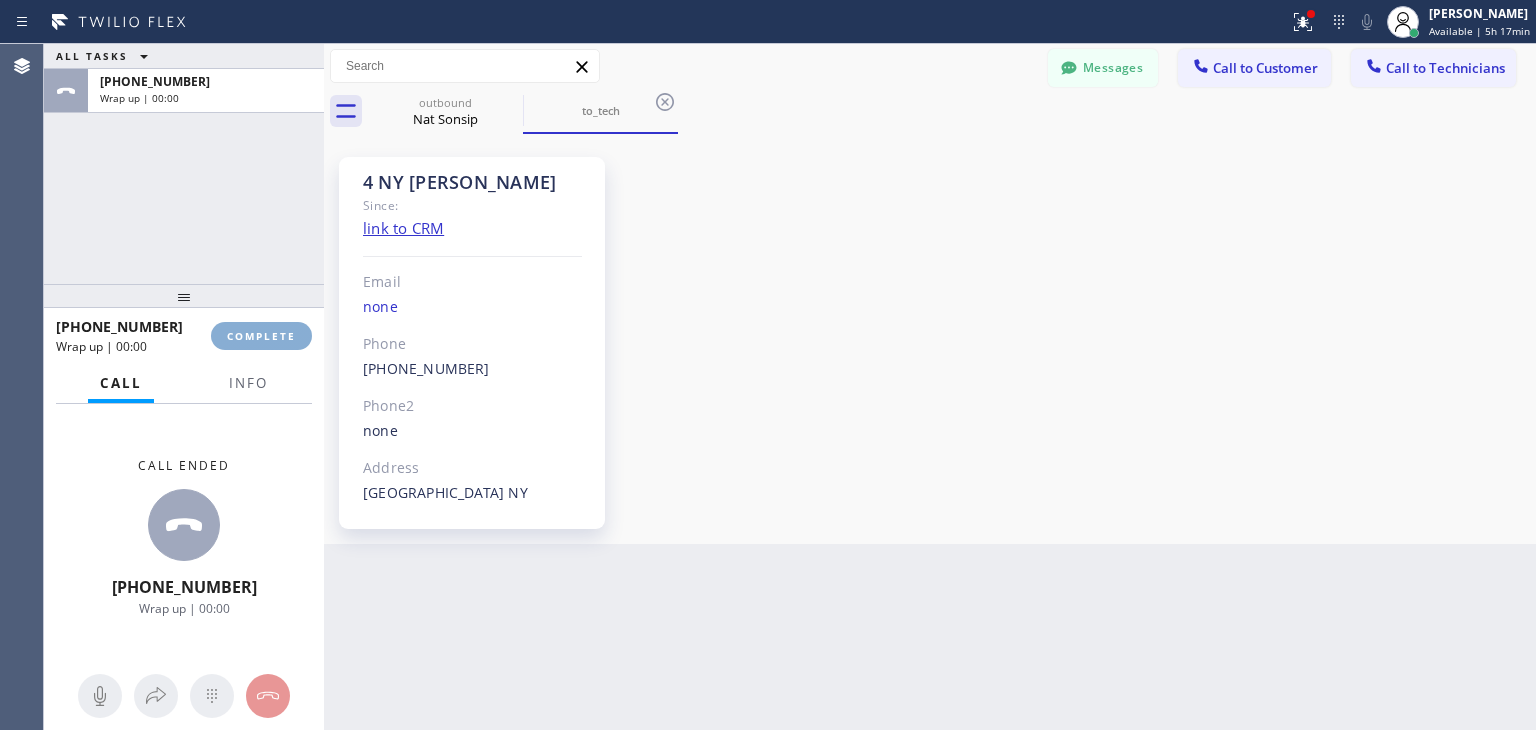 click on "COMPLETE" at bounding box center [261, 336] 